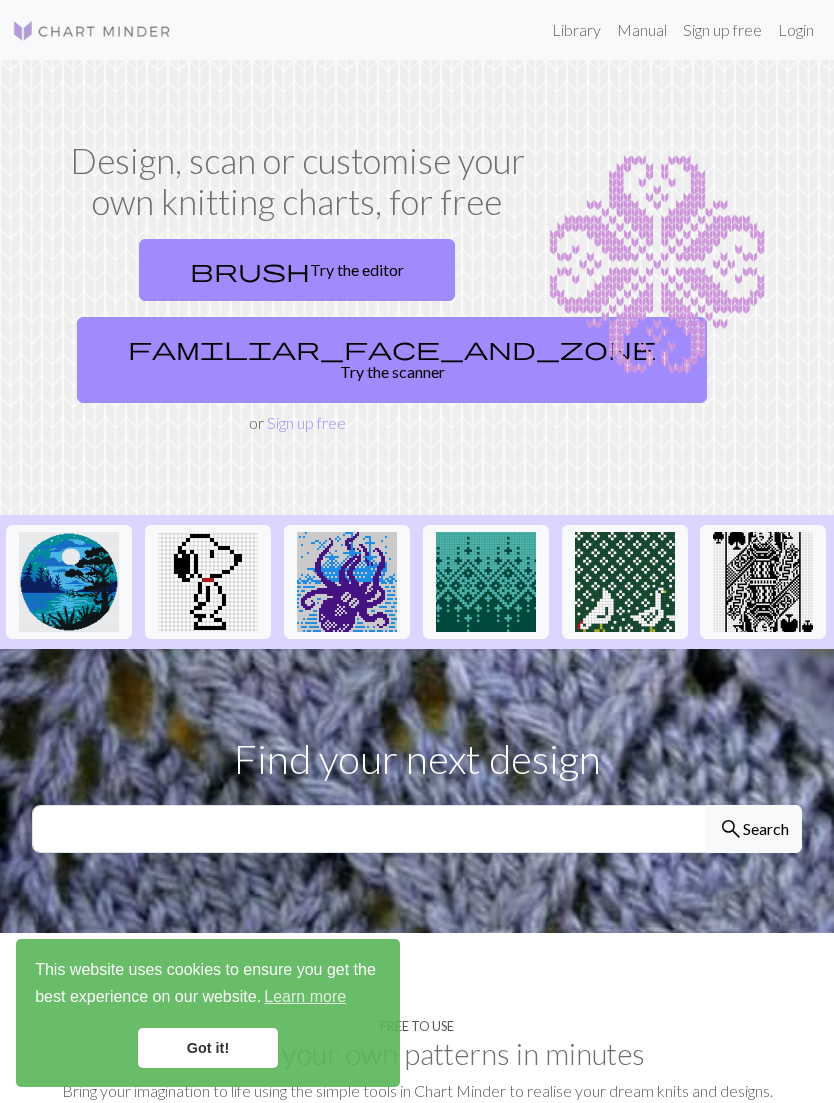 scroll, scrollTop: 0, scrollLeft: 0, axis: both 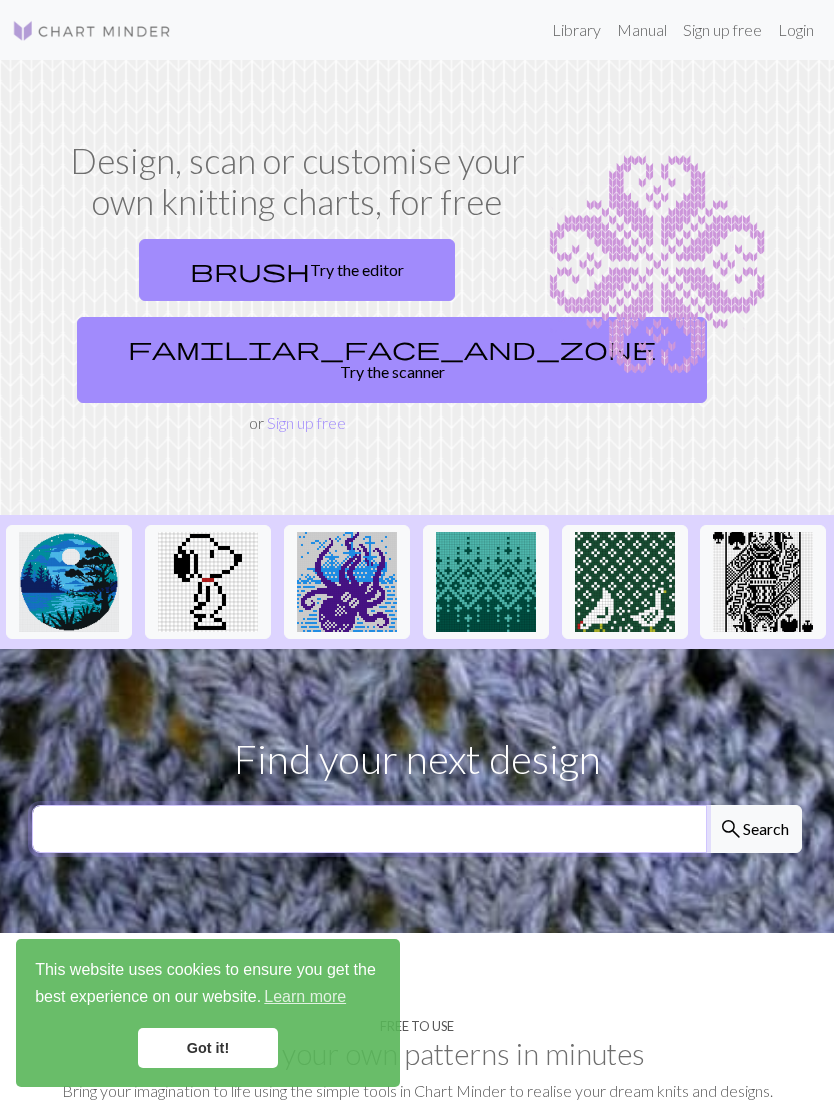 click at bounding box center (369, 829) 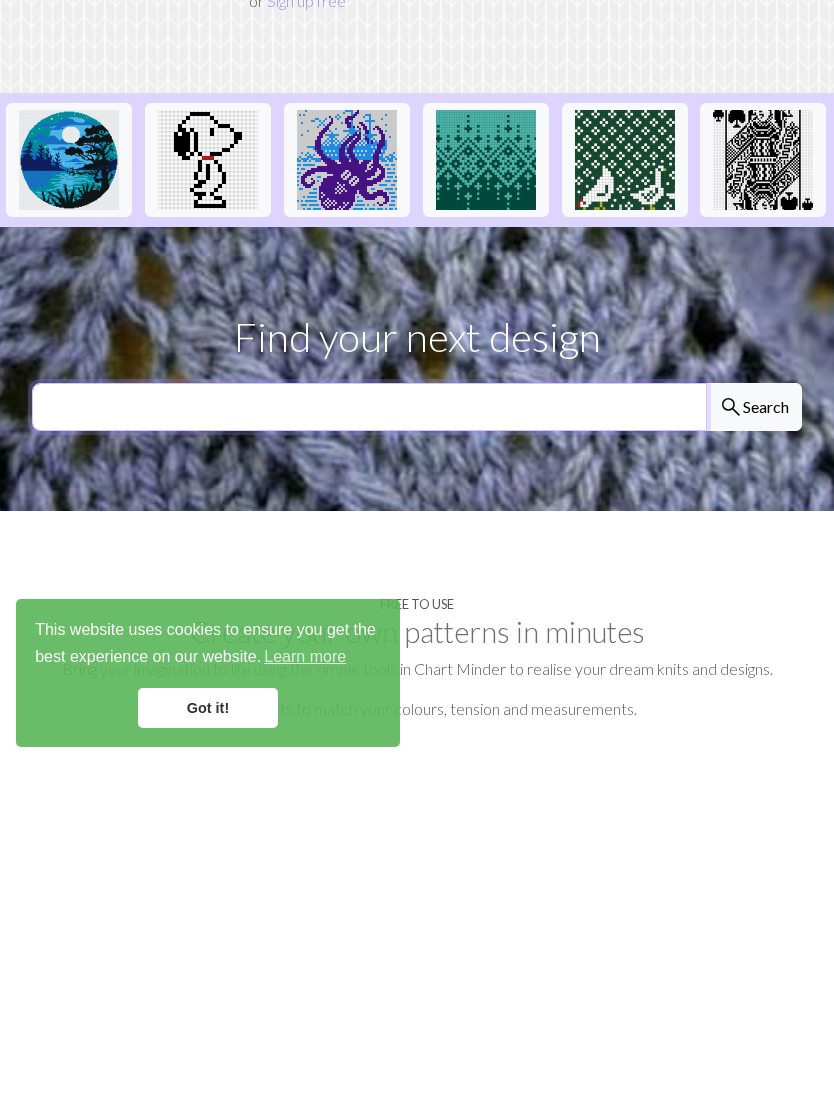 scroll, scrollTop: 0, scrollLeft: 0, axis: both 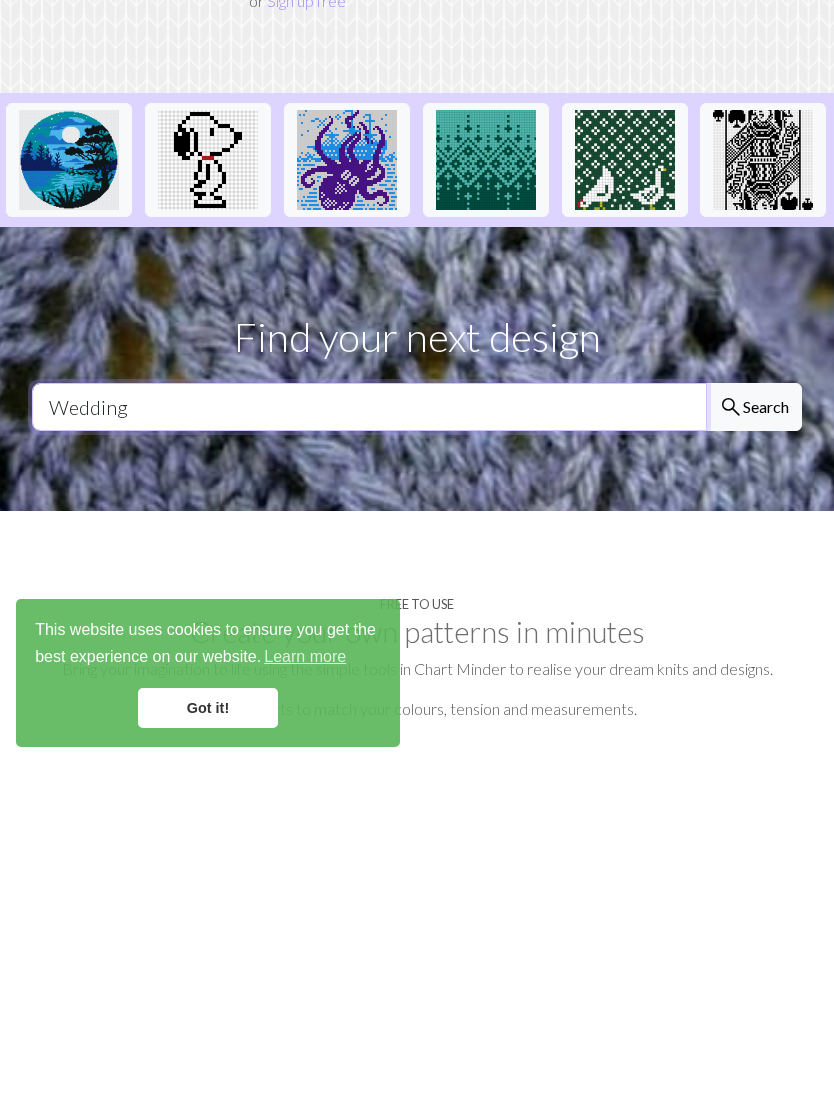 type on "Wedding" 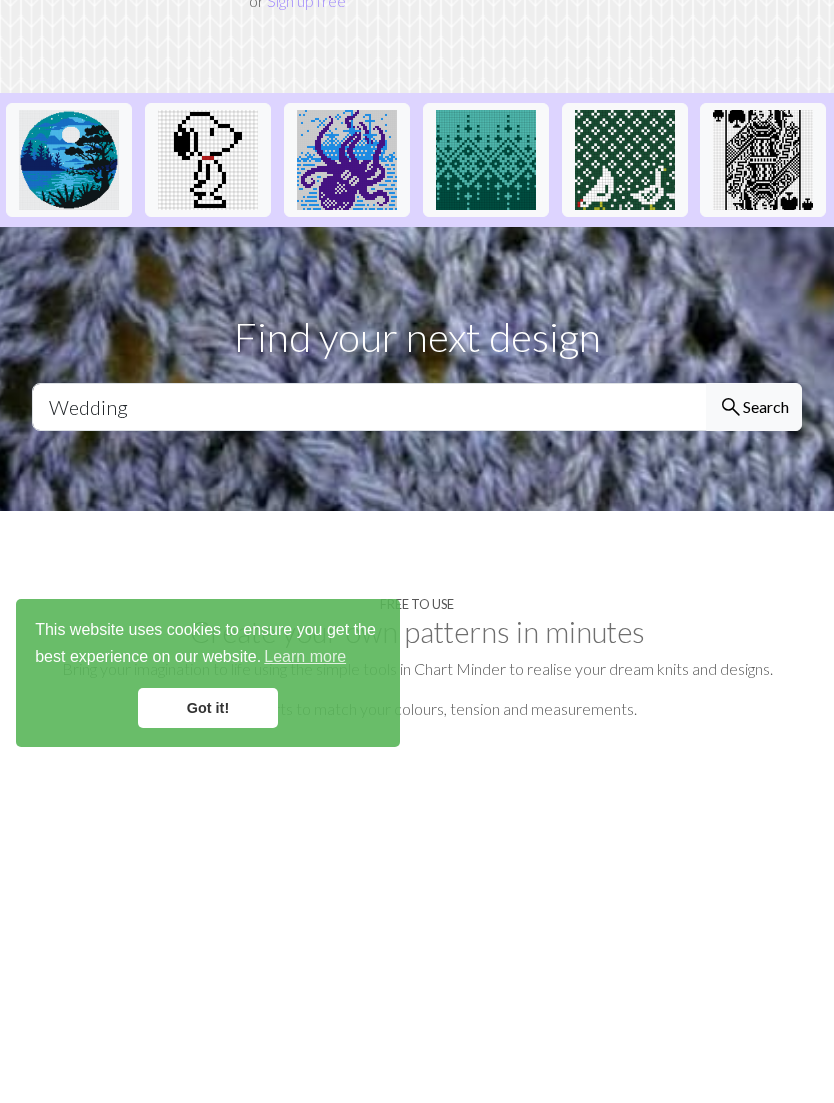 click on "search Search" at bounding box center (754, 747) 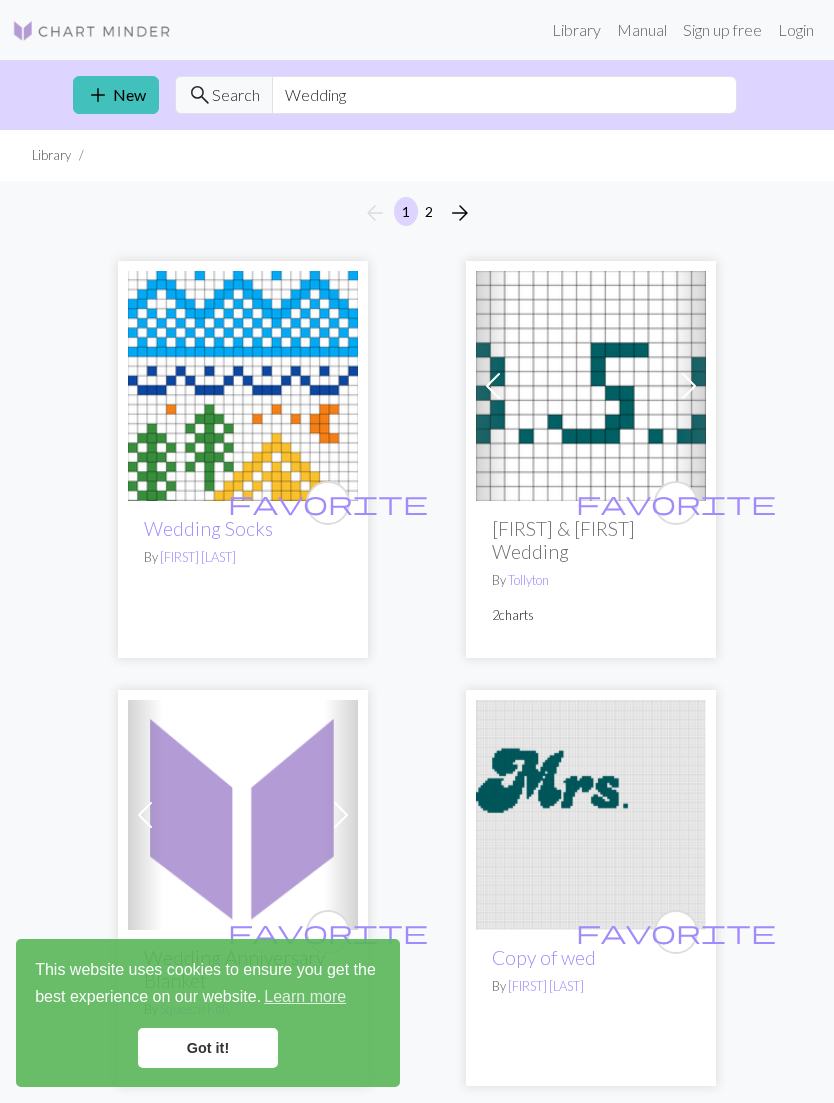 scroll, scrollTop: 0, scrollLeft: 0, axis: both 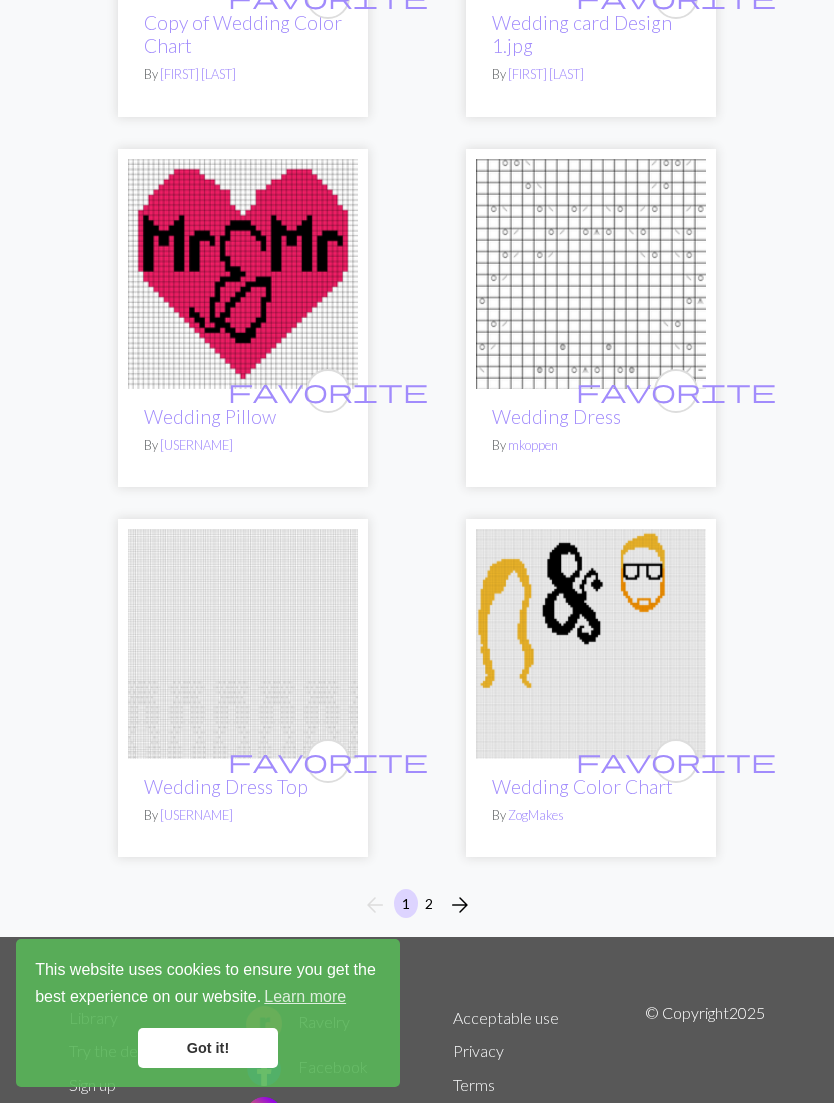 click on "arrow_forward" at bounding box center [460, 905] 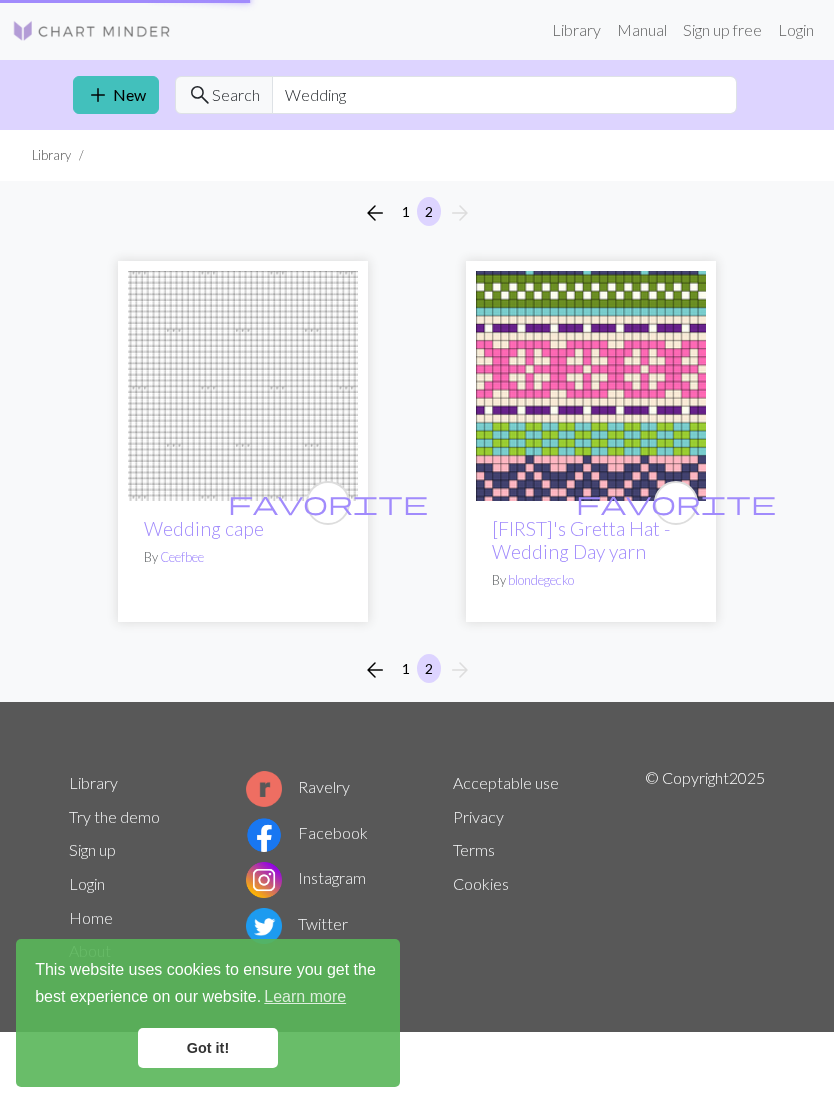 scroll, scrollTop: 0, scrollLeft: 0, axis: both 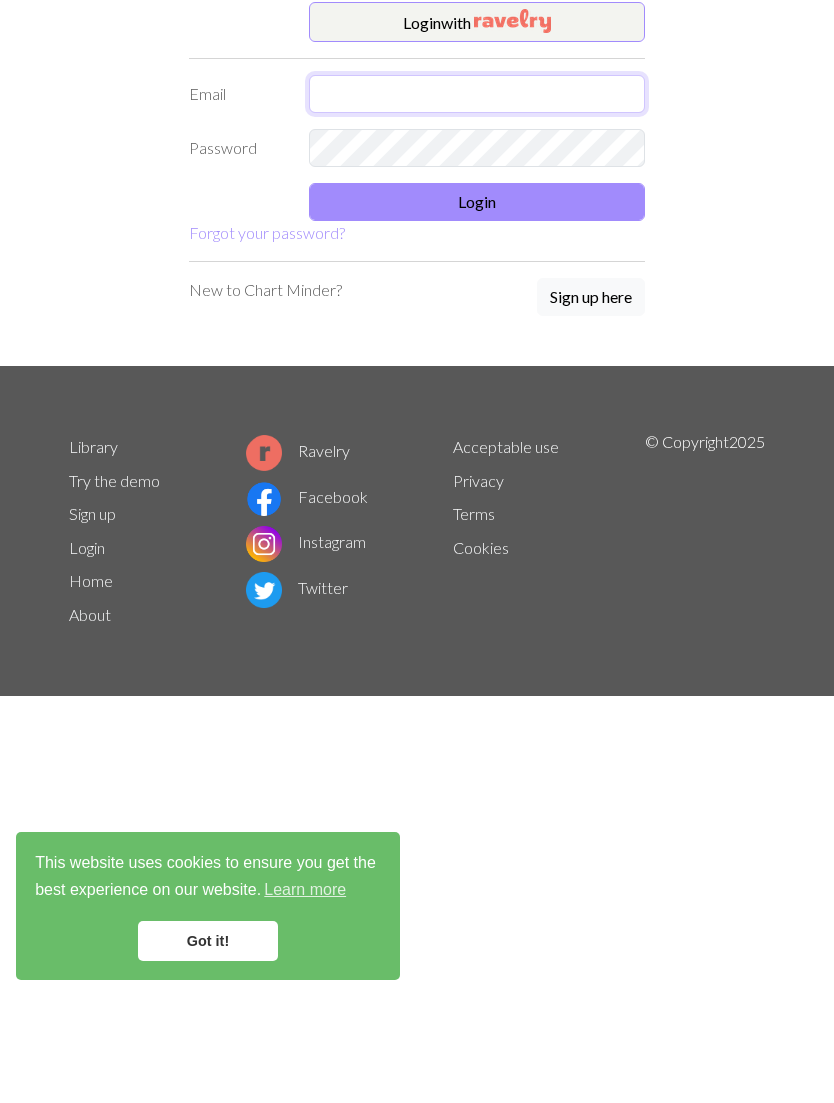 type on "cecily.noaillac@example.com" 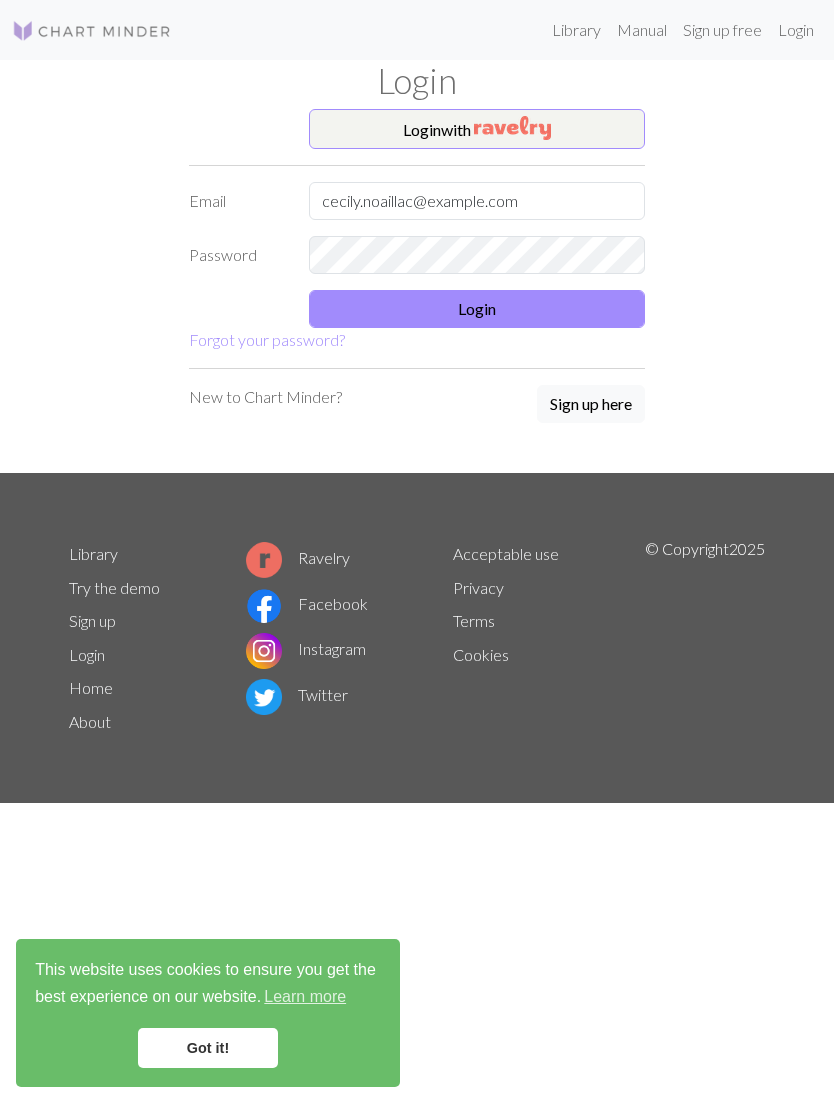click on "Login" at bounding box center (477, 309) 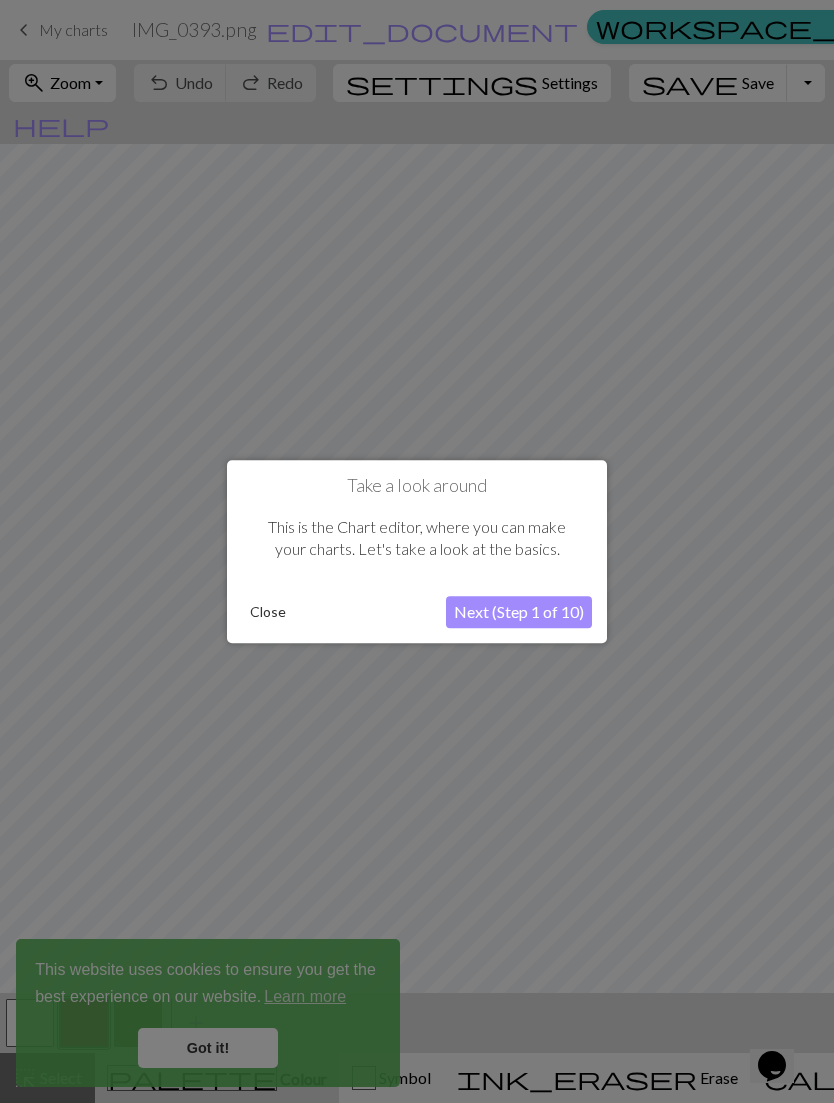click on "Close" at bounding box center (268, 612) 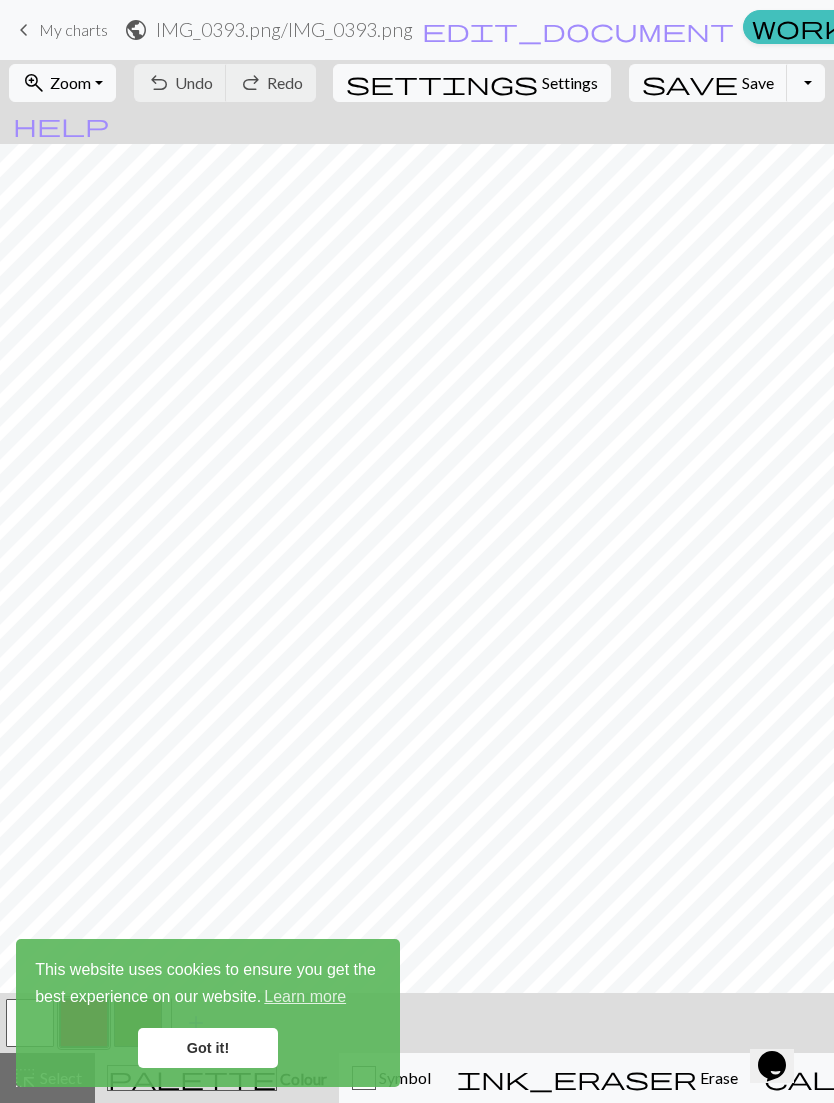 click on "My charts" at bounding box center (73, 29) 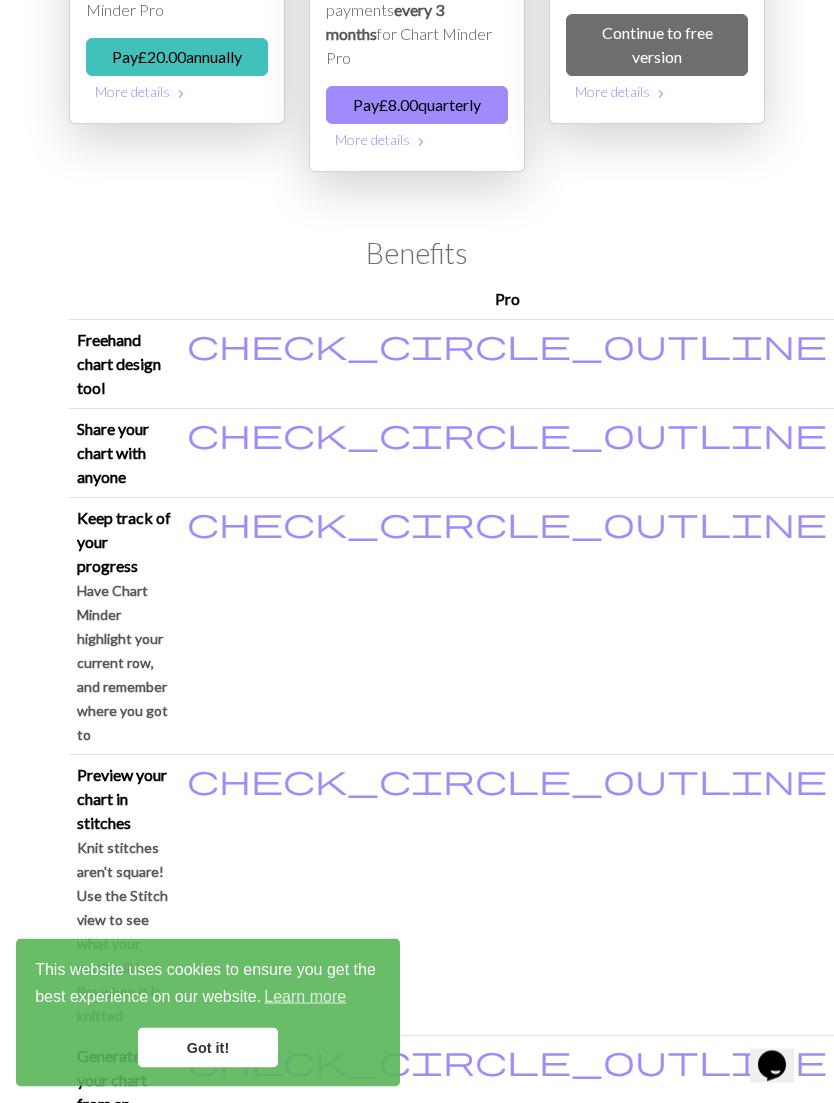 scroll, scrollTop: 0, scrollLeft: 0, axis: both 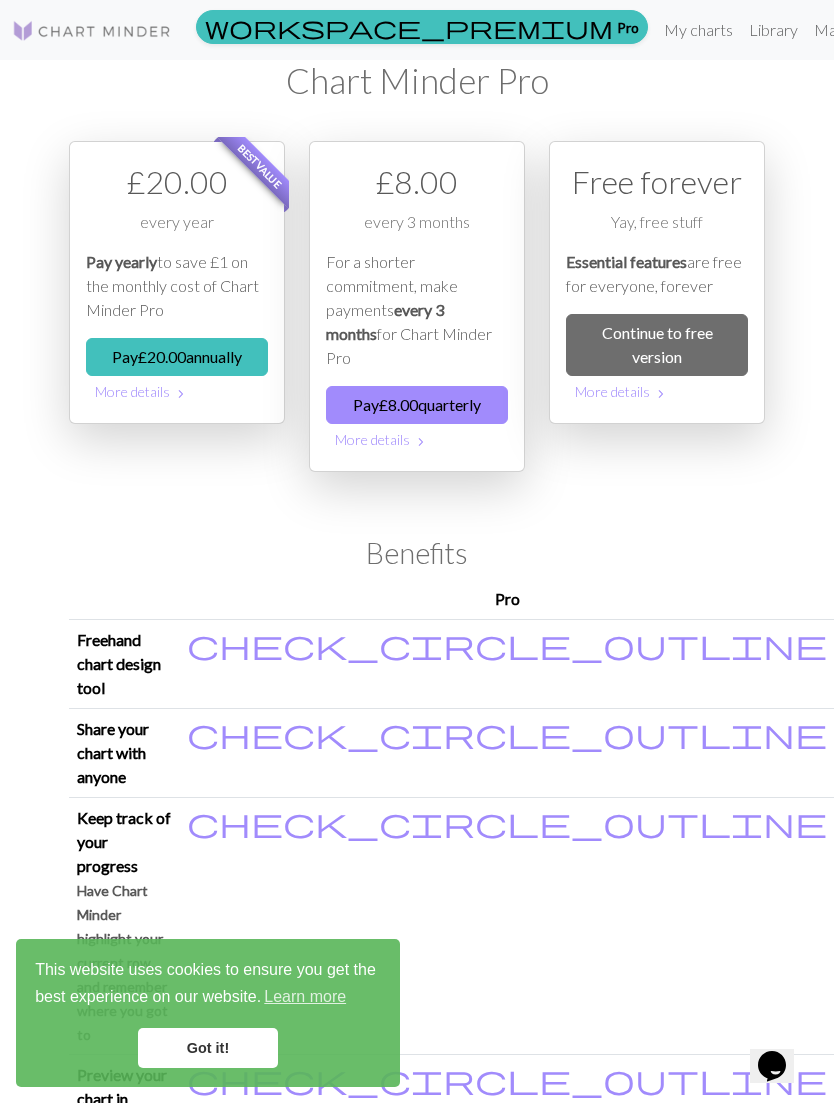 click on "Continue to free version" at bounding box center (657, 345) 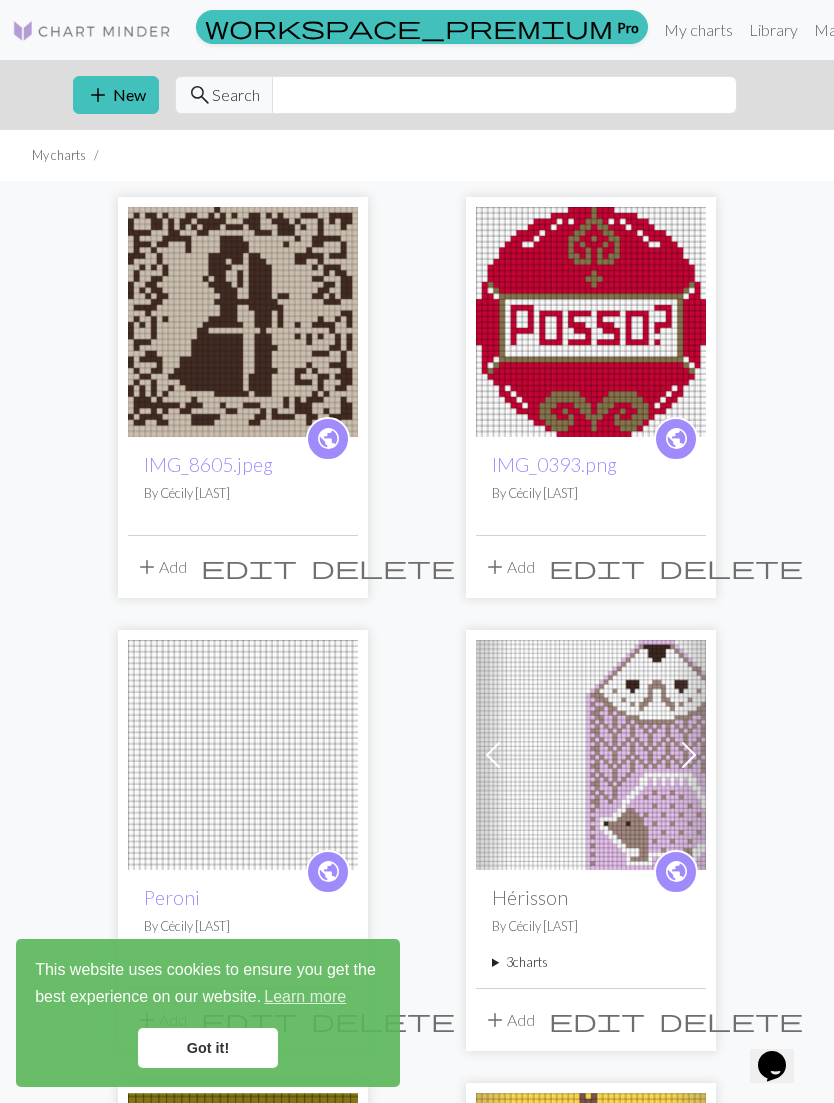 click at bounding box center [243, 322] 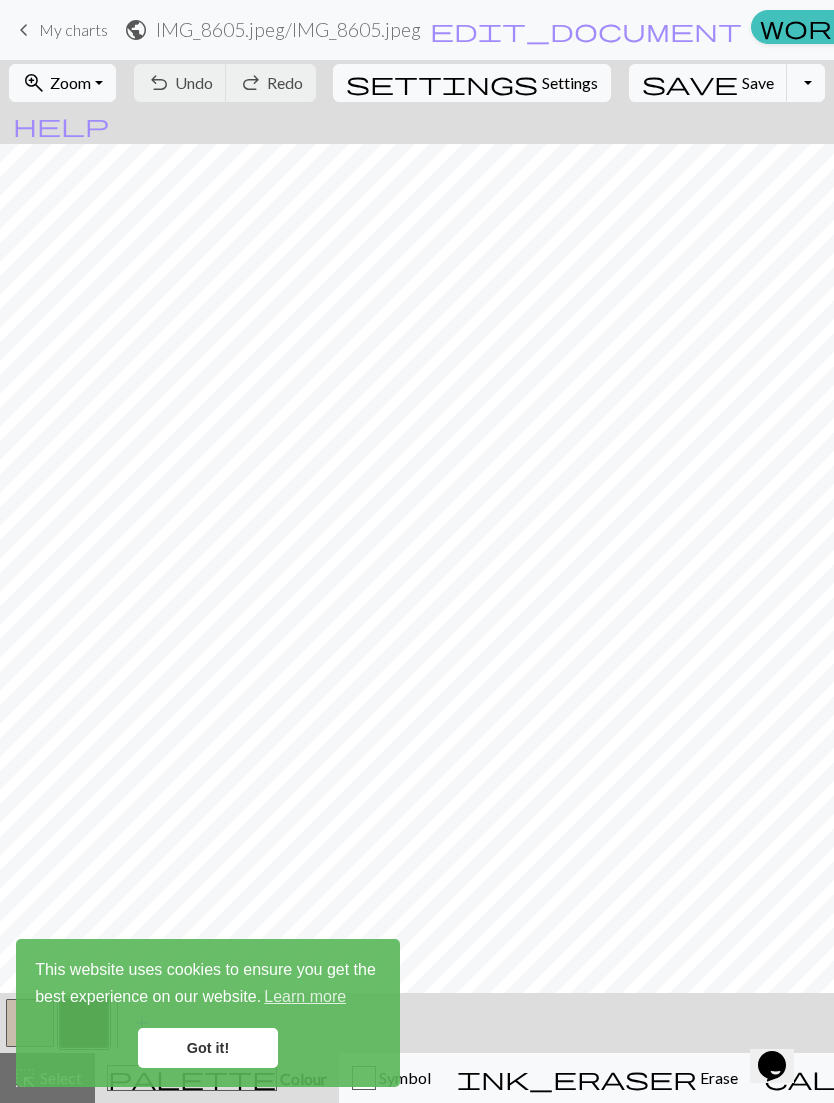 click on "Got it!" at bounding box center [208, 1048] 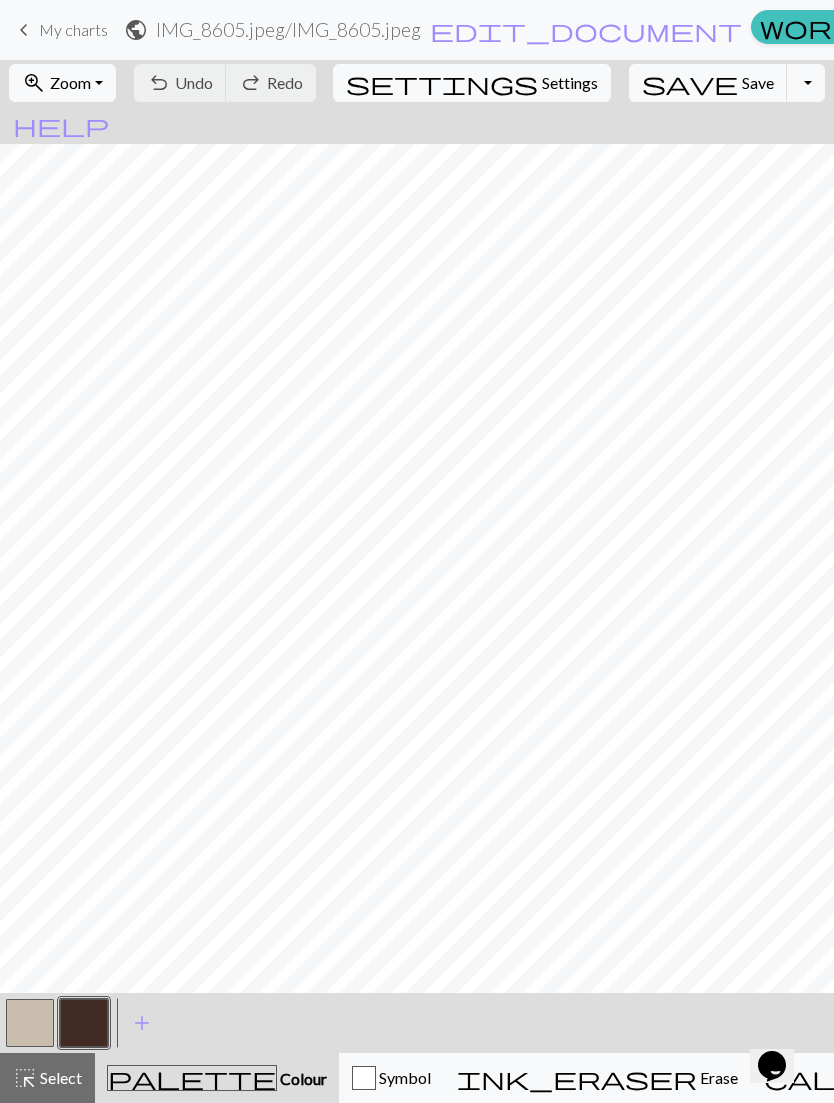 click at bounding box center [84, 1023] 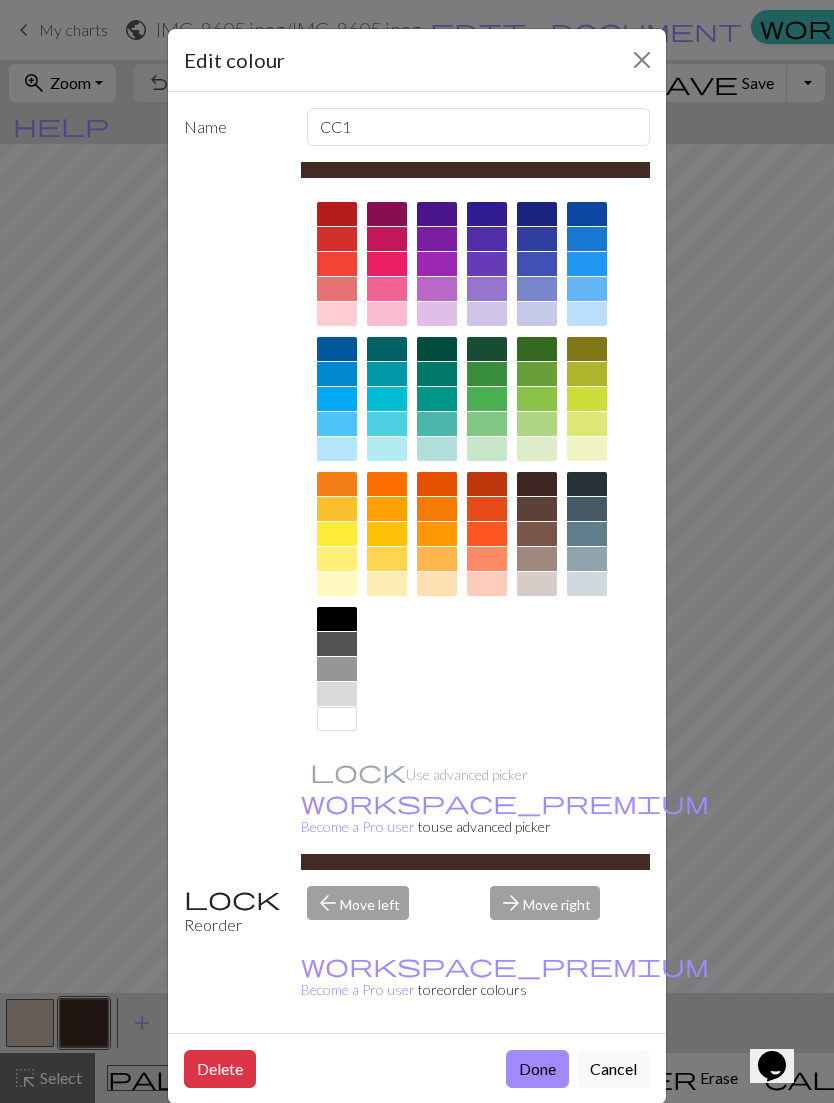 click at bounding box center [642, 60] 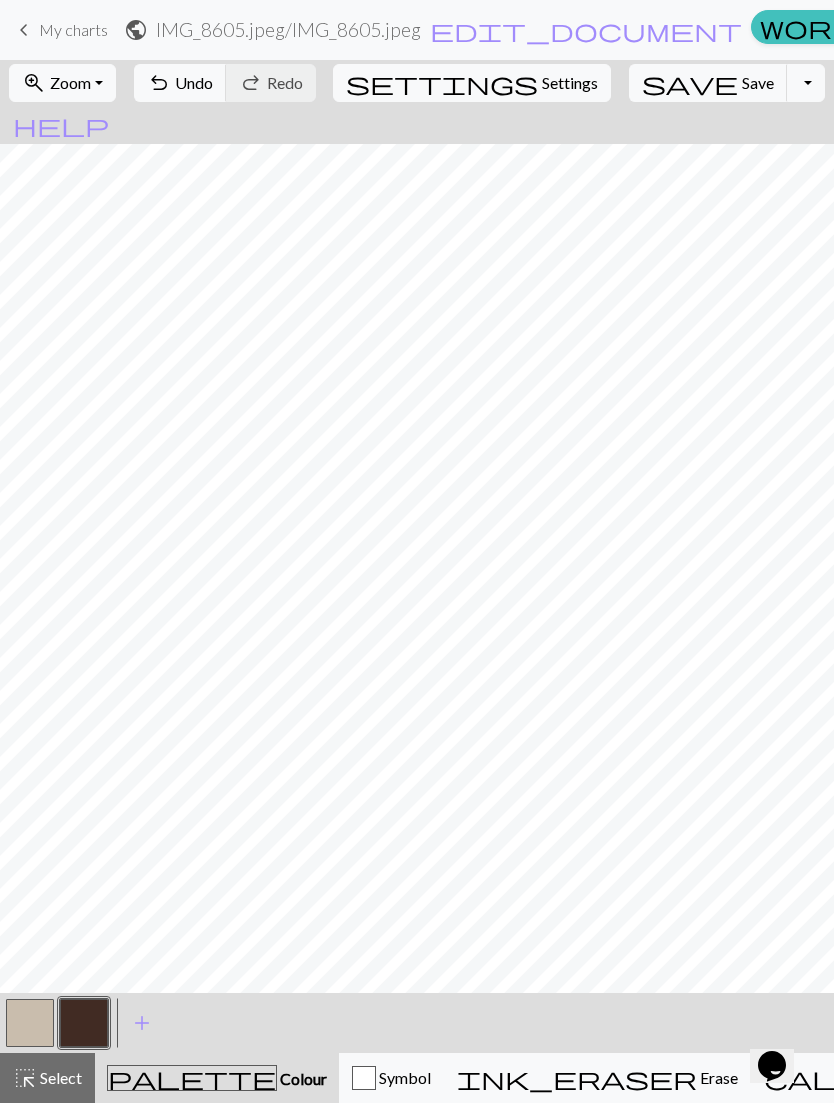 click at bounding box center (30, 1023) 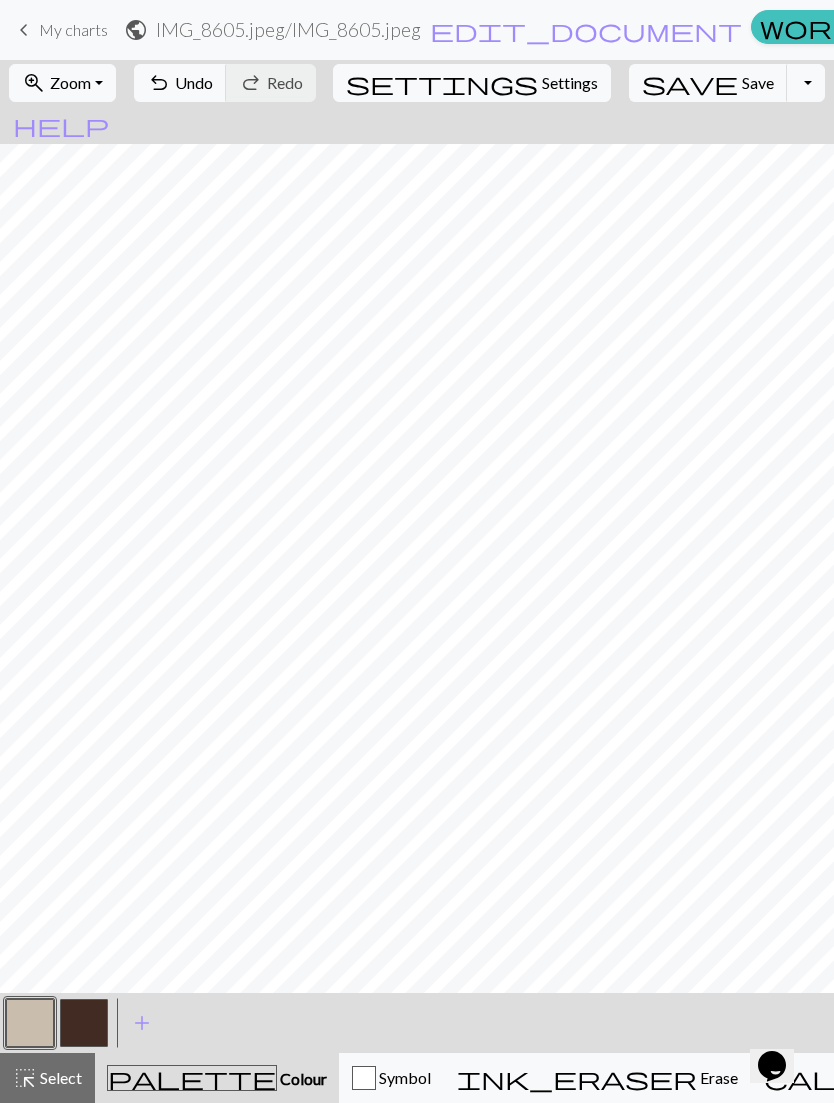 click on "My charts" at bounding box center (73, 29) 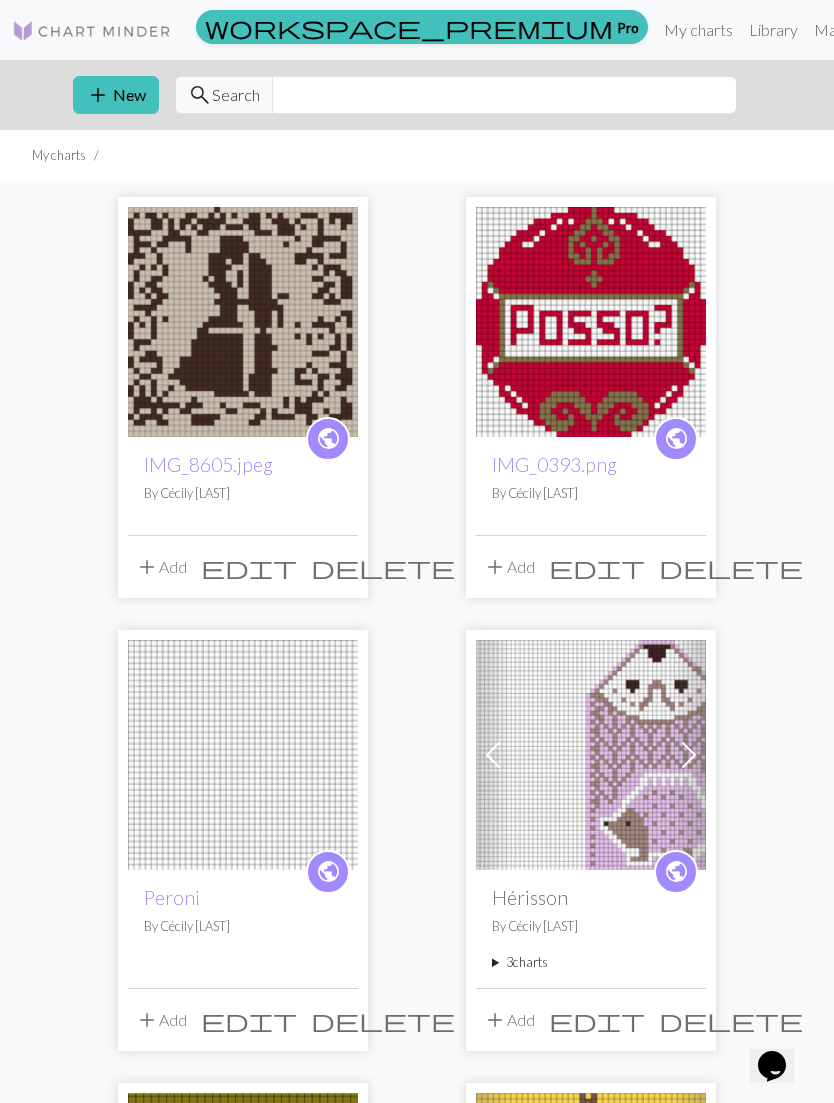 click on "add   New" at bounding box center [116, 95] 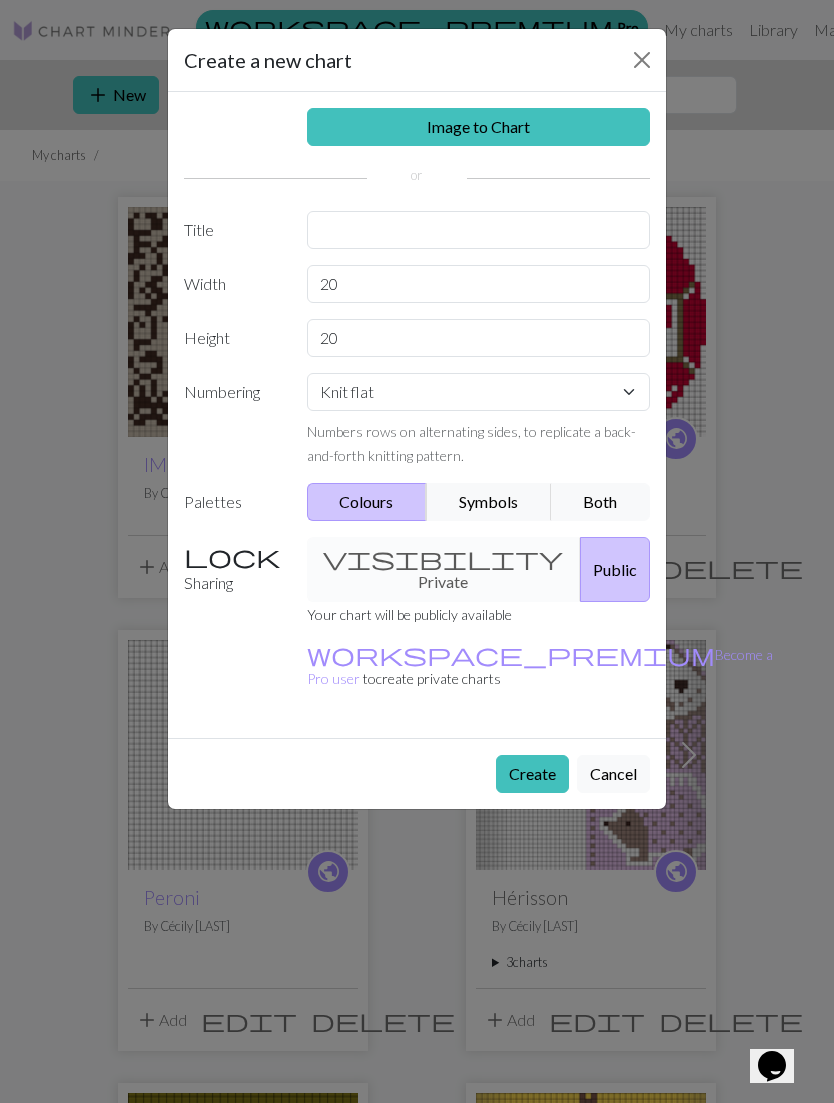 click on "Image to Chart" at bounding box center (479, 127) 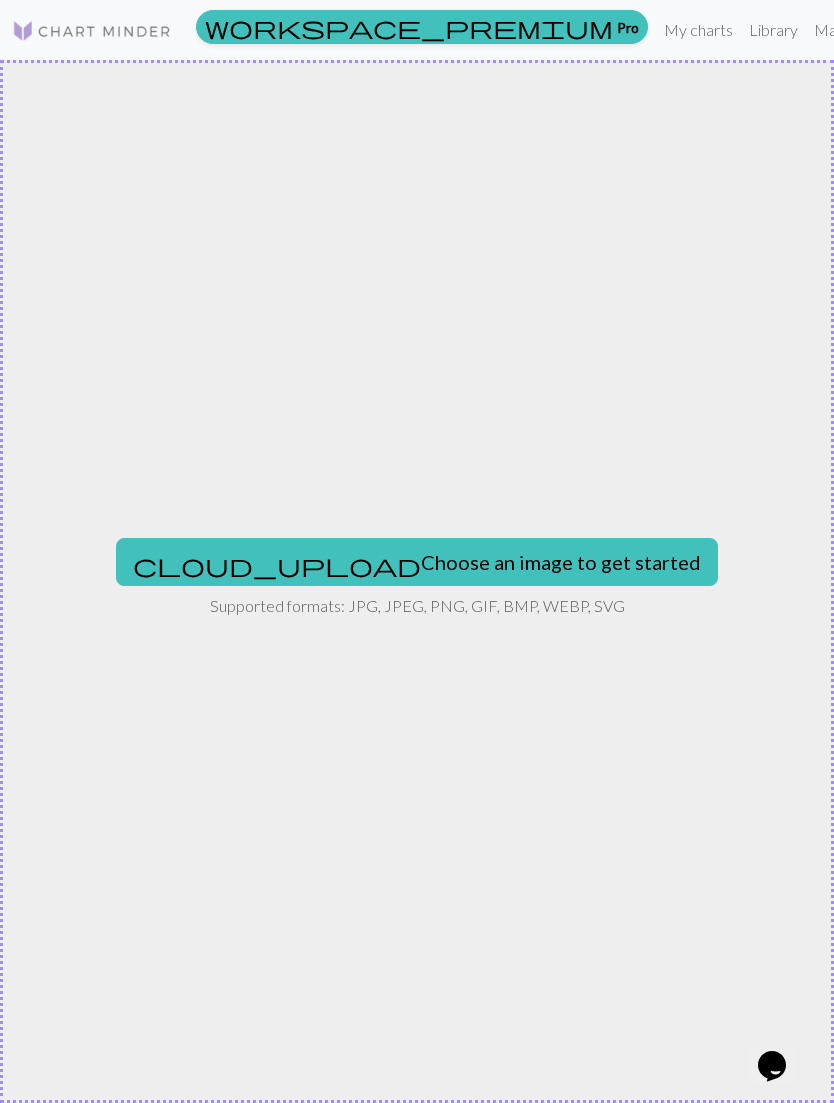 click on "cloud_upload  Choose an image to get started" at bounding box center (417, 562) 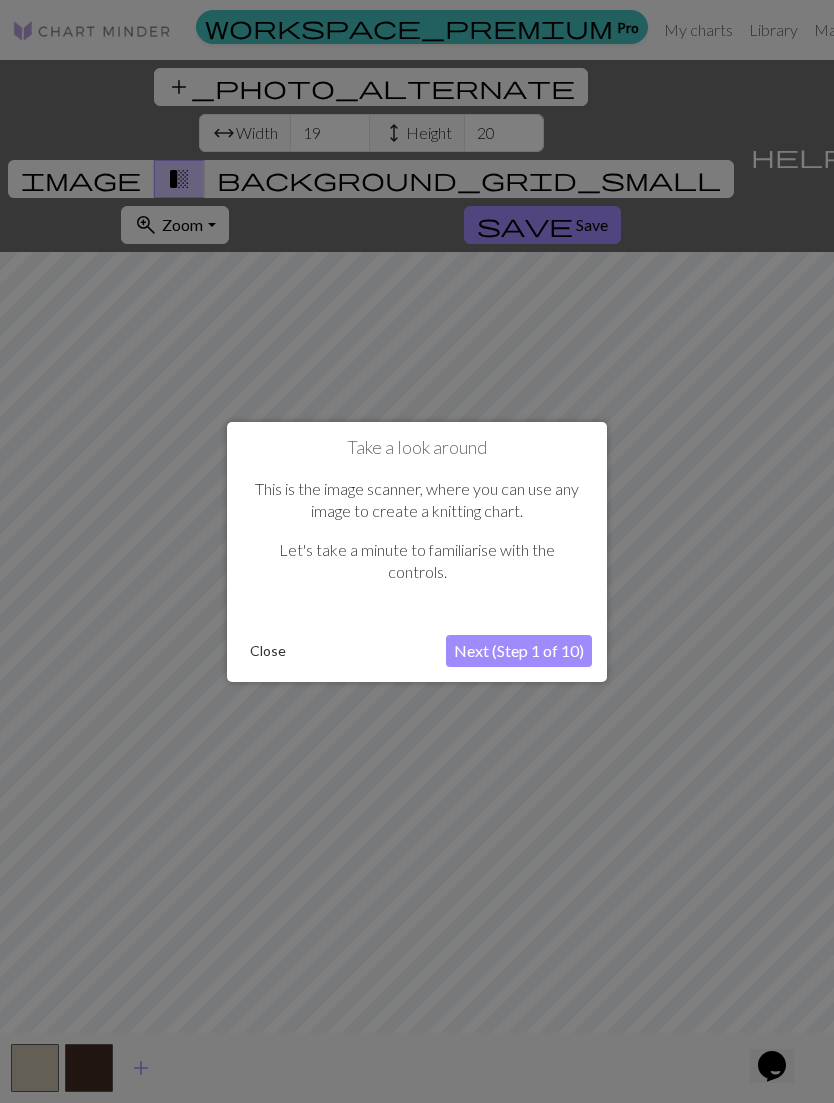 click on "Close" at bounding box center [268, 651] 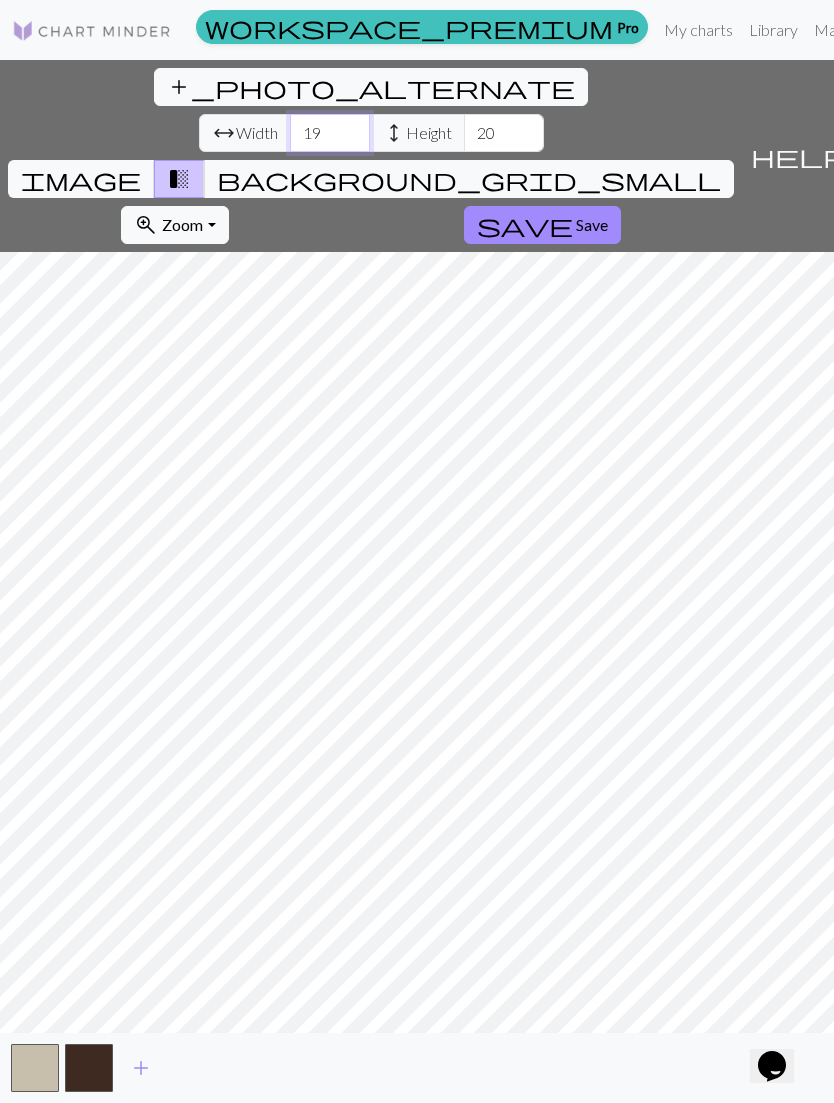 click on "19" at bounding box center [330, 133] 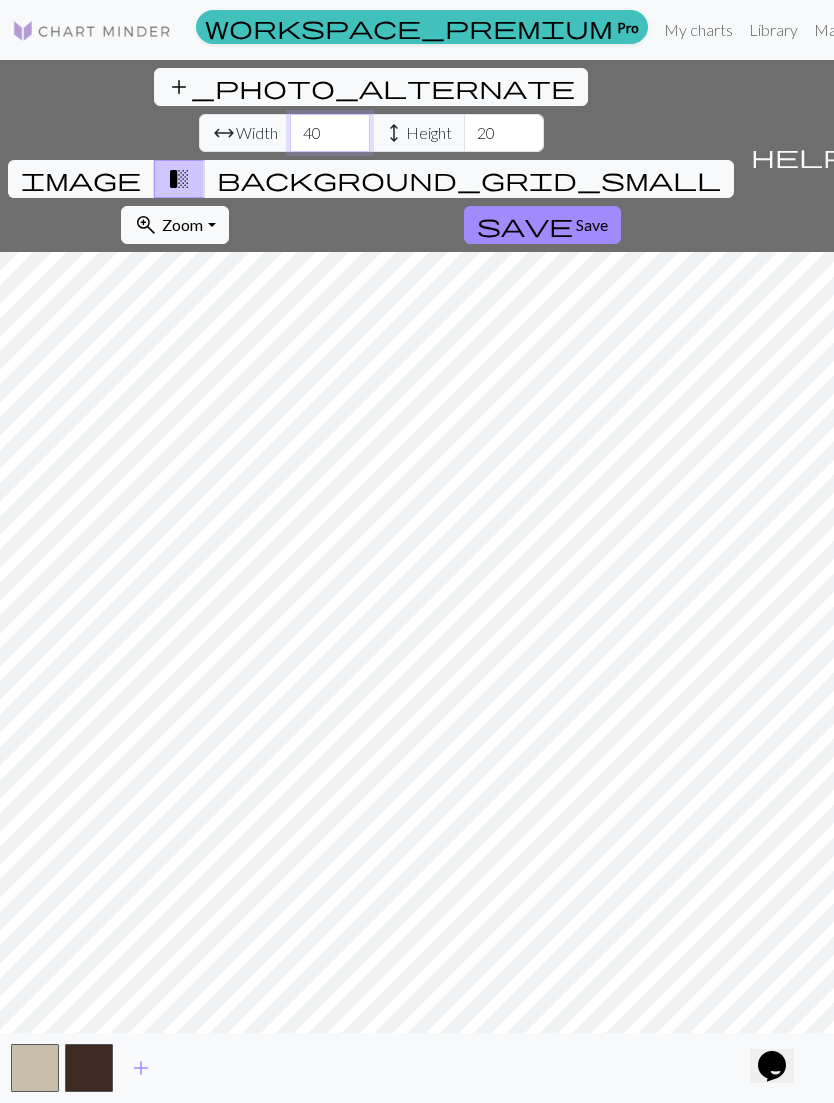 type on "40" 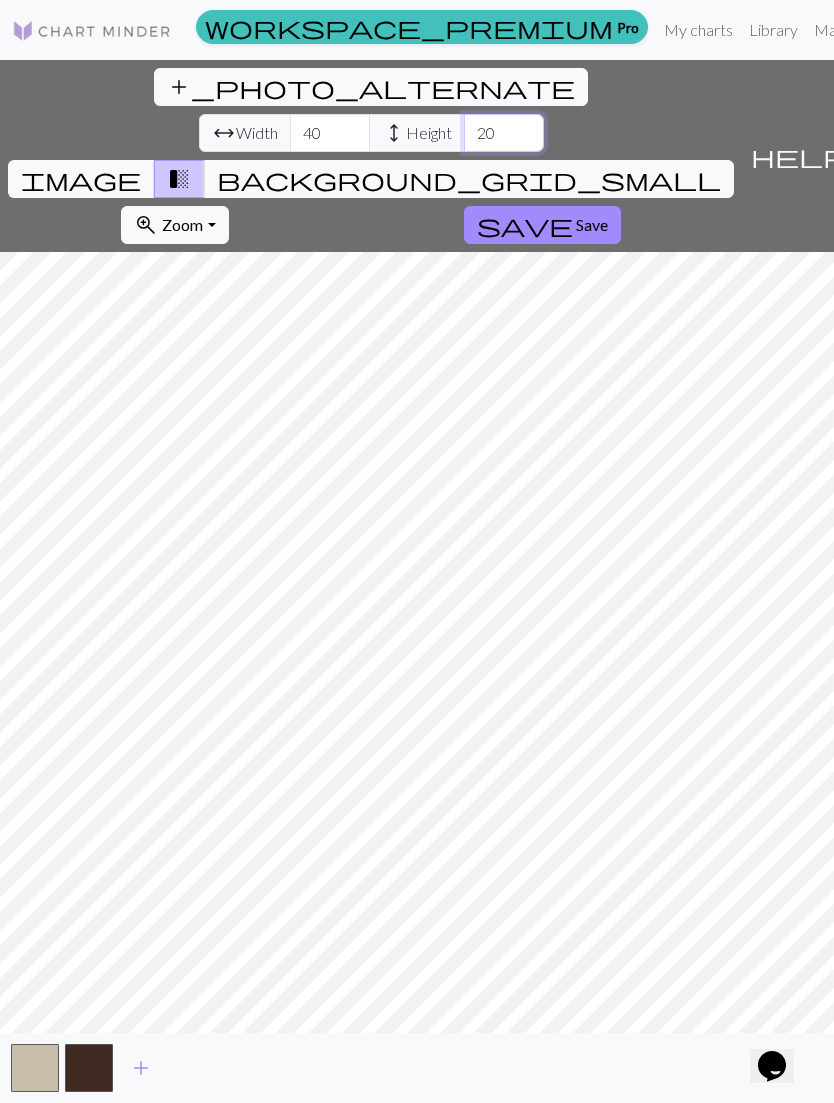 click on "20" at bounding box center (504, 133) 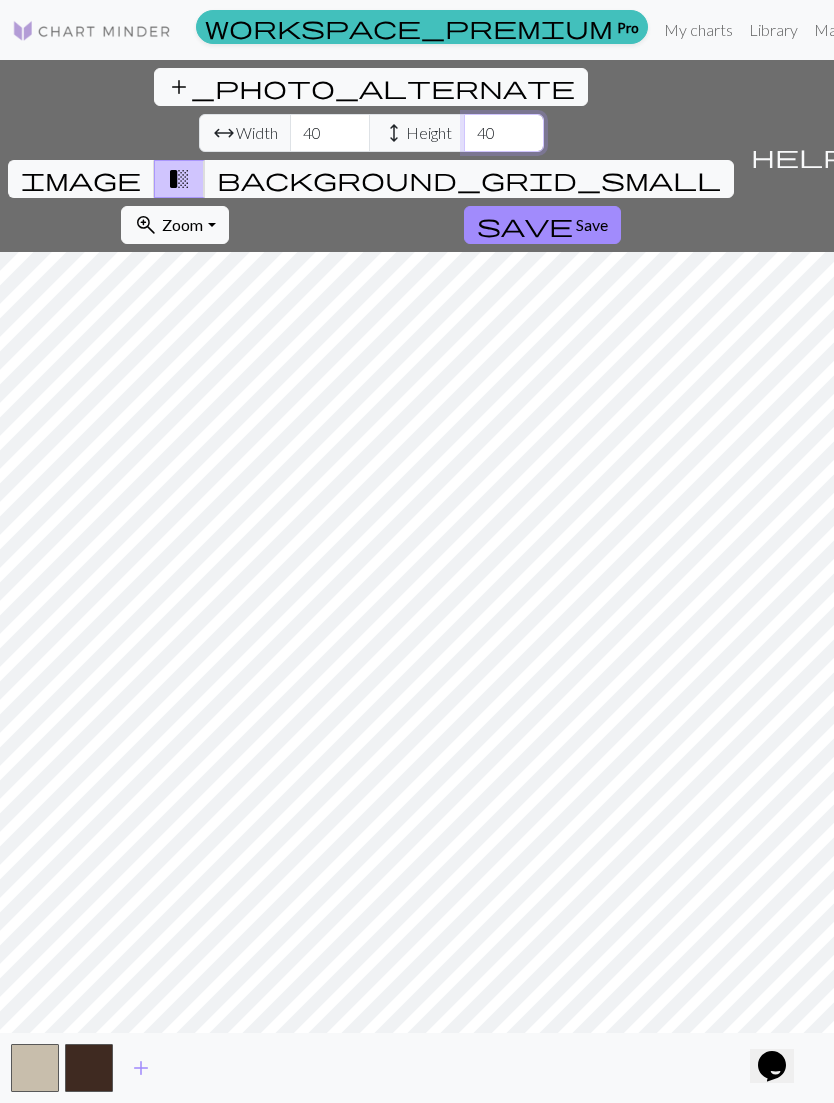 type on "40" 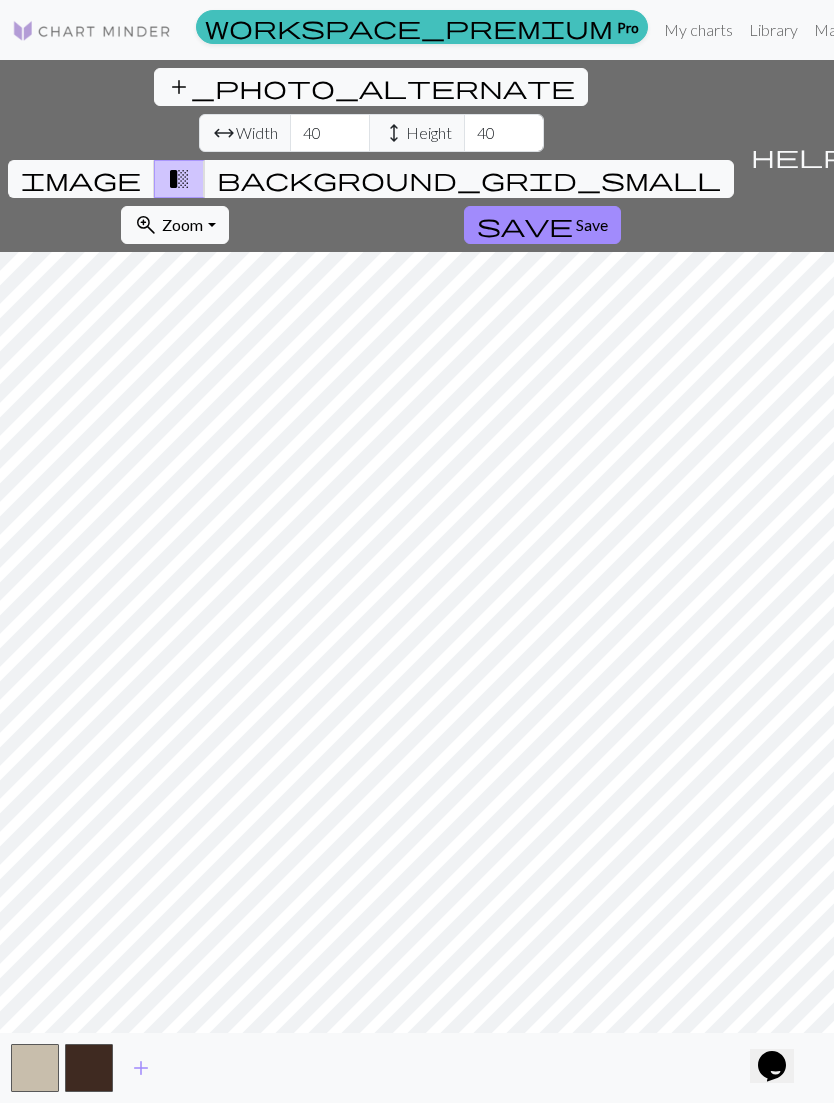click on "add_photo_alternate" at bounding box center (371, 87) 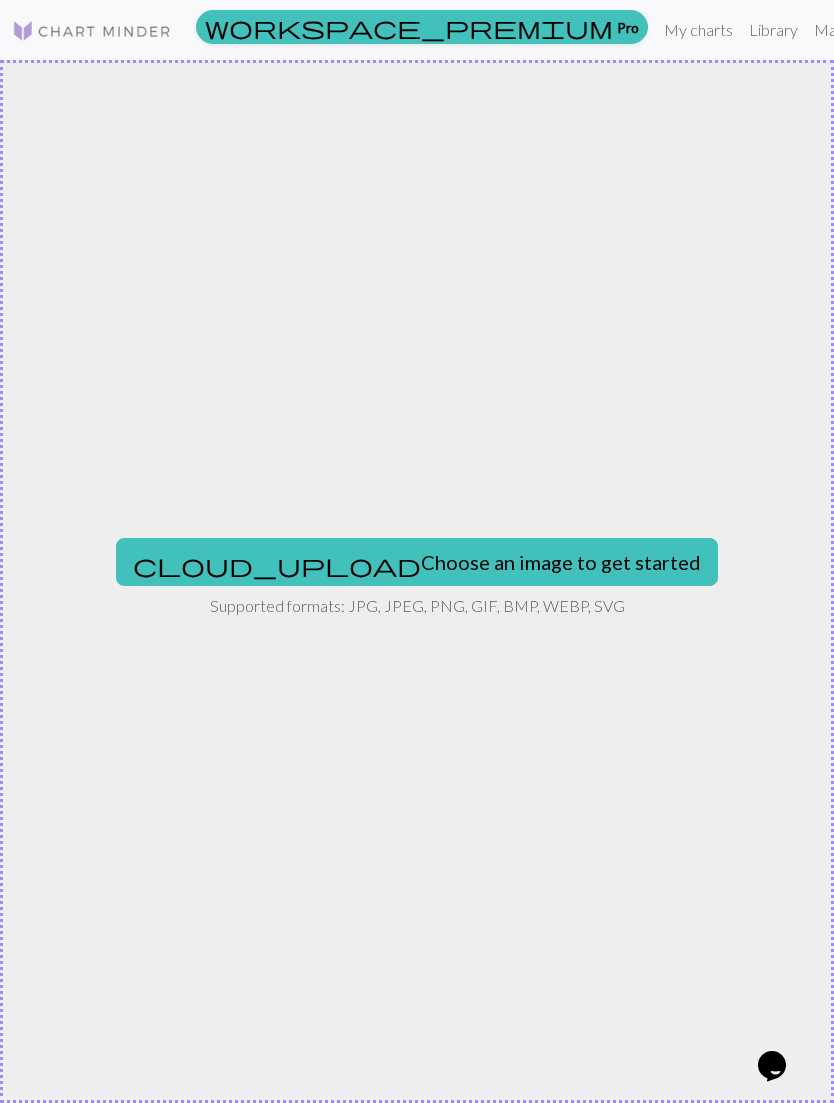 click on "cloud_upload  Choose an image to get started" at bounding box center (417, 562) 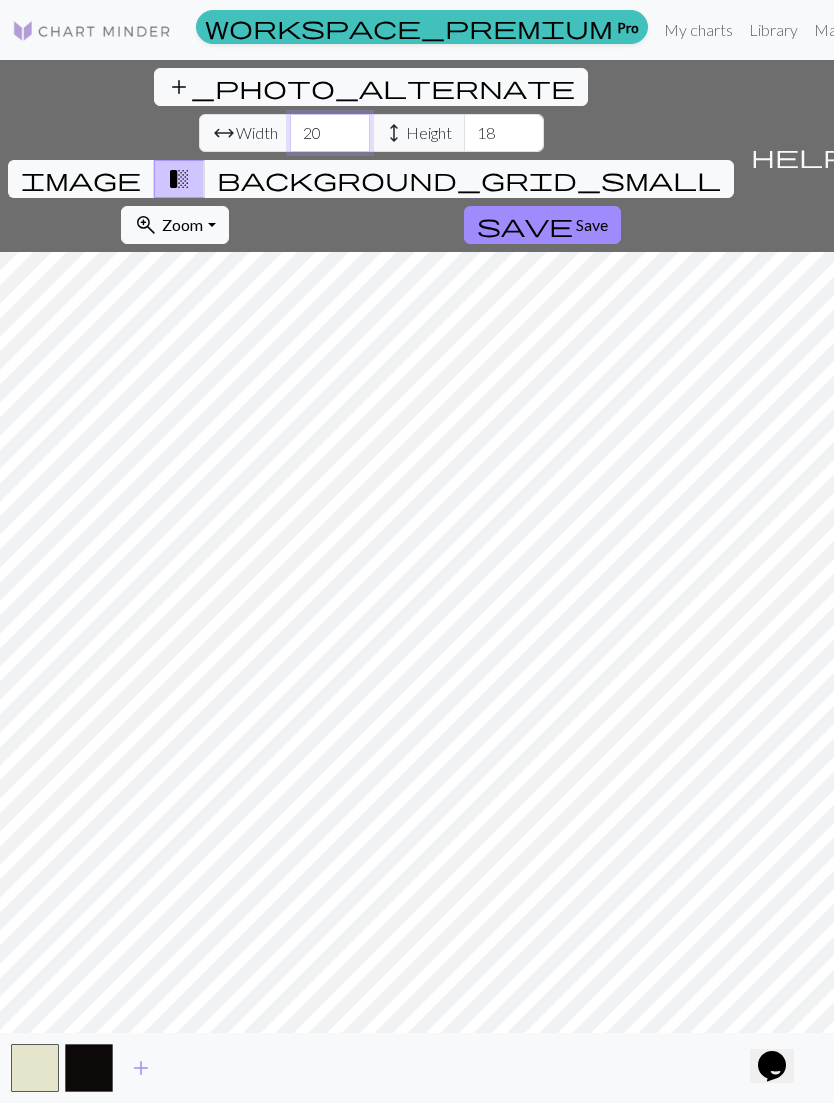 click on "20" at bounding box center (330, 133) 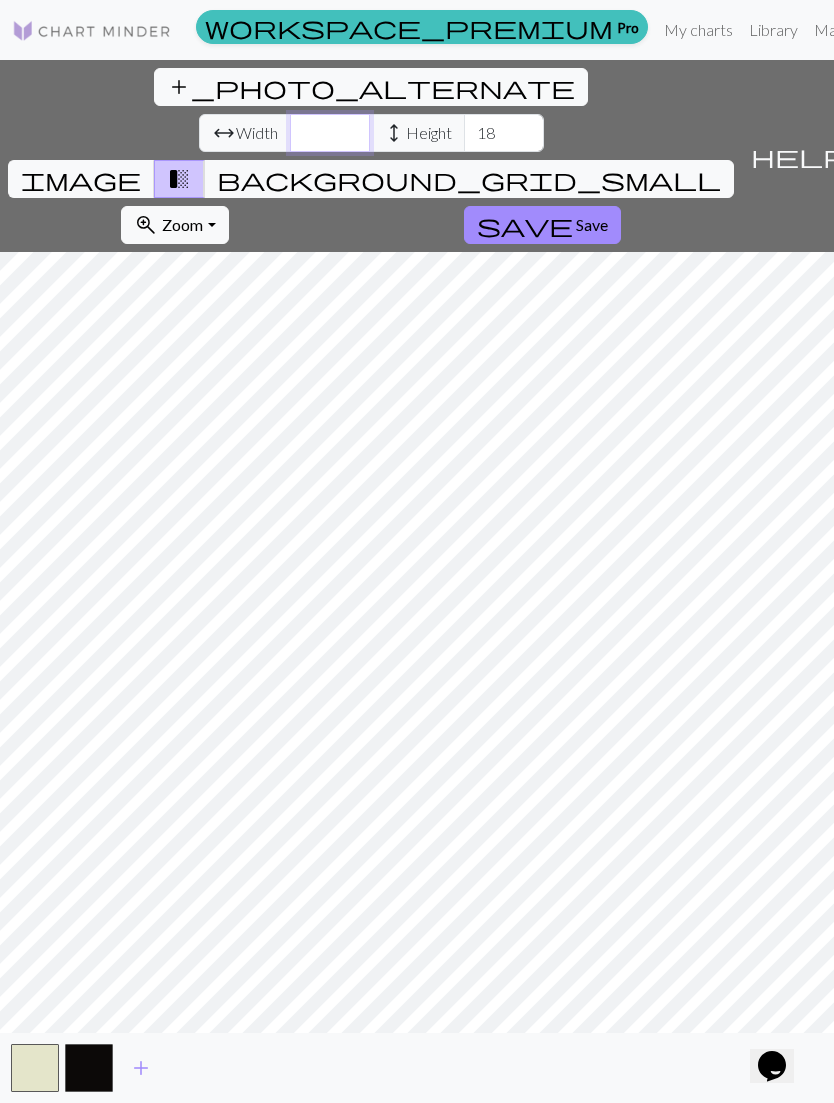 type on "3" 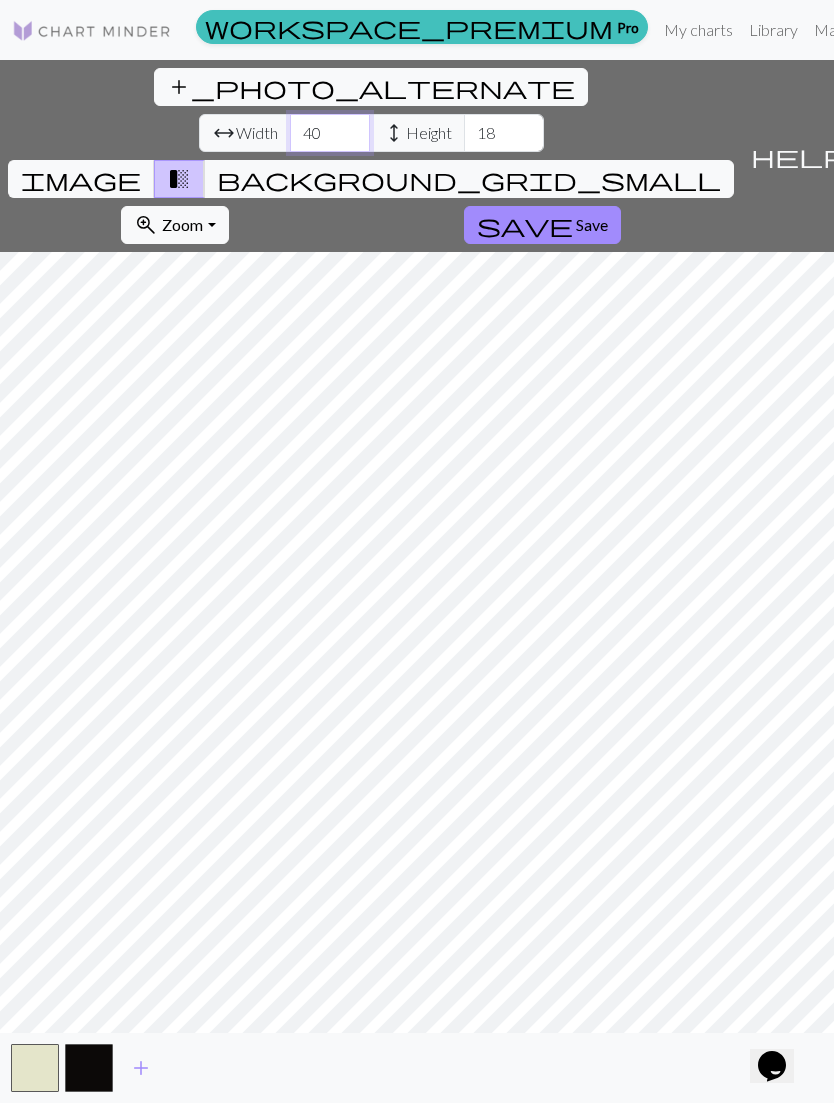 type on "40" 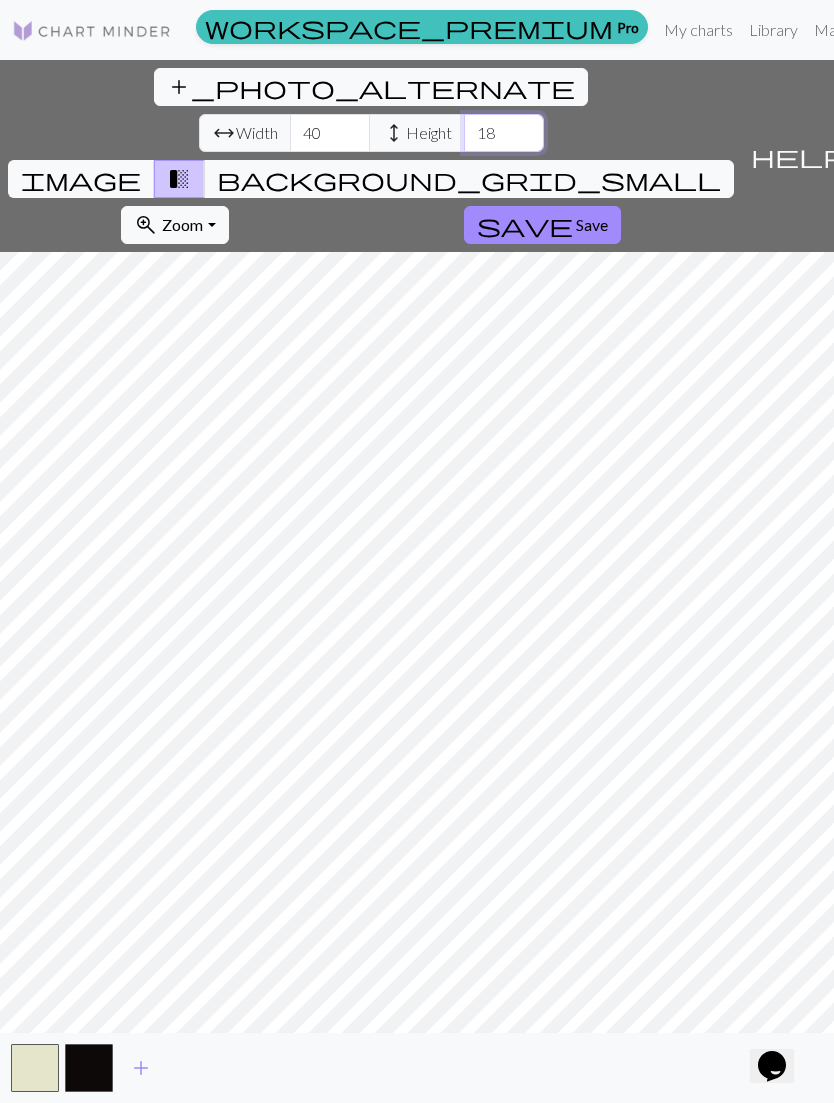 click on "18" at bounding box center (504, 133) 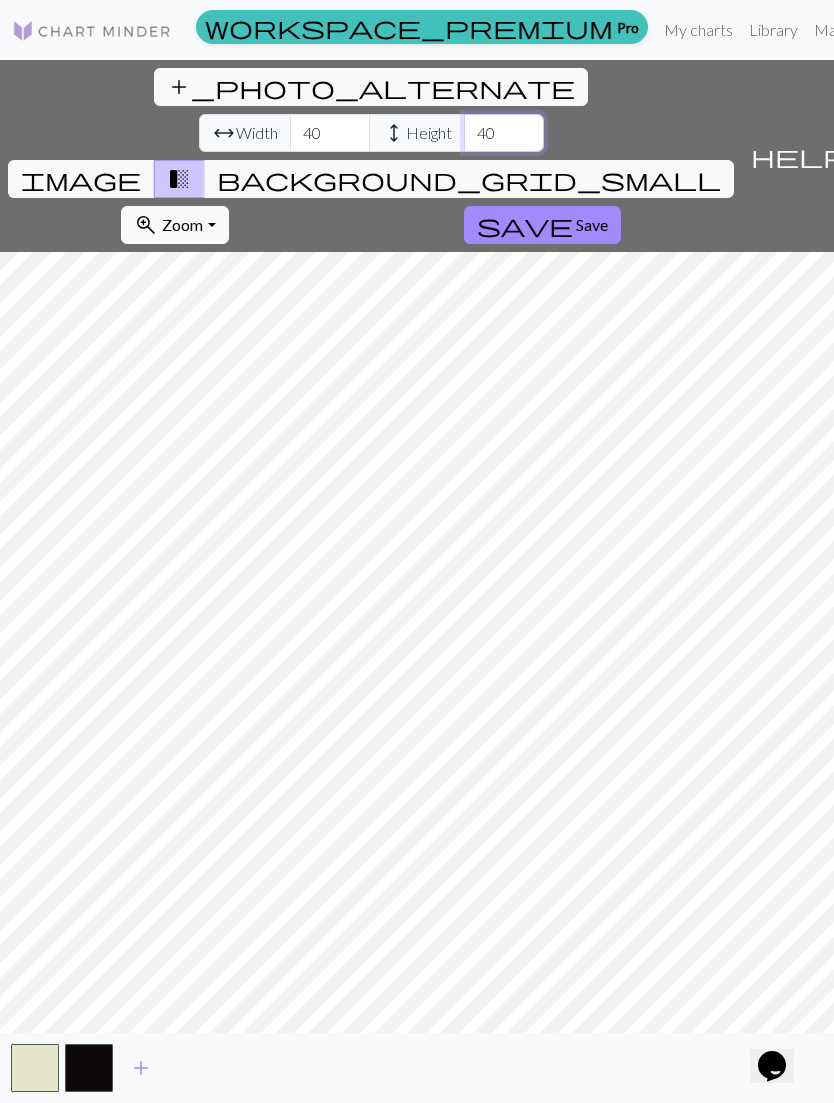 type on "40" 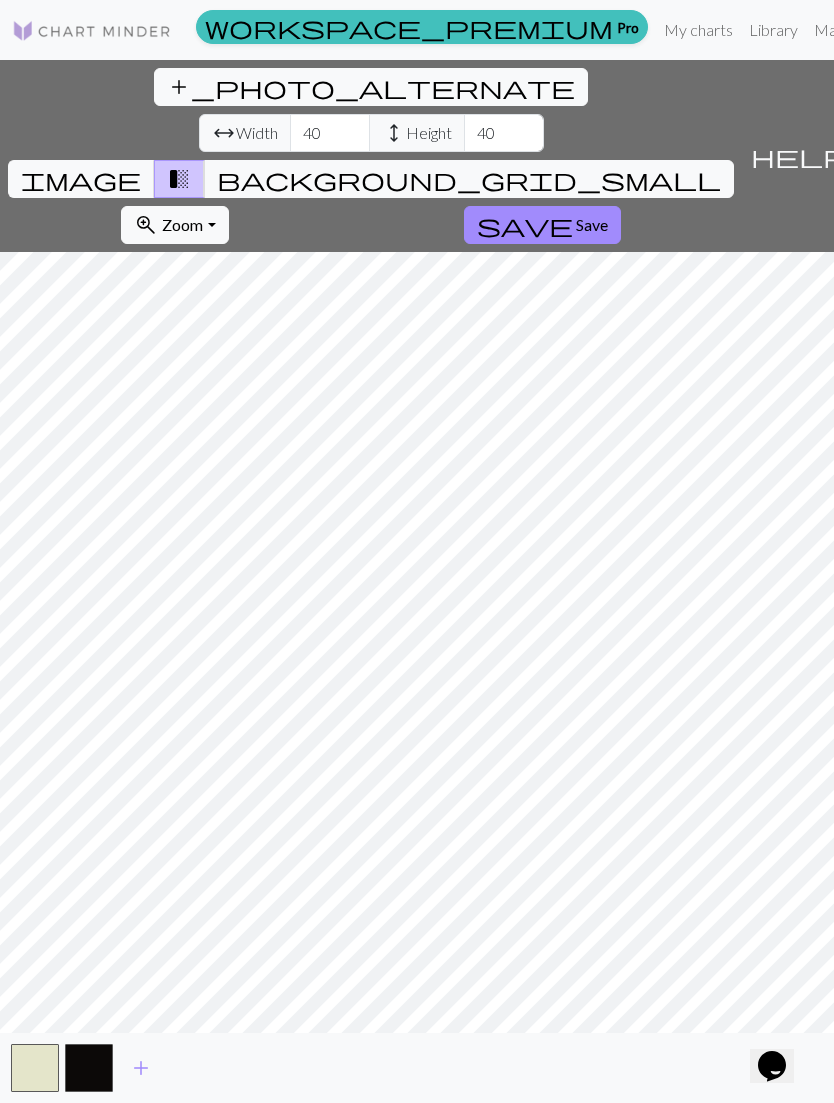 click on "Save" at bounding box center (592, 224) 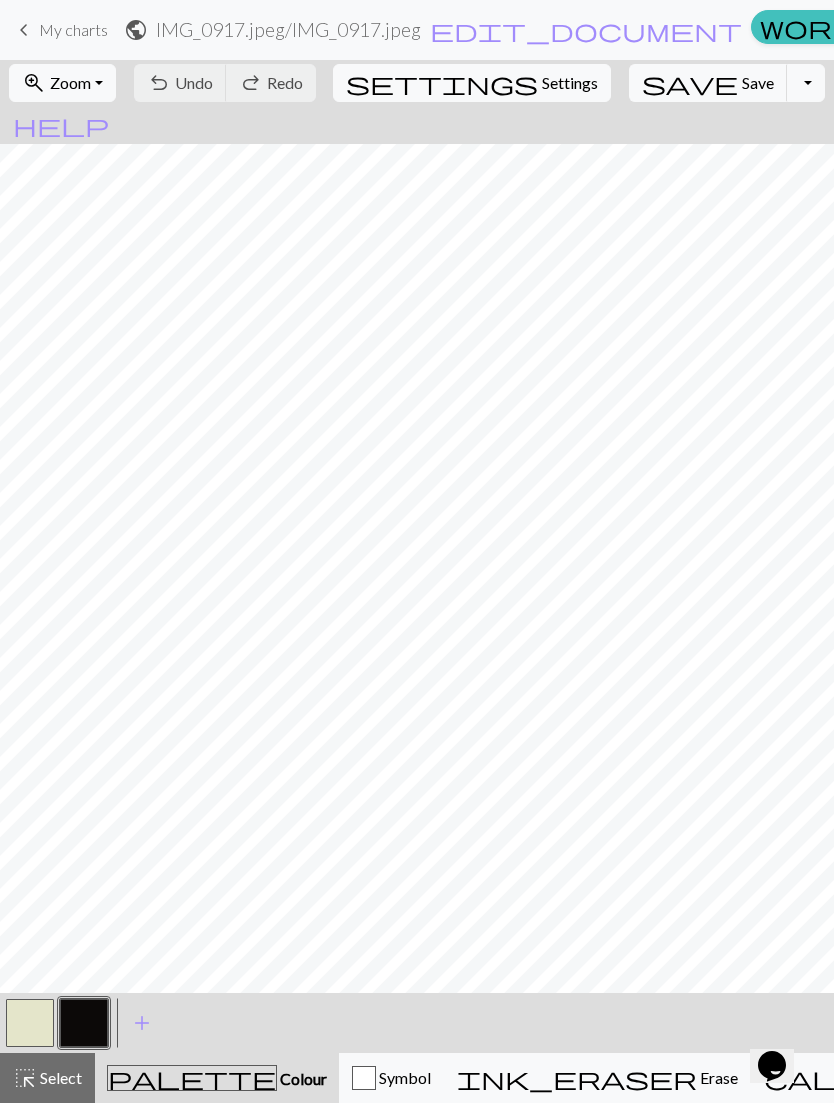 click at bounding box center (30, 1023) 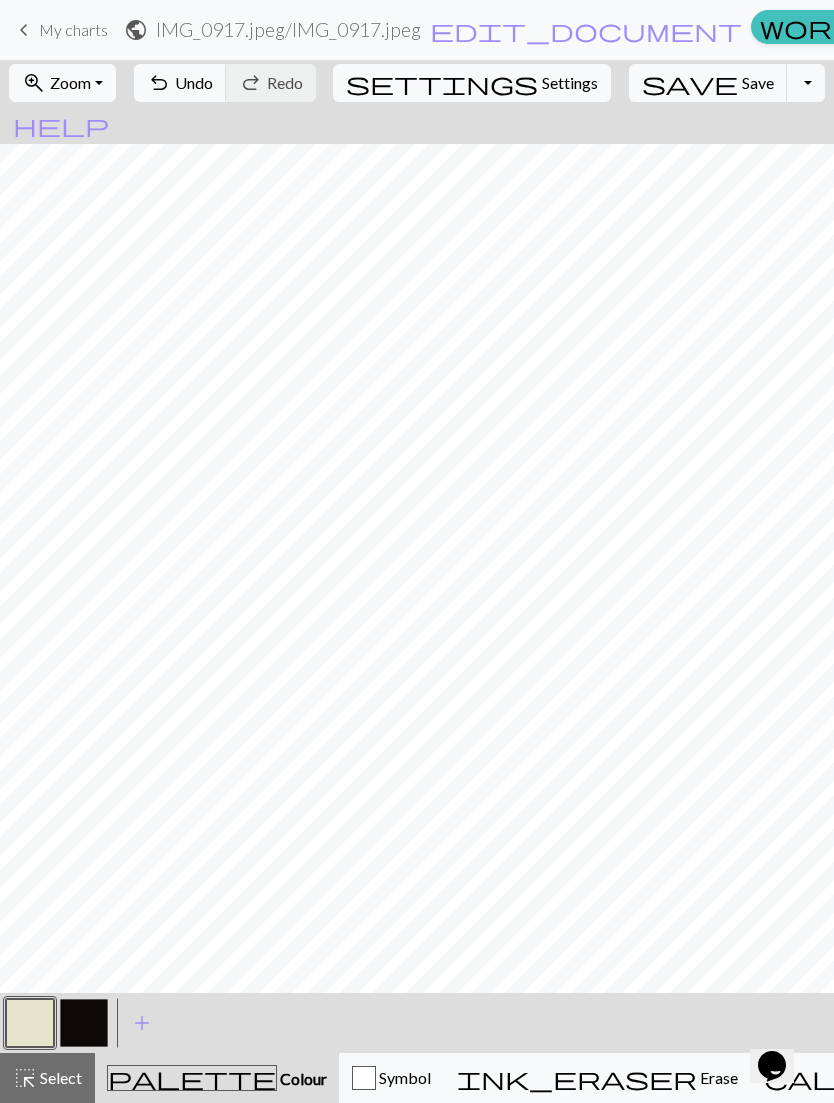 click at bounding box center (84, 1023) 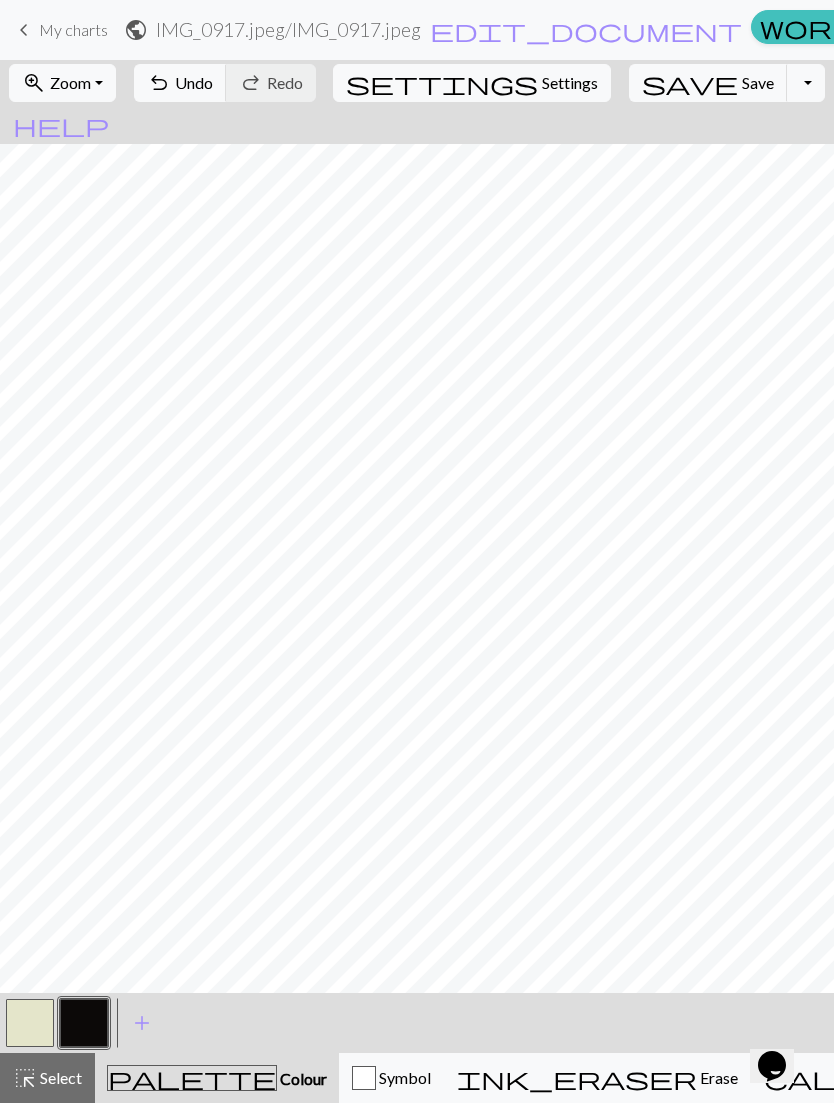 click at bounding box center (30, 1023) 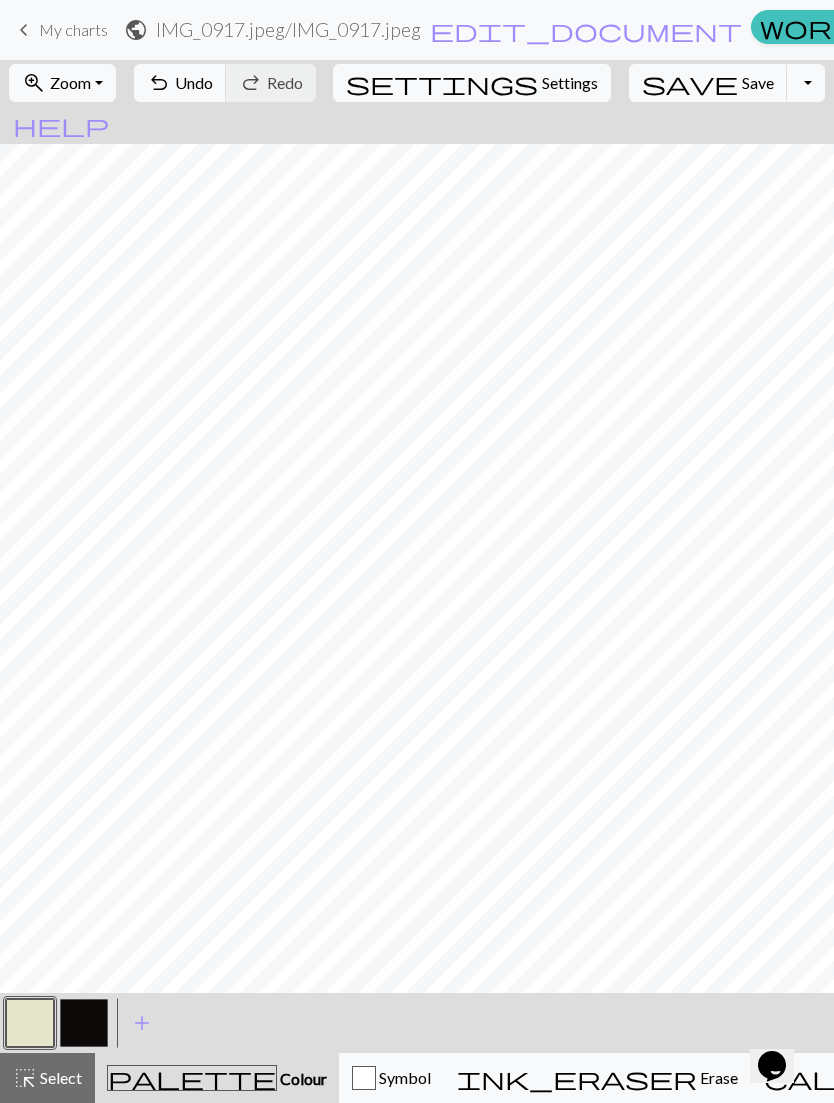 click at bounding box center (84, 1023) 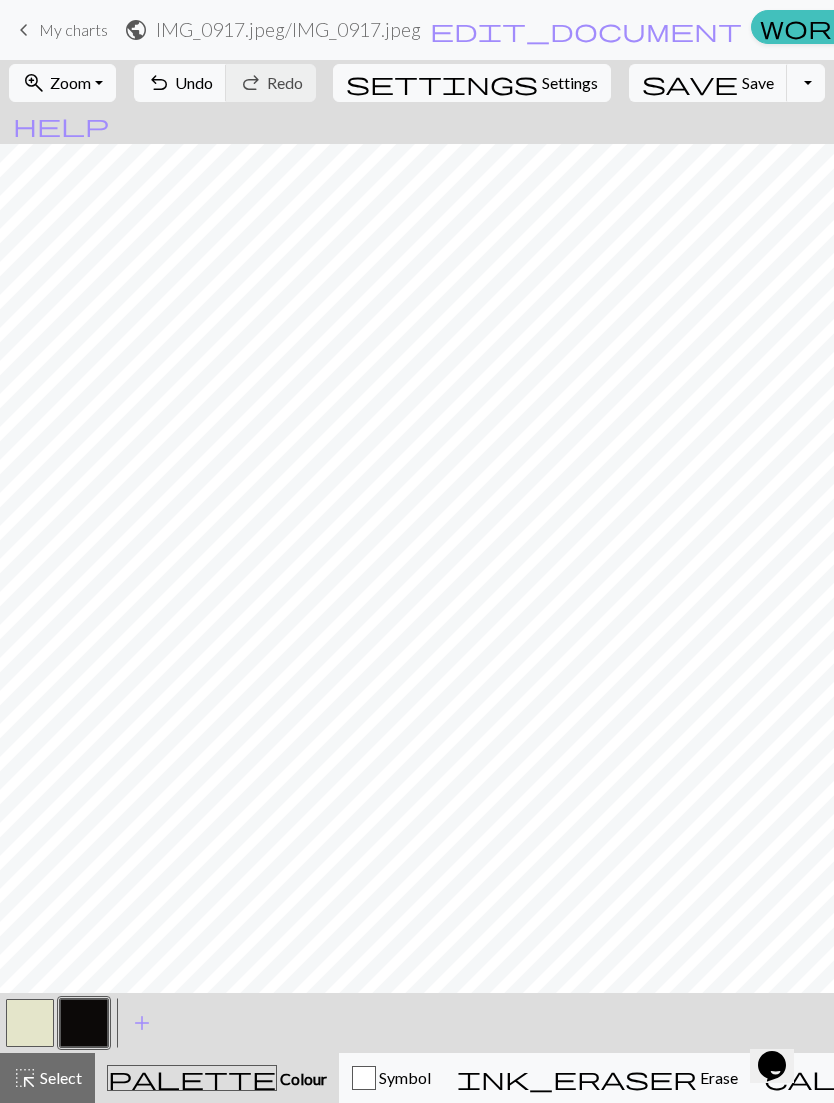 click at bounding box center (30, 1023) 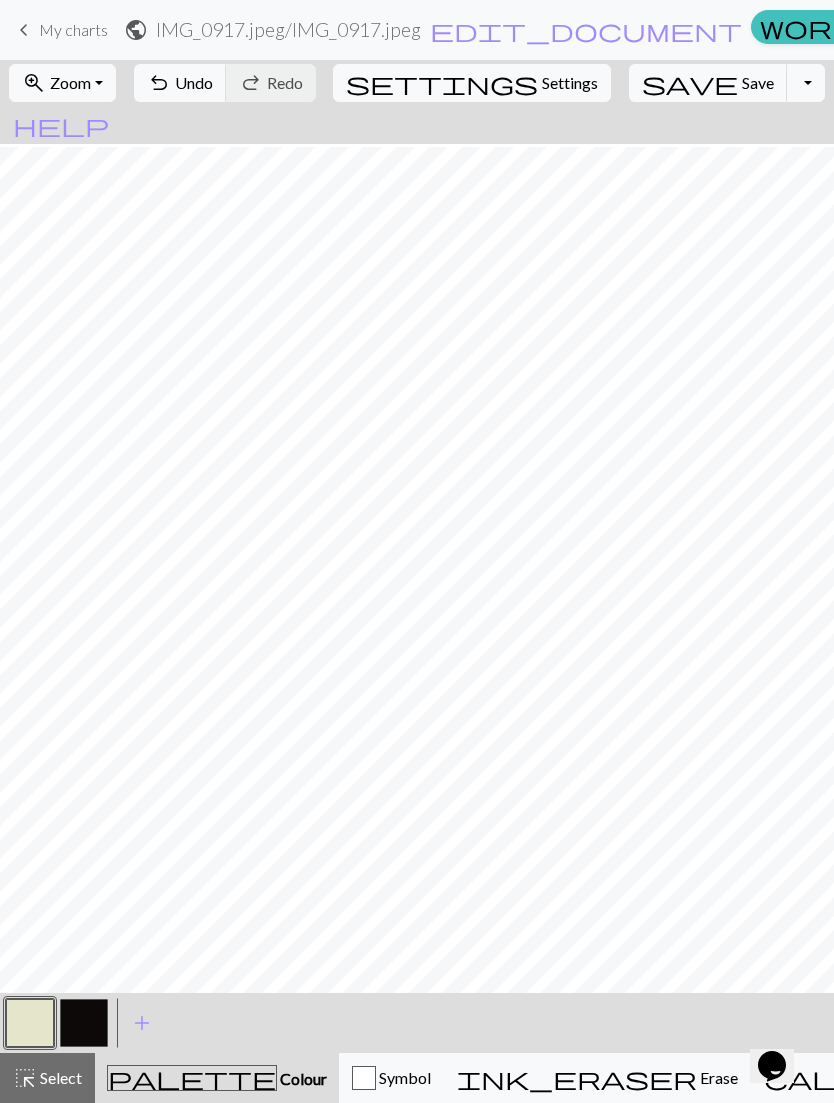 scroll, scrollTop: 0, scrollLeft: 0, axis: both 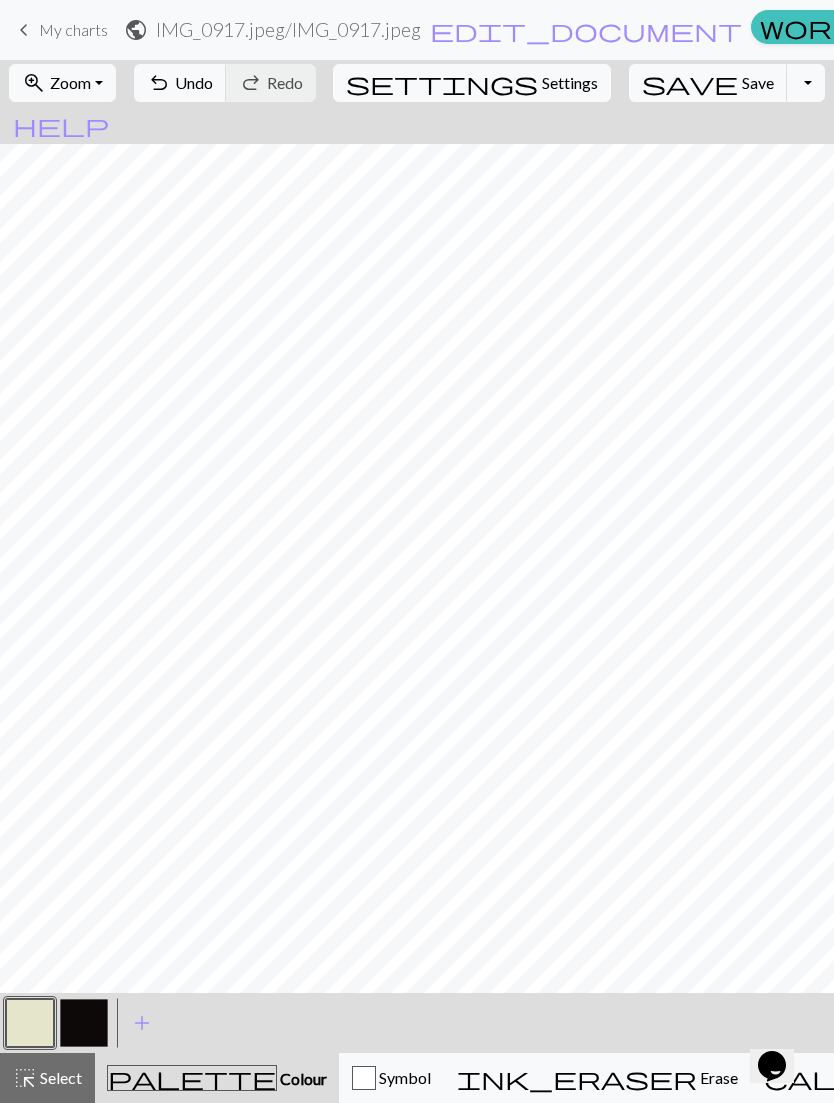 click at bounding box center (84, 1023) 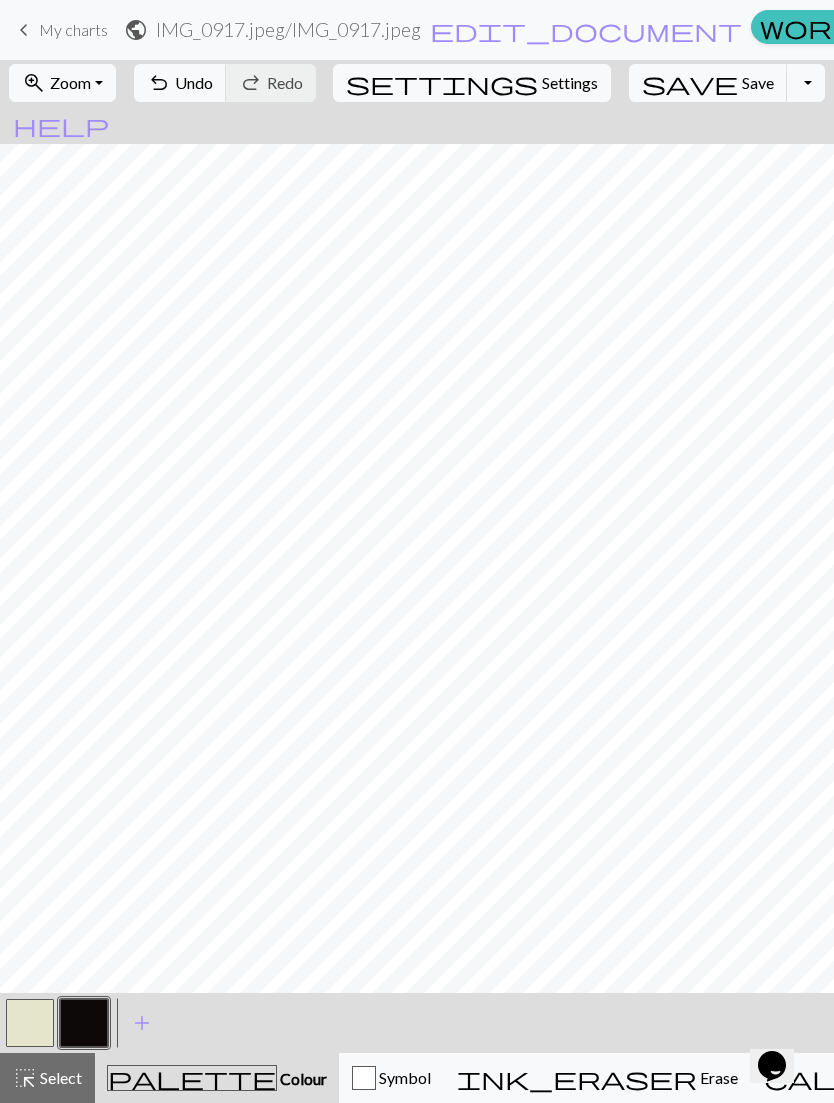 click at bounding box center (30, 1023) 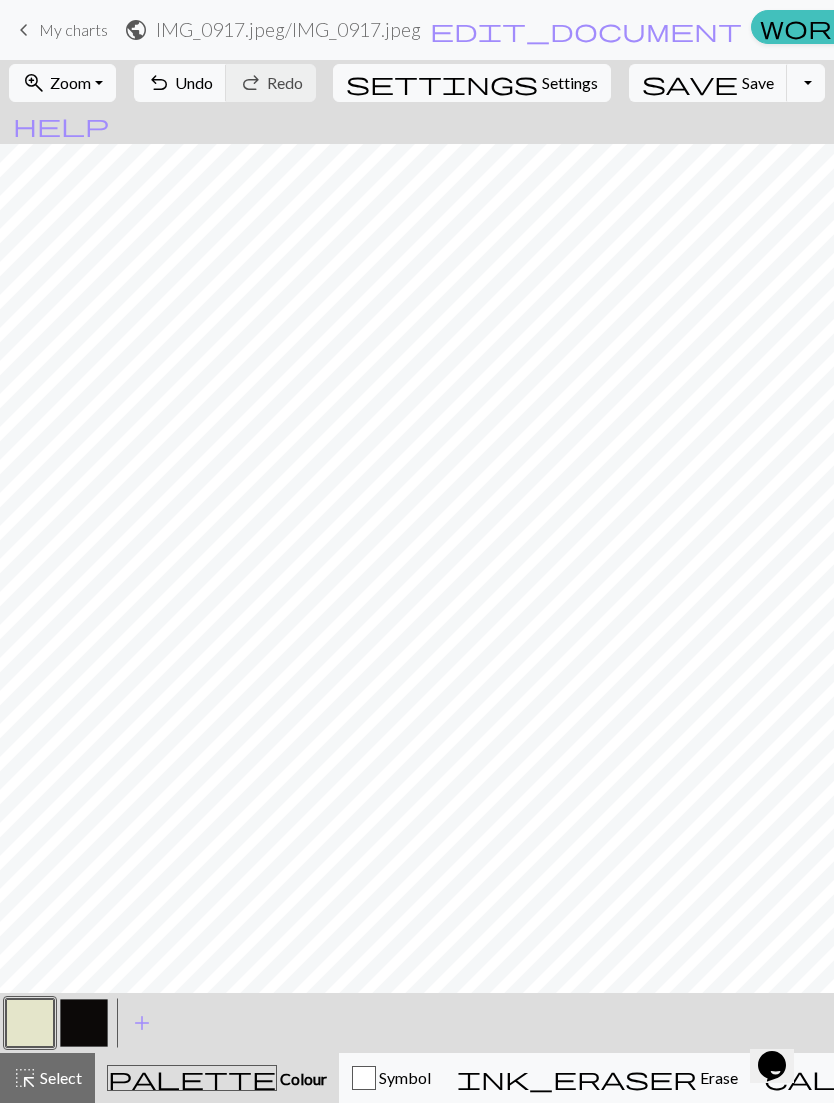click at bounding box center [84, 1023] 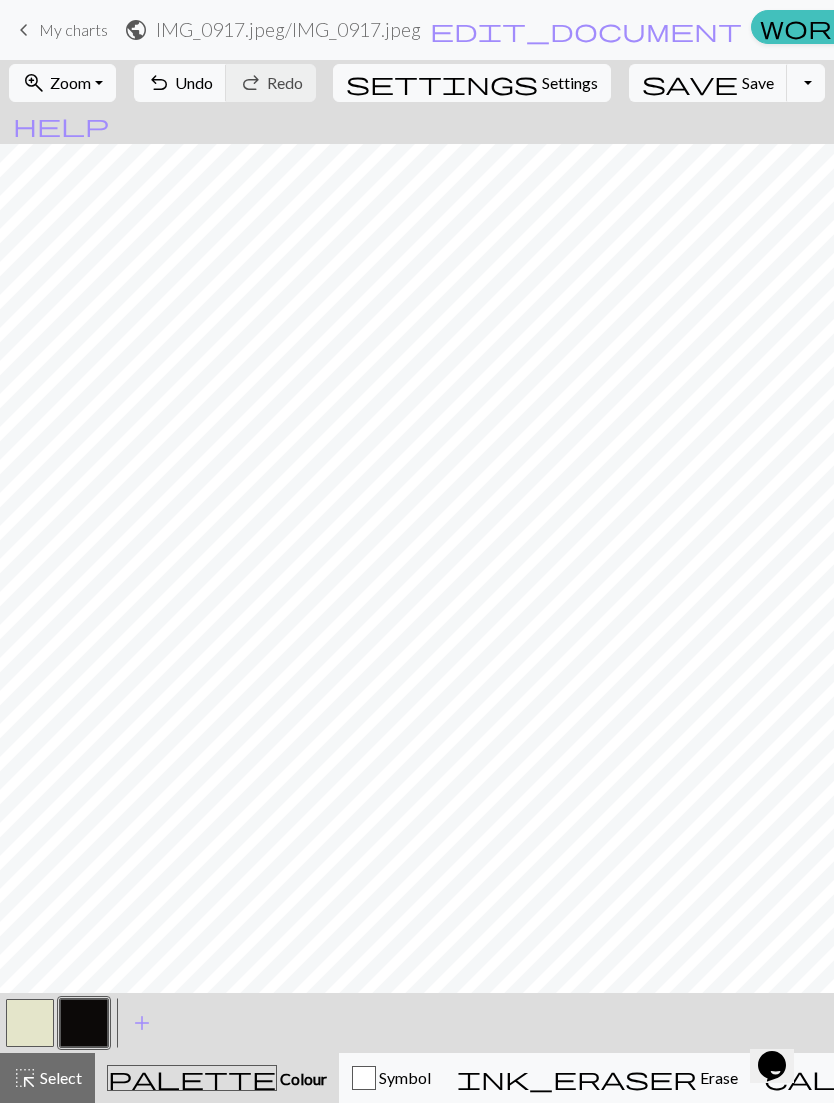 click at bounding box center (30, 1023) 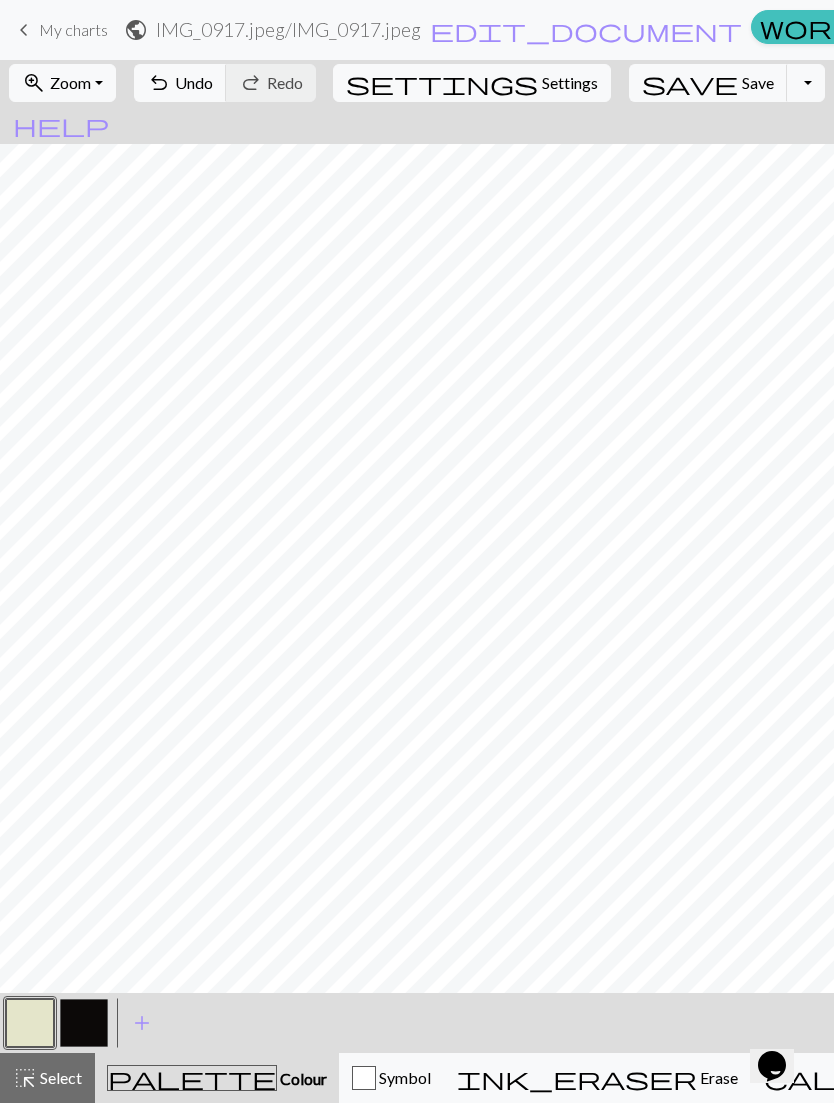 click at bounding box center (30, 1023) 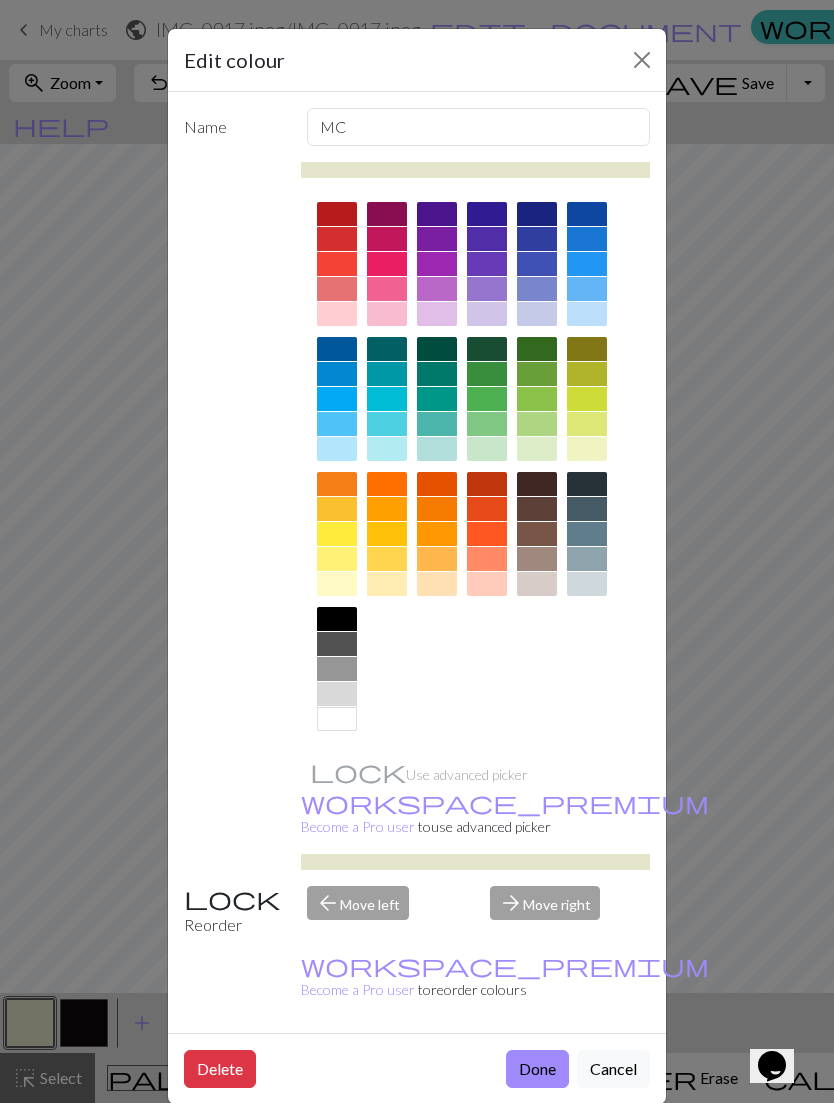 click at bounding box center (642, 60) 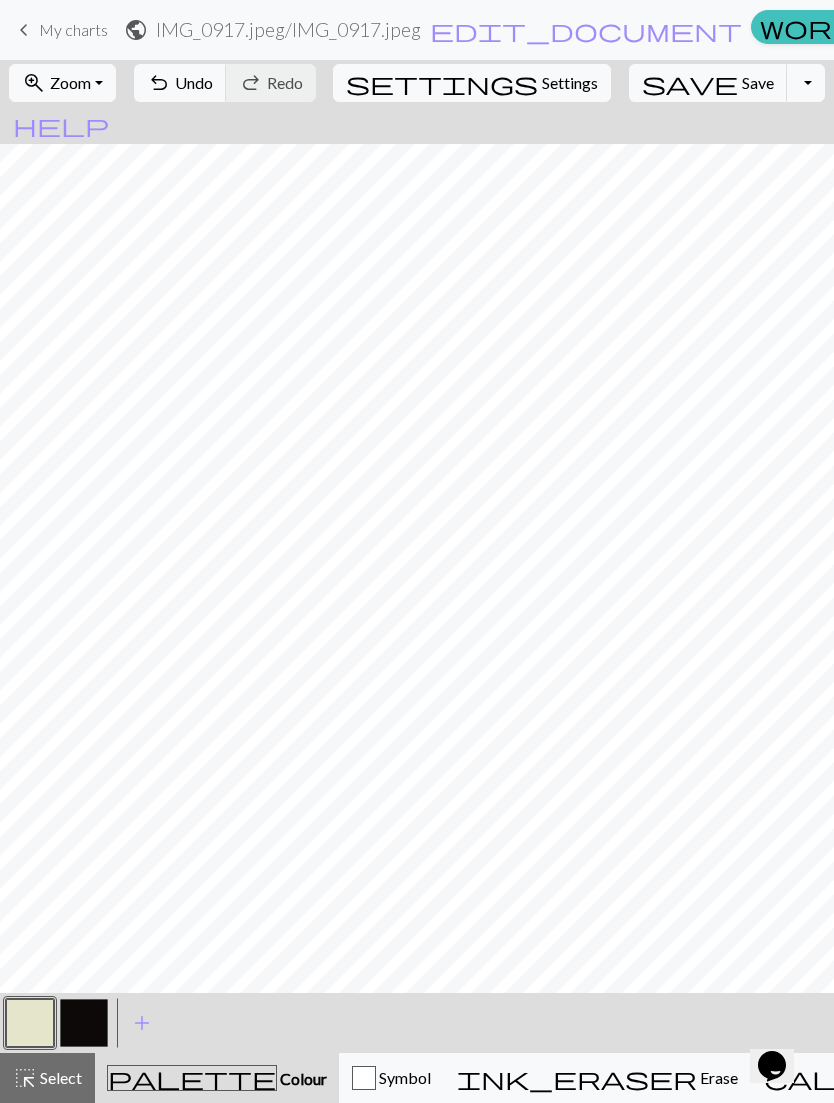 click at bounding box center (30, 1023) 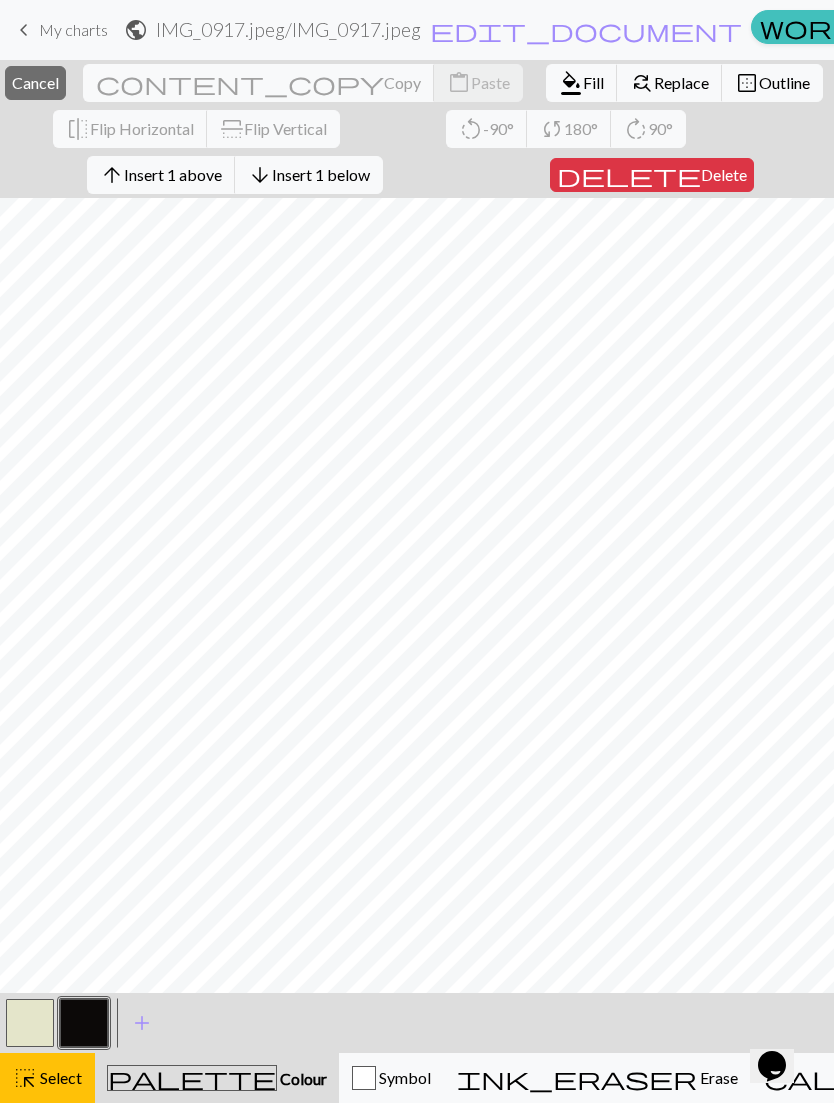 click on "Delete" at bounding box center [724, 174] 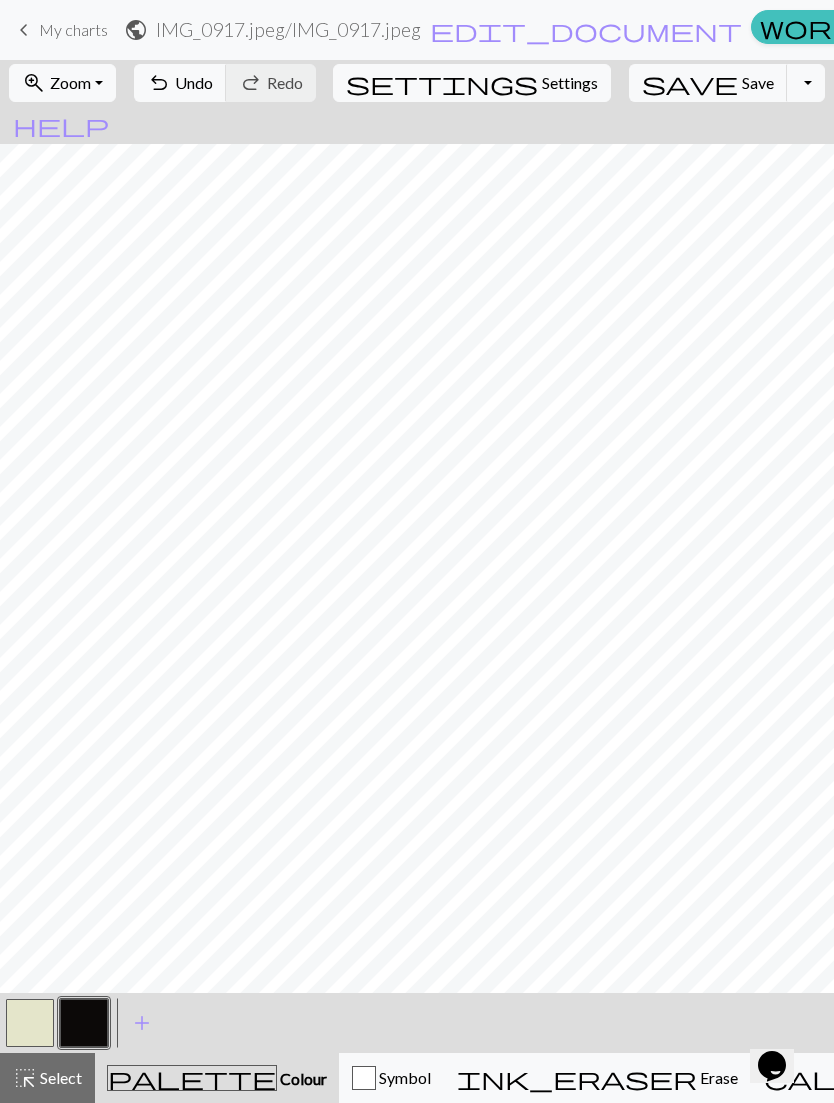 click at bounding box center (30, 1023) 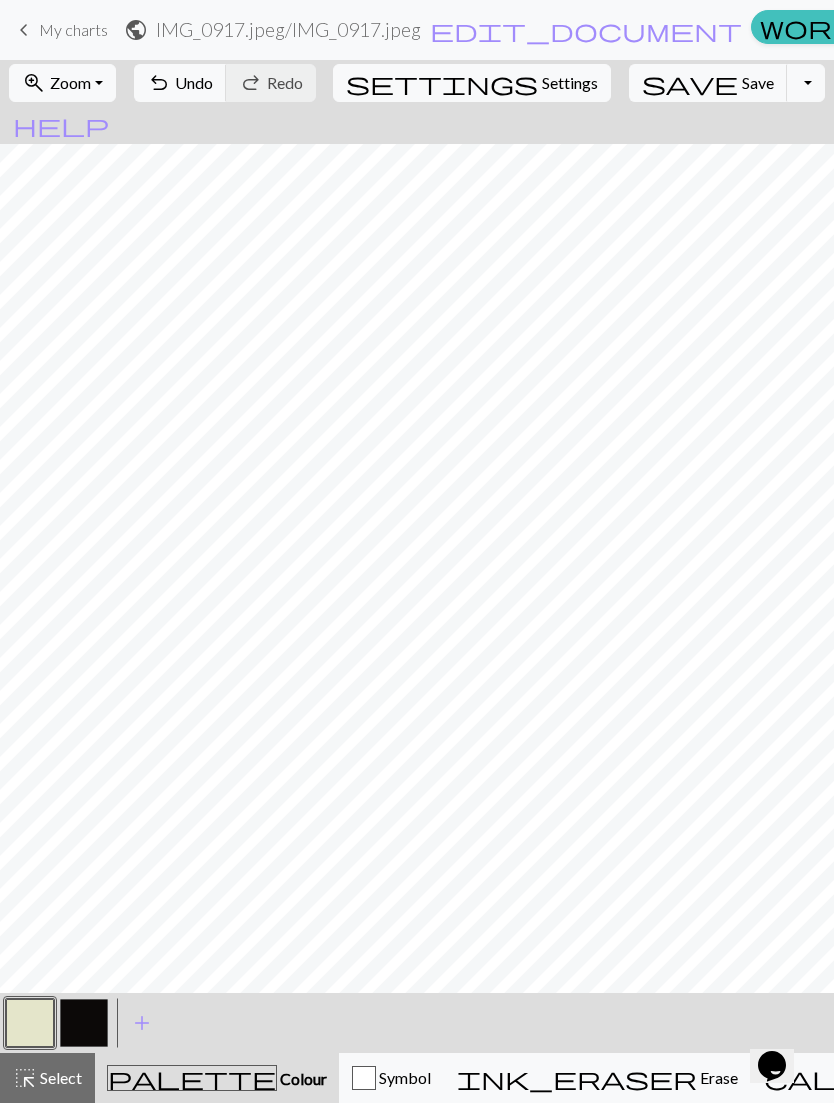 click at bounding box center (30, 1023) 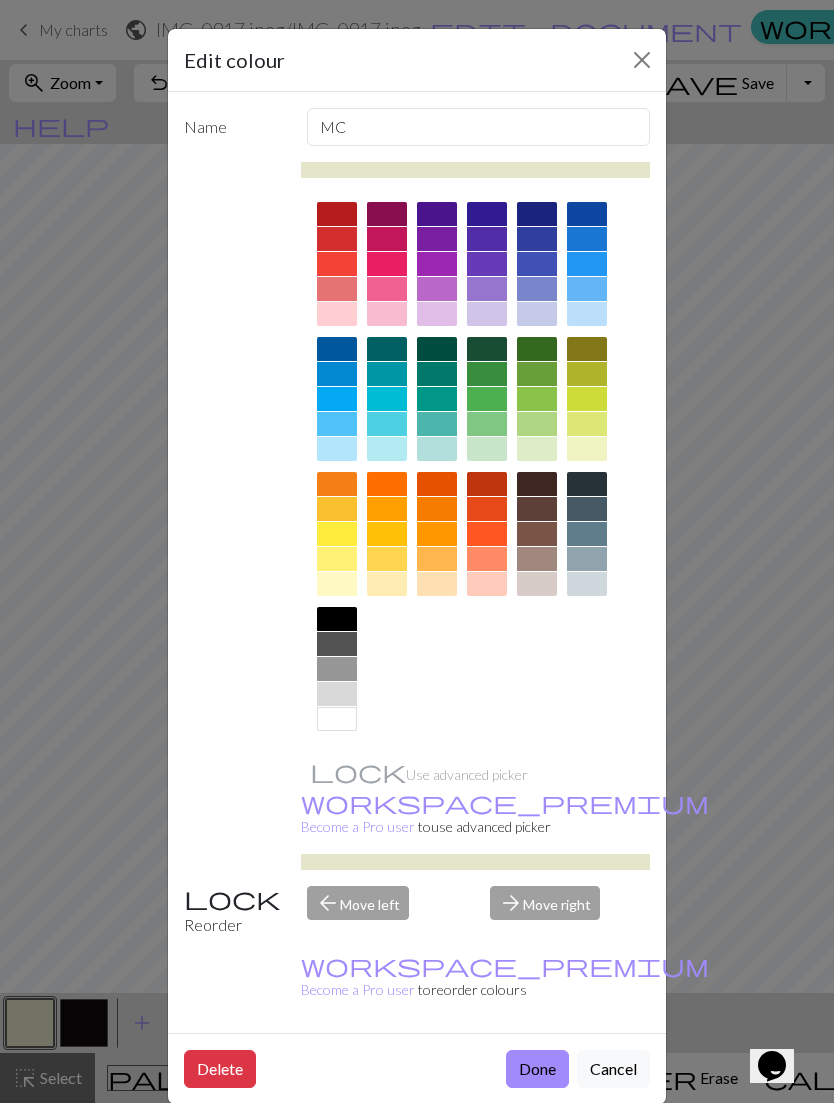 click at bounding box center (642, 60) 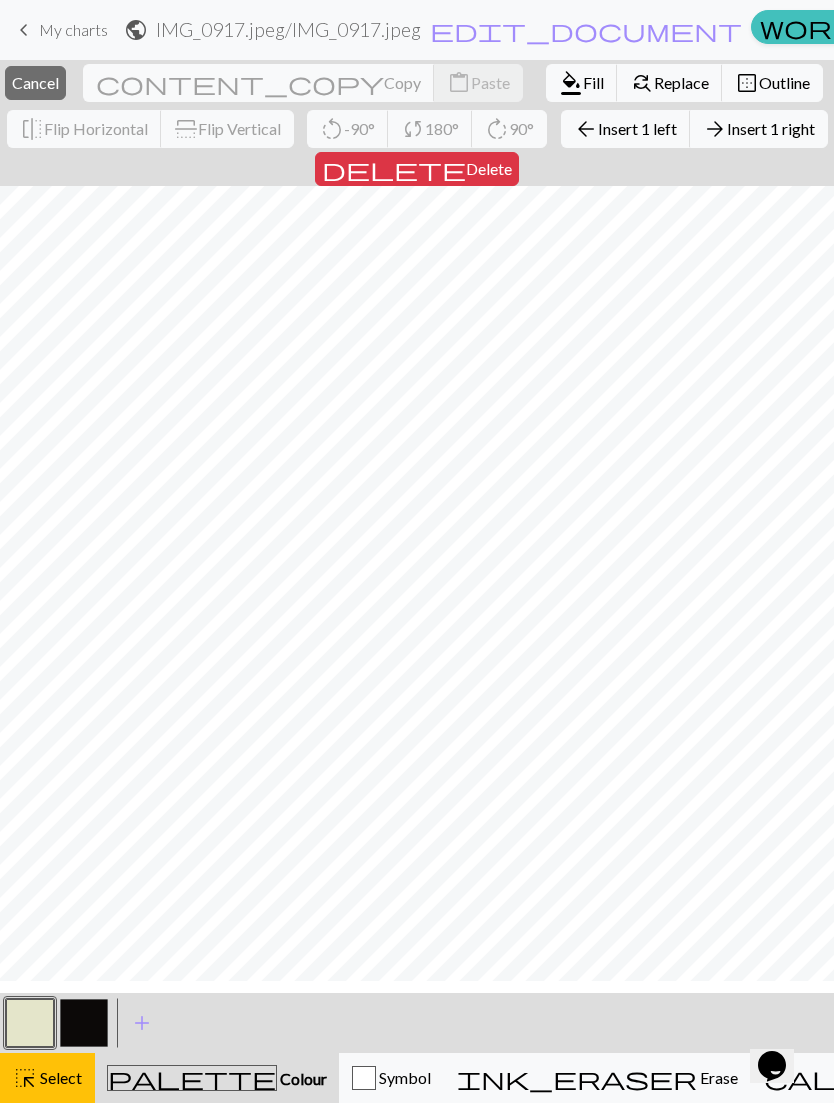 click on "Insert 1 right" at bounding box center (771, 128) 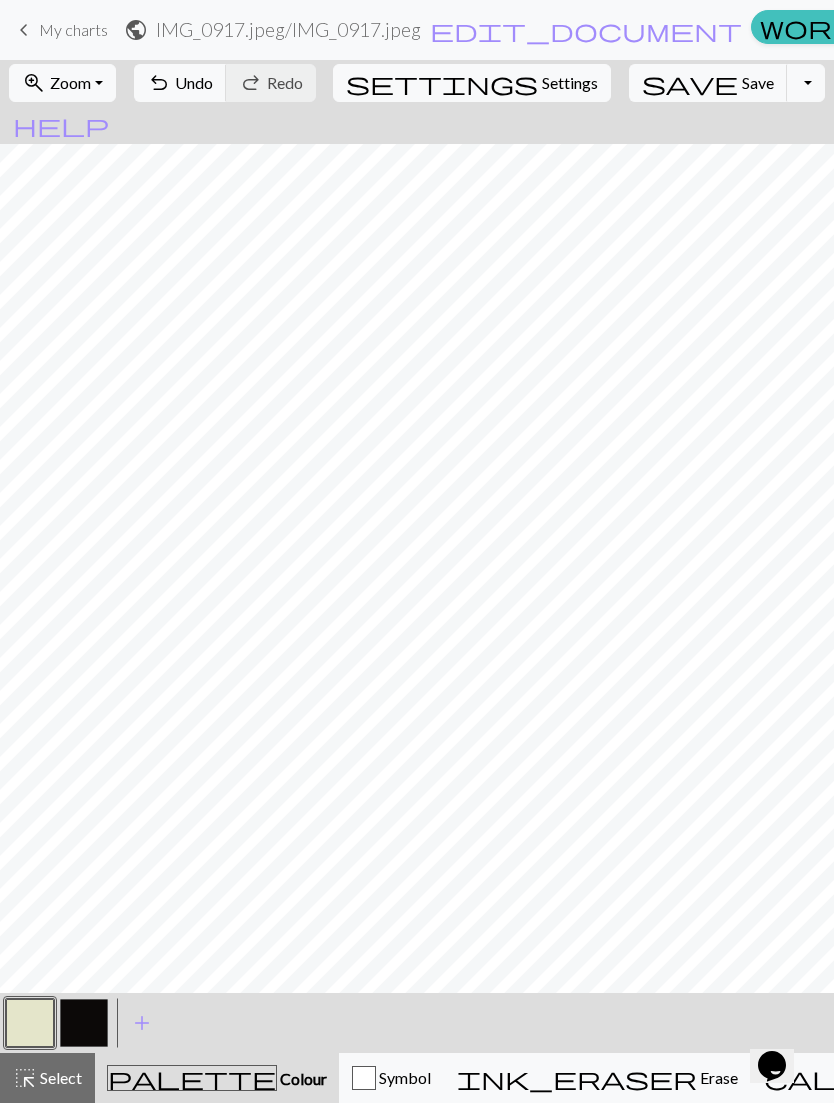 click at bounding box center [84, 1023] 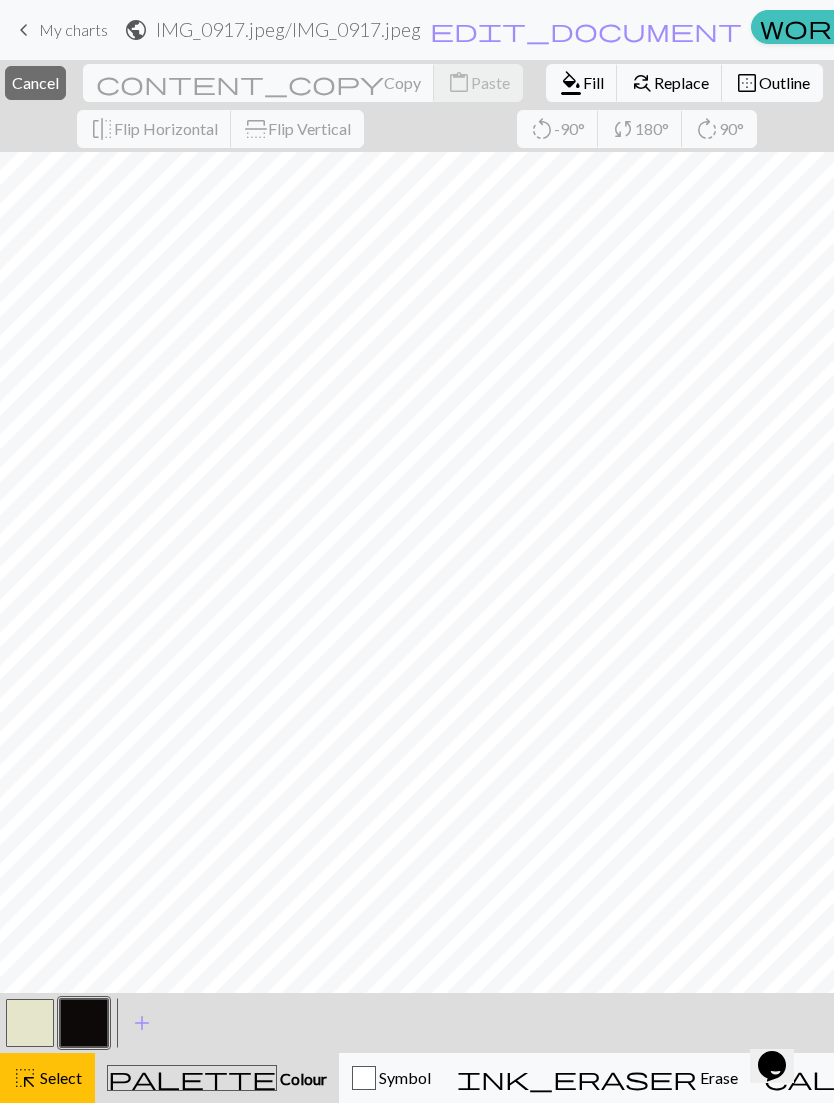 scroll, scrollTop: 95, scrollLeft: 176, axis: both 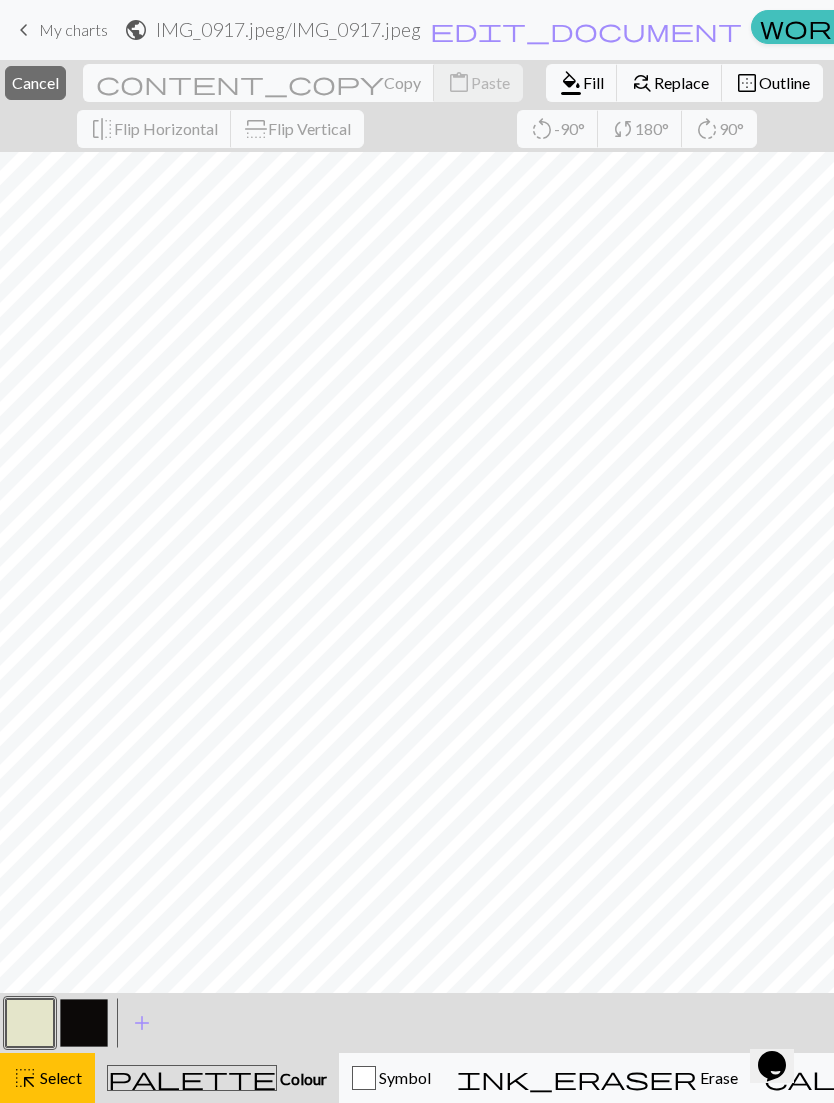 click on "Select" at bounding box center [59, 1077] 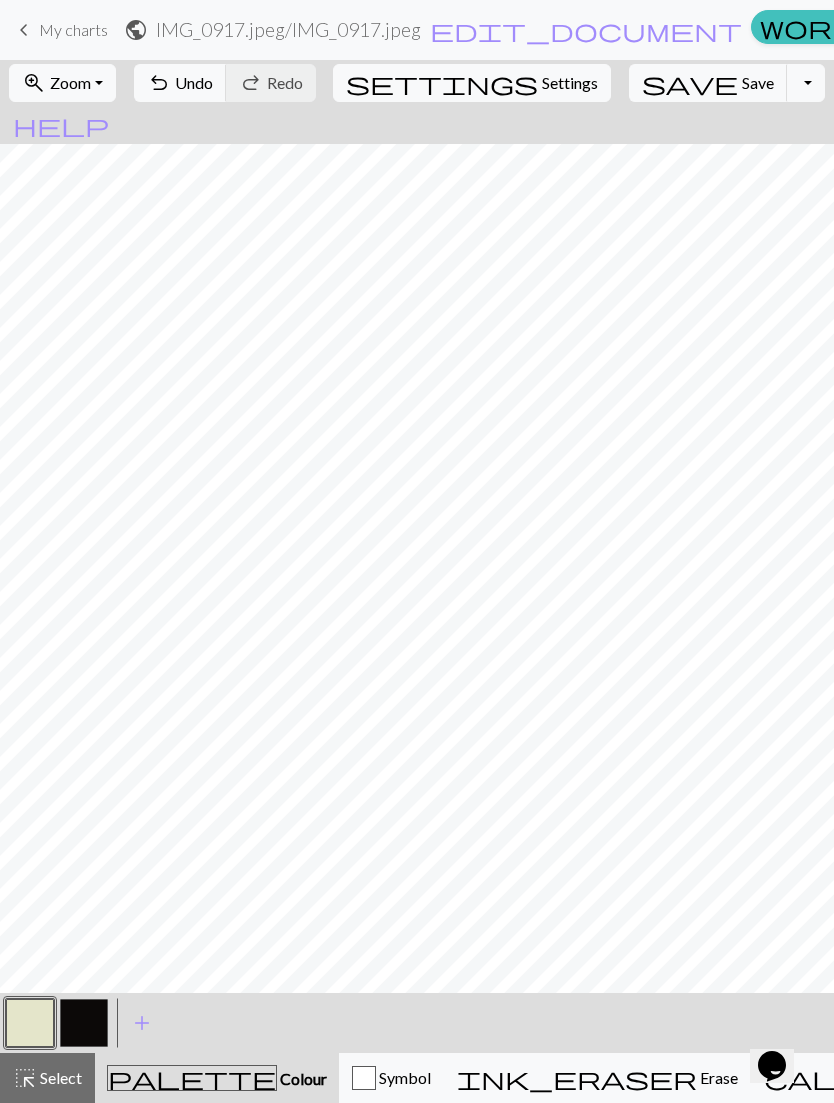 click at bounding box center [84, 1023] 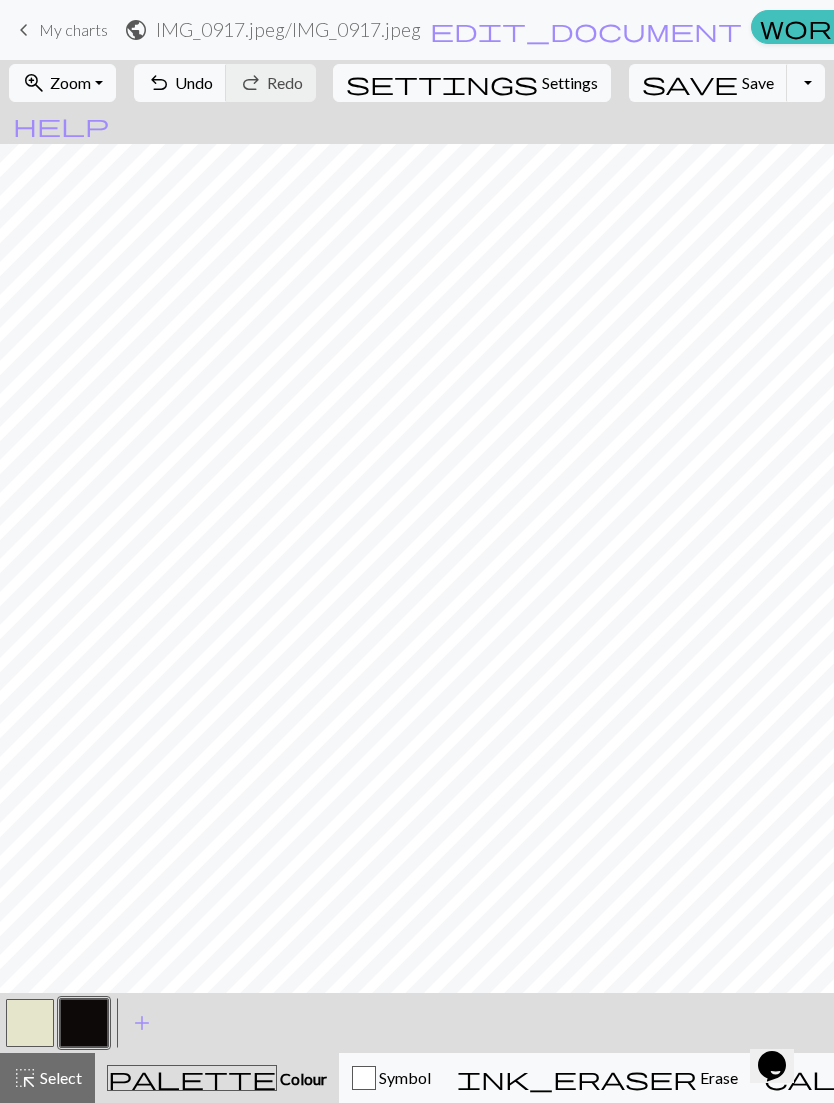 click at bounding box center (30, 1023) 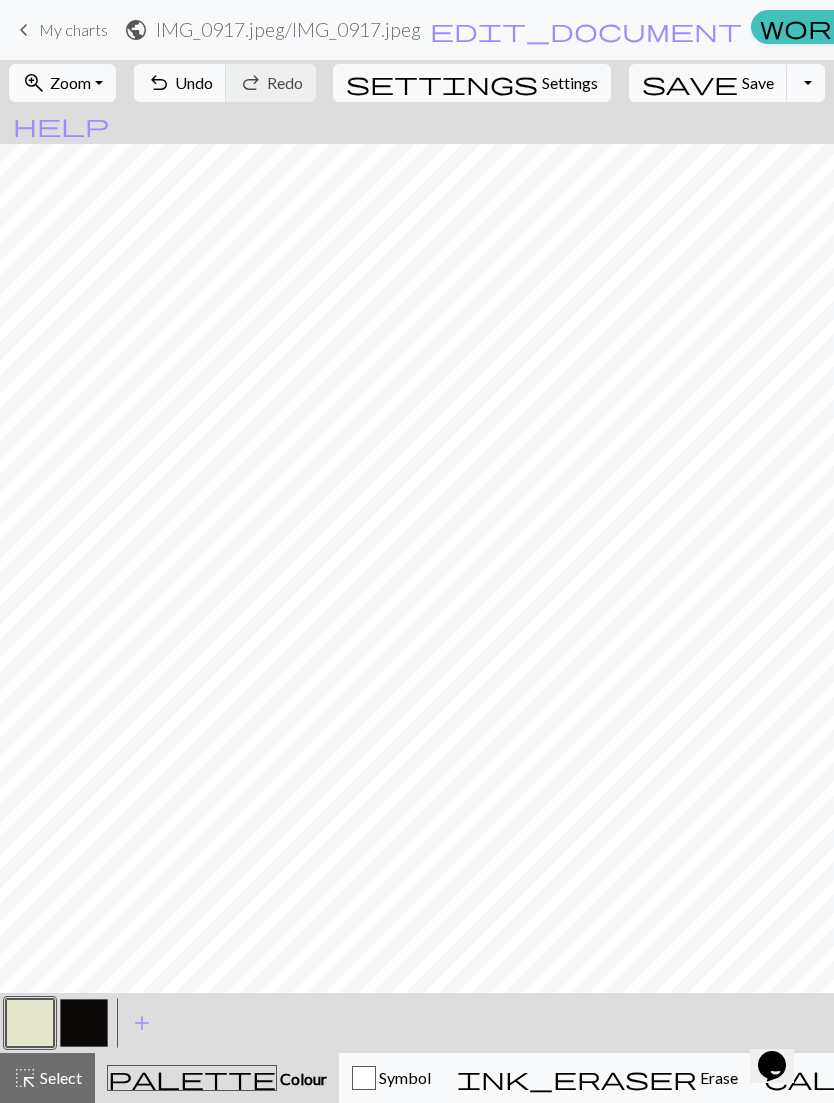 scroll, scrollTop: 0, scrollLeft: 0, axis: both 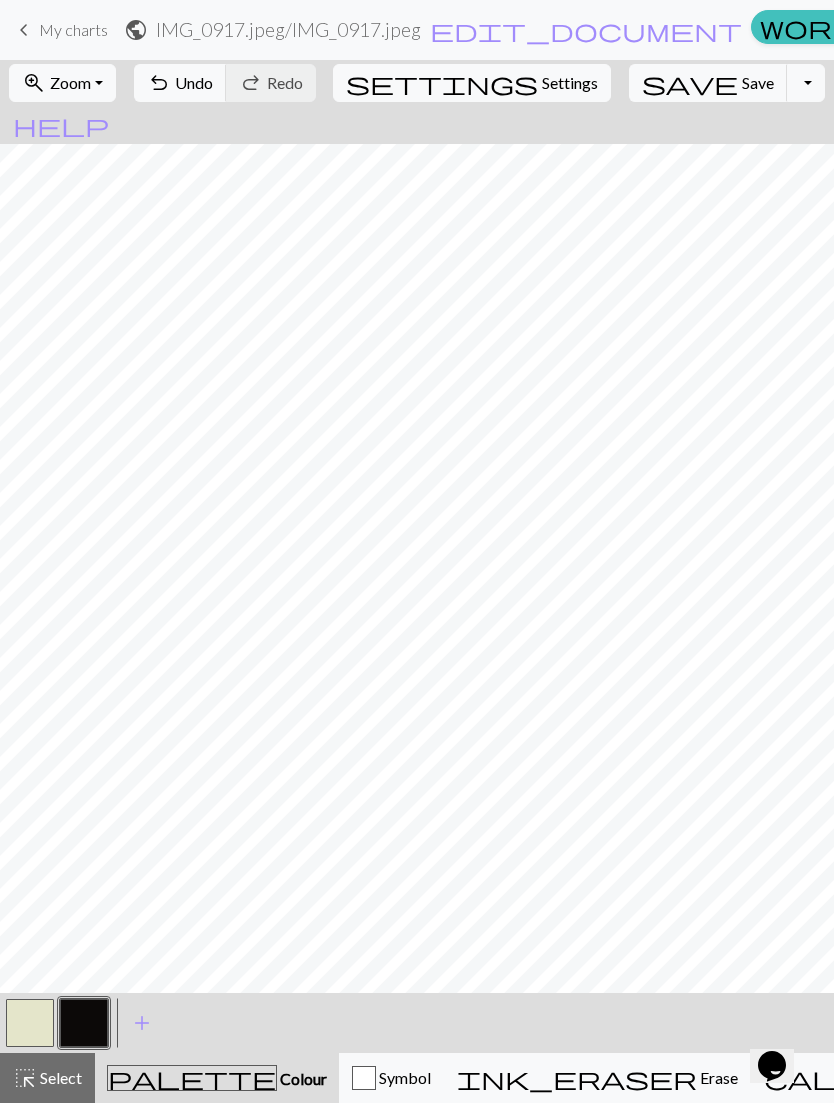 click at bounding box center [30, 1023] 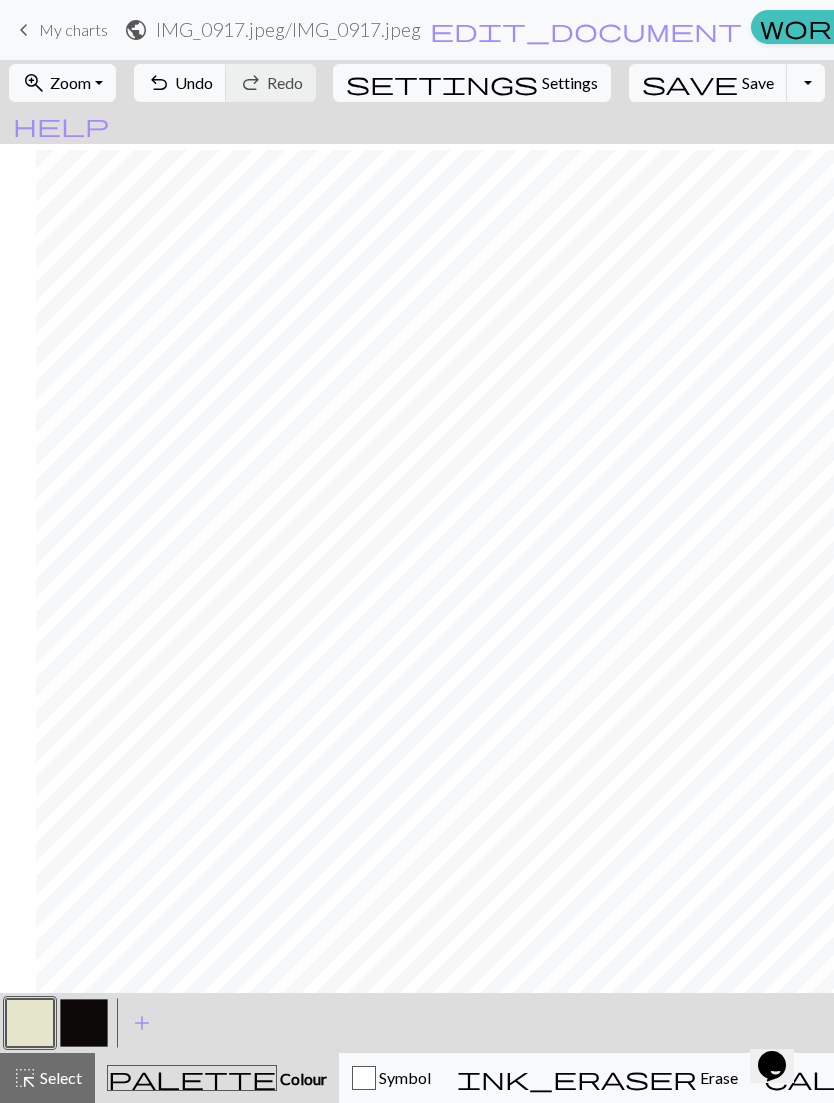 scroll, scrollTop: 0, scrollLeft: 0, axis: both 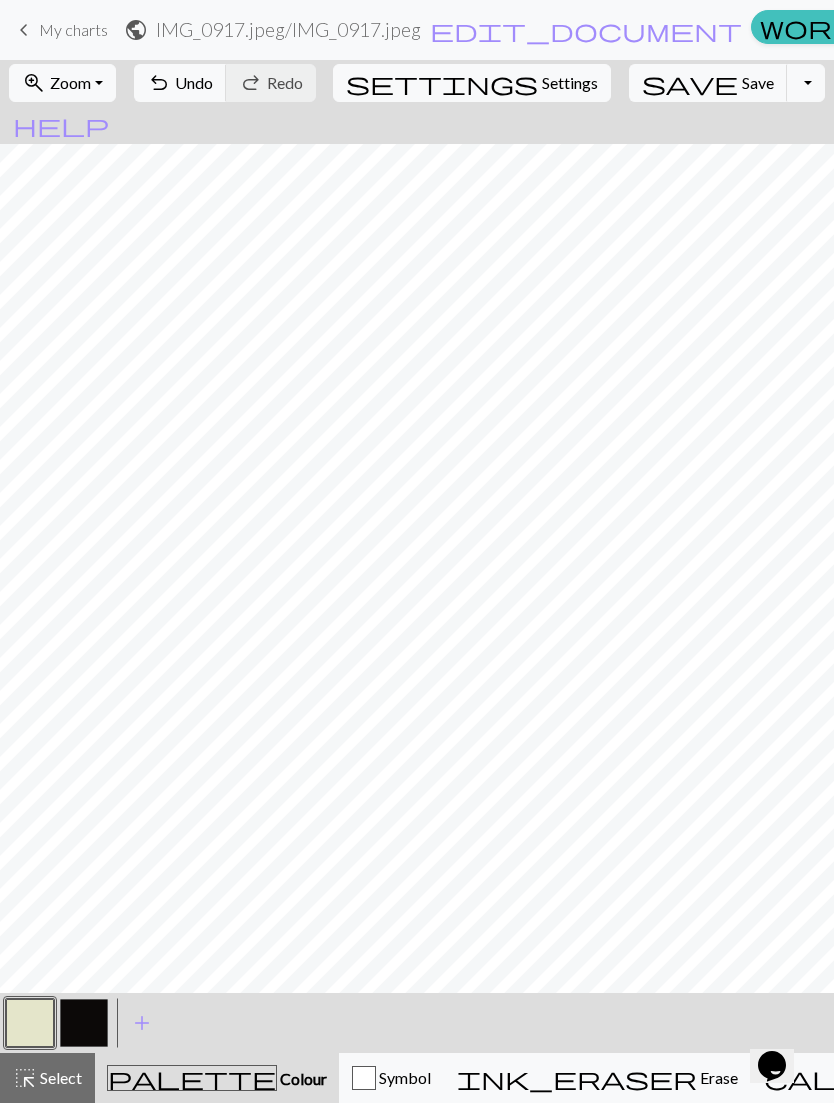 click at bounding box center (84, 1023) 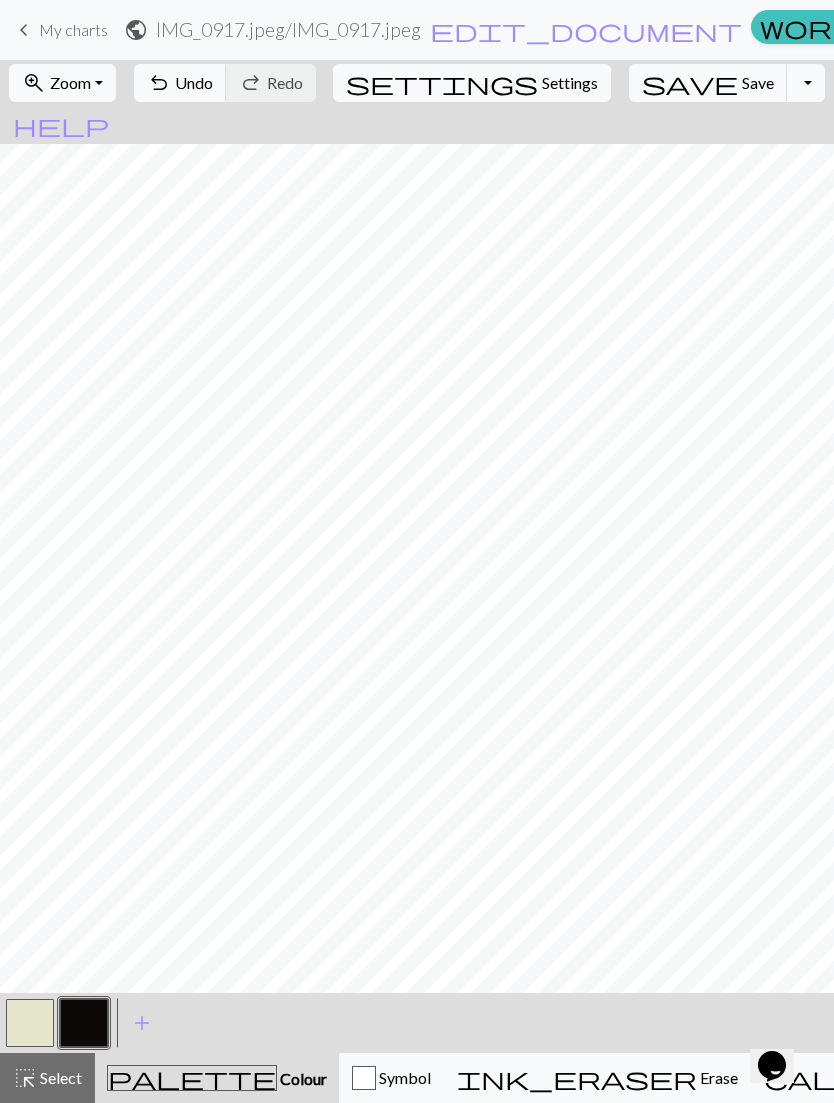 click at bounding box center [30, 1023] 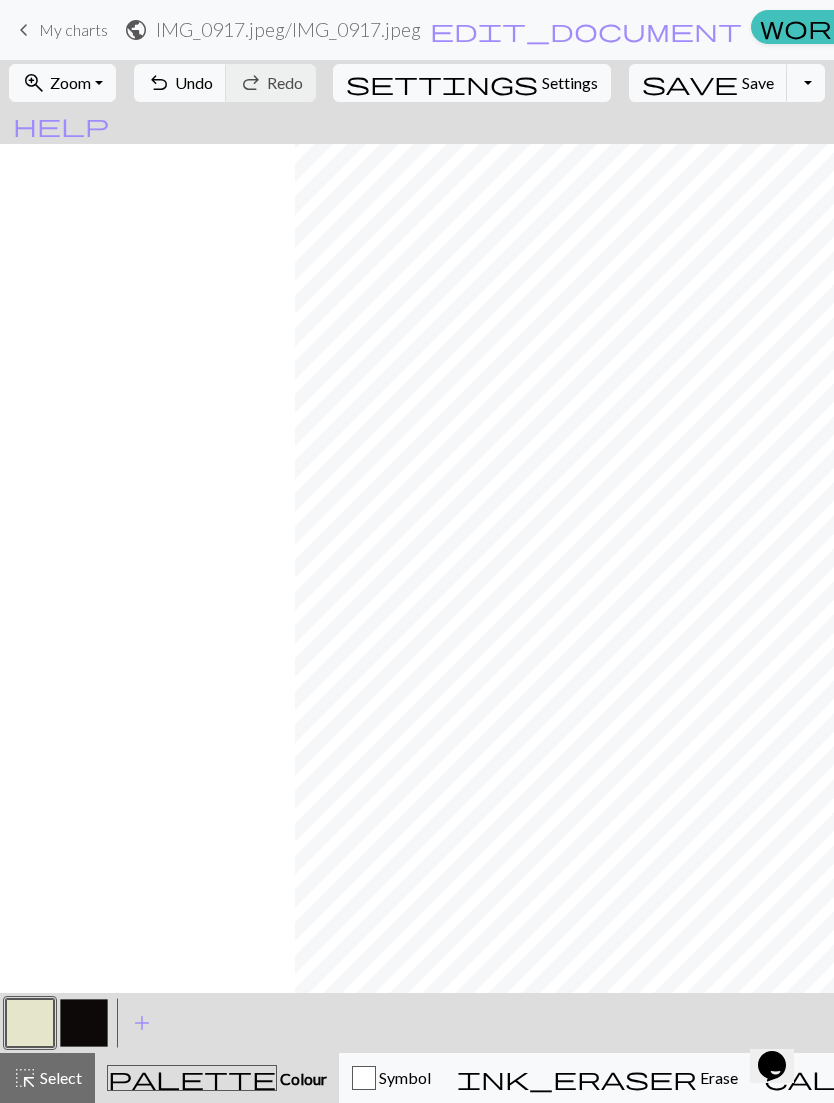 scroll, scrollTop: 38, scrollLeft: 898, axis: both 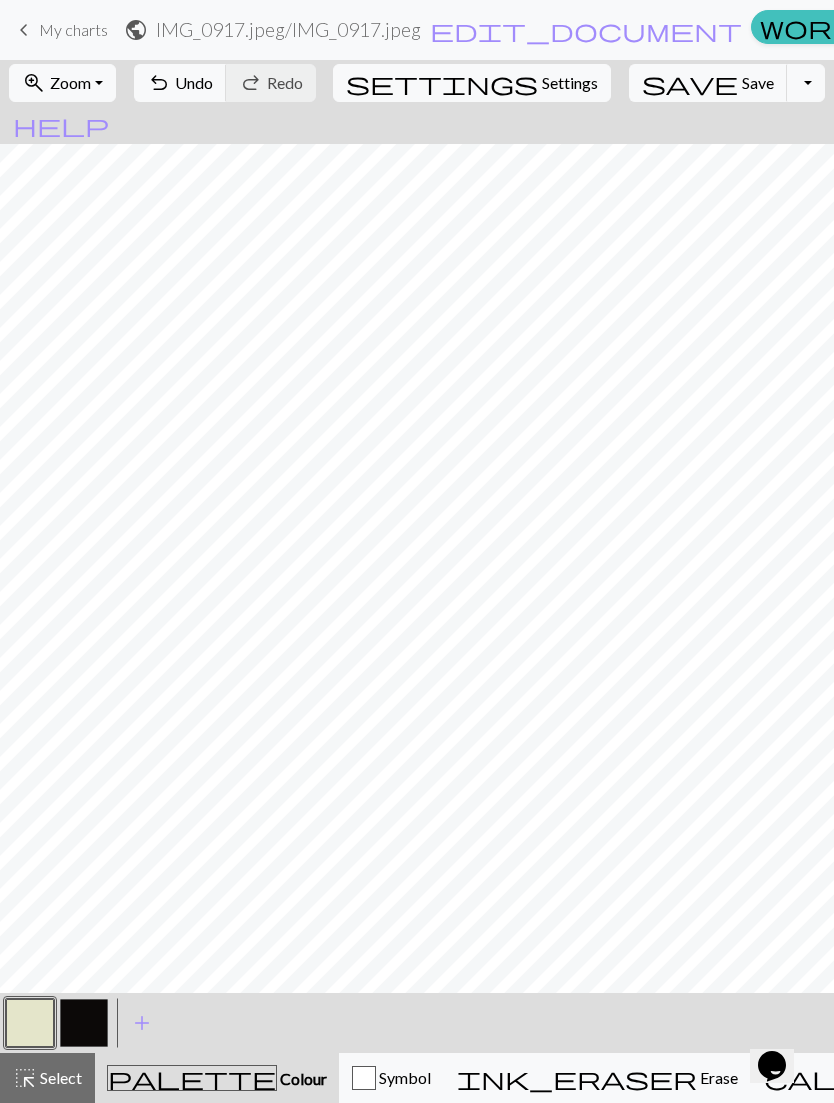 click at bounding box center [84, 1023] 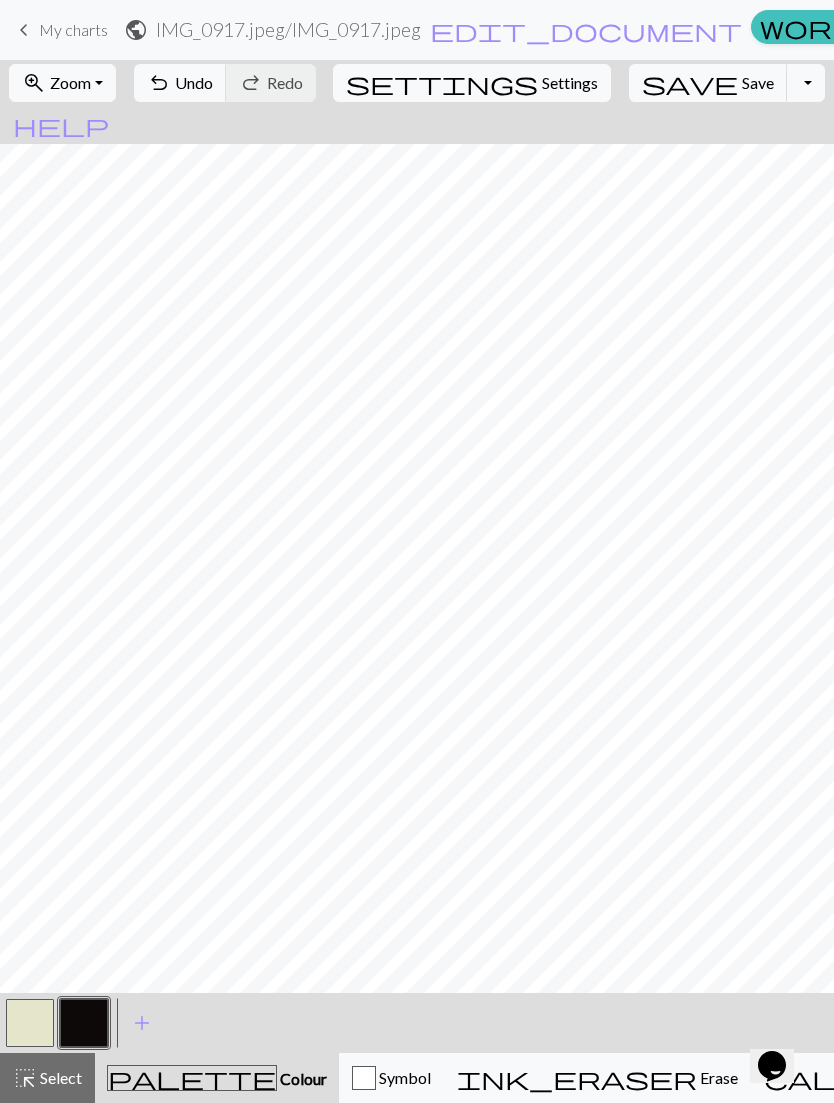 click on "Select" at bounding box center (59, 1077) 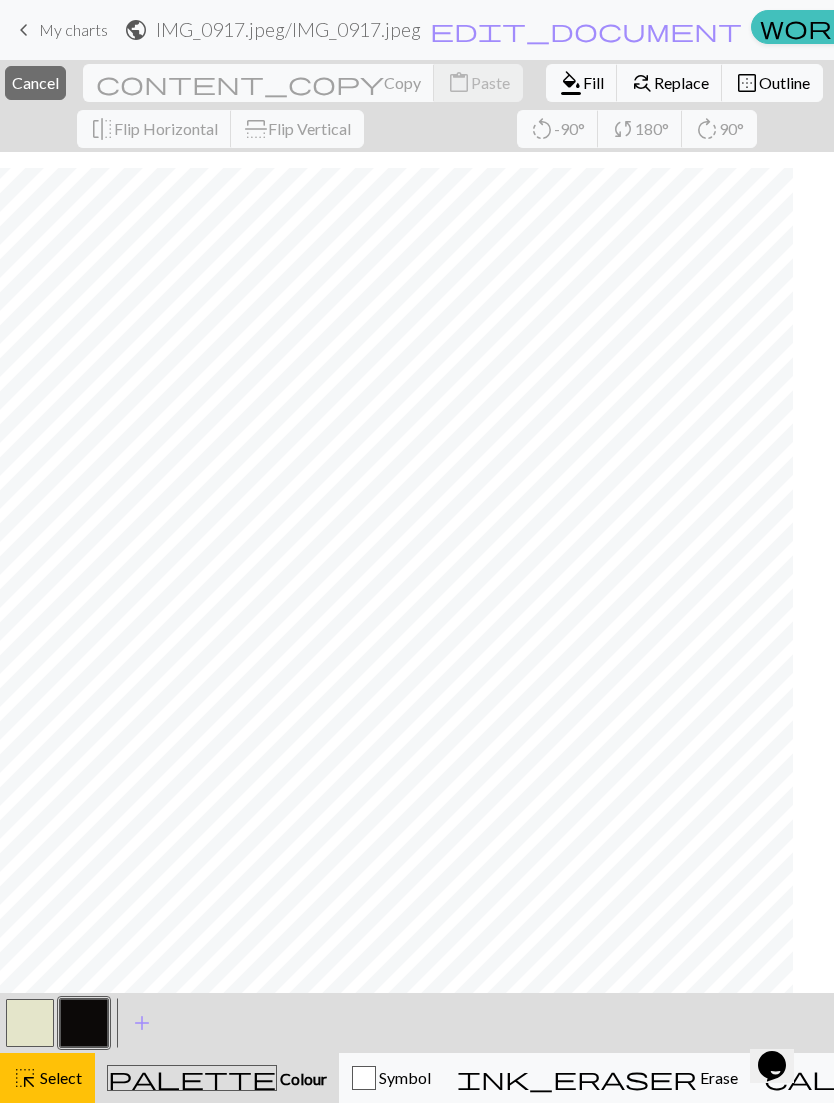 scroll, scrollTop: 0, scrollLeft: 1080, axis: horizontal 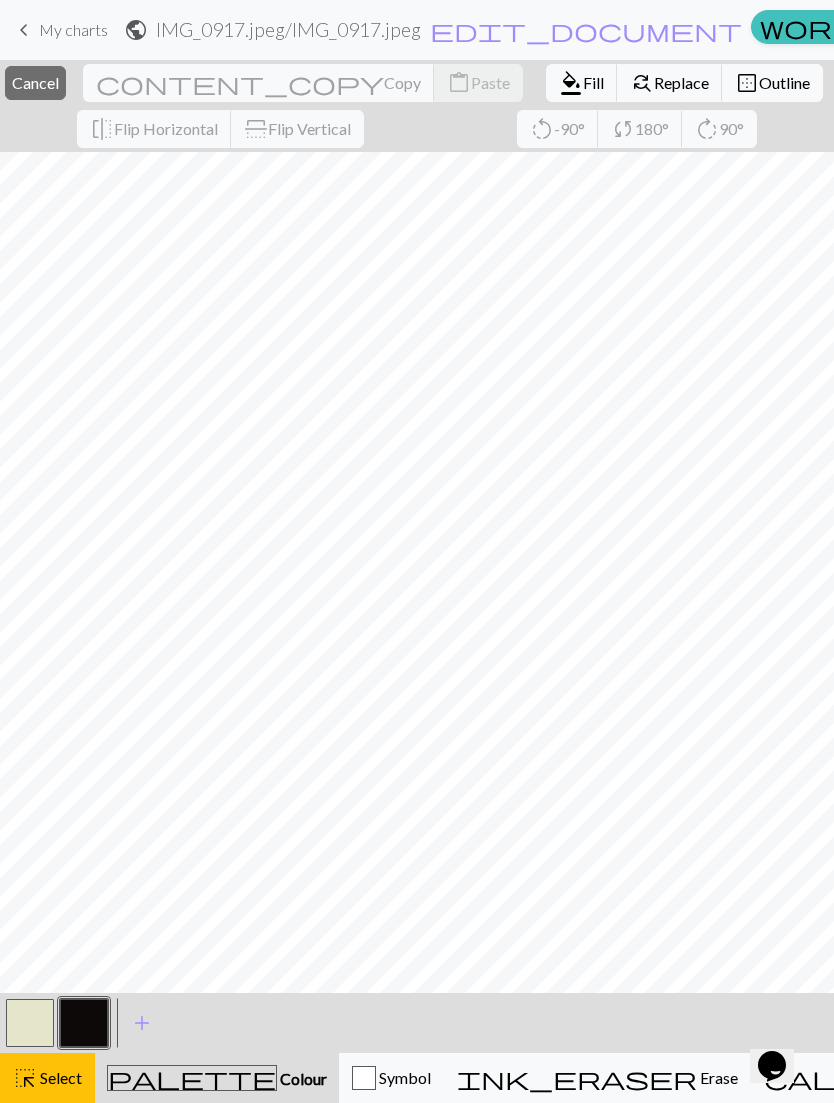 click on "highlight_alt   Select   Select" at bounding box center [47, 1078] 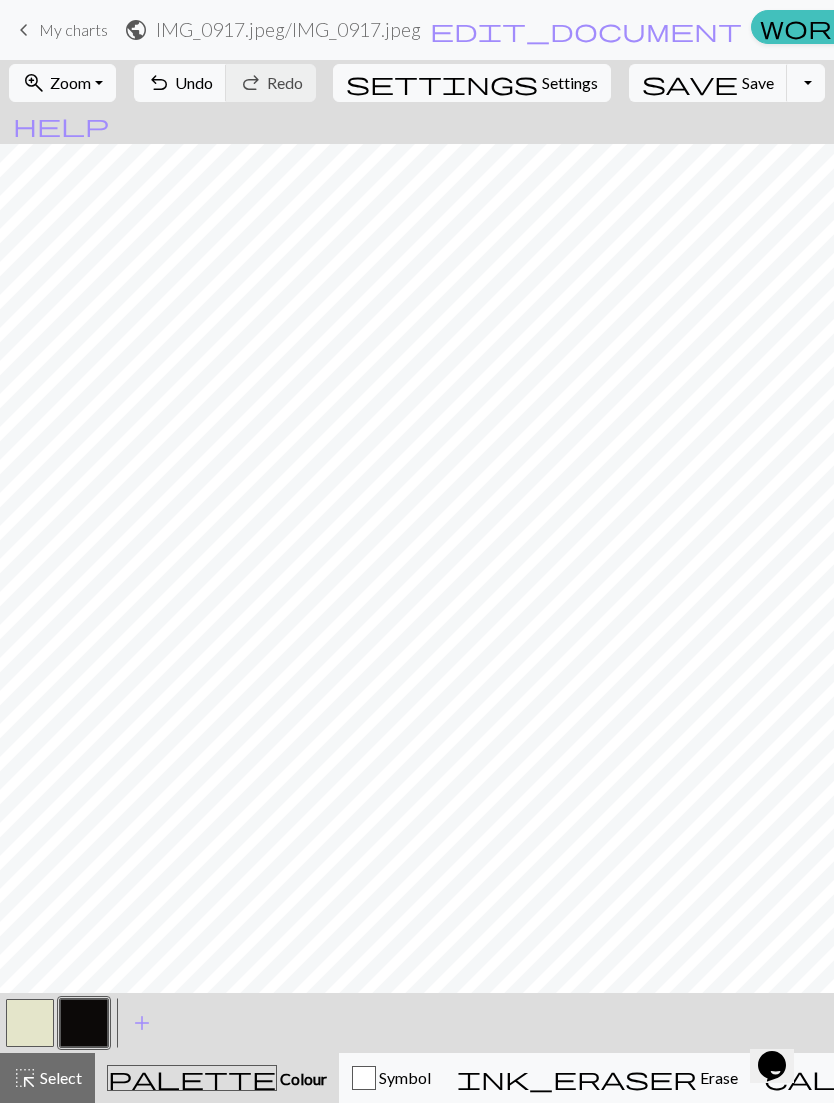 click at bounding box center (30, 1023) 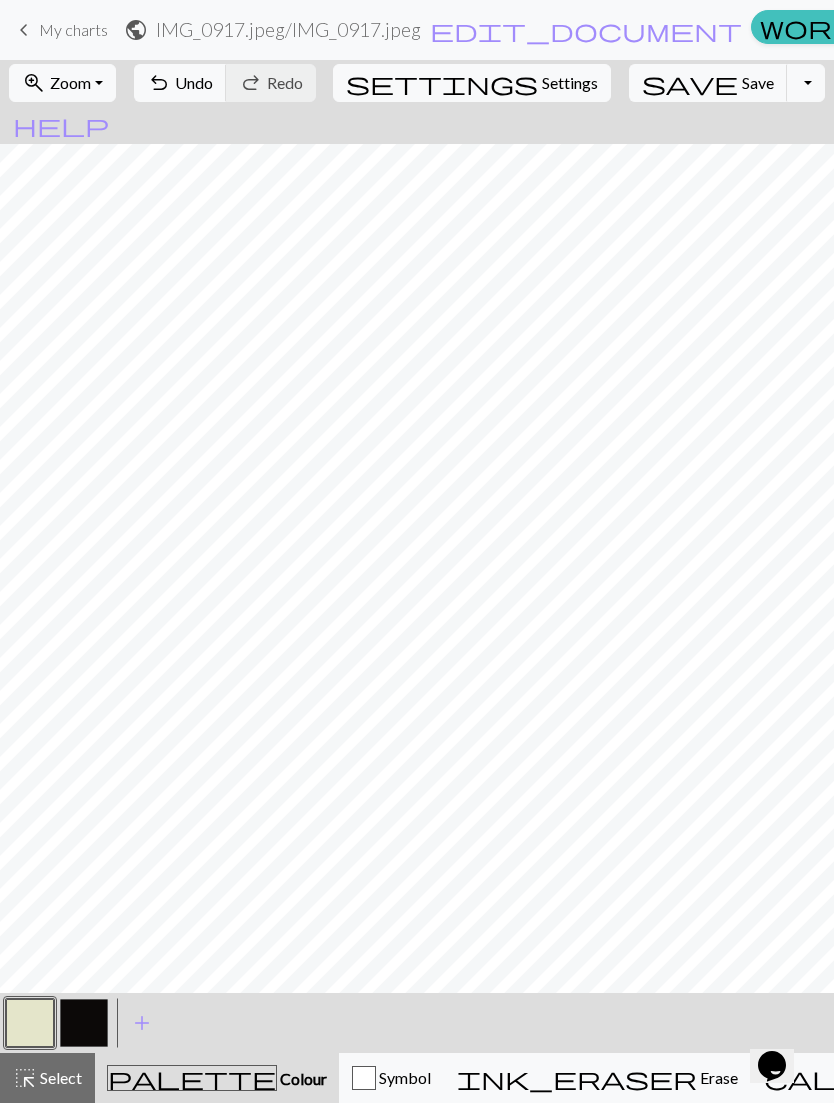 click at bounding box center [84, 1023] 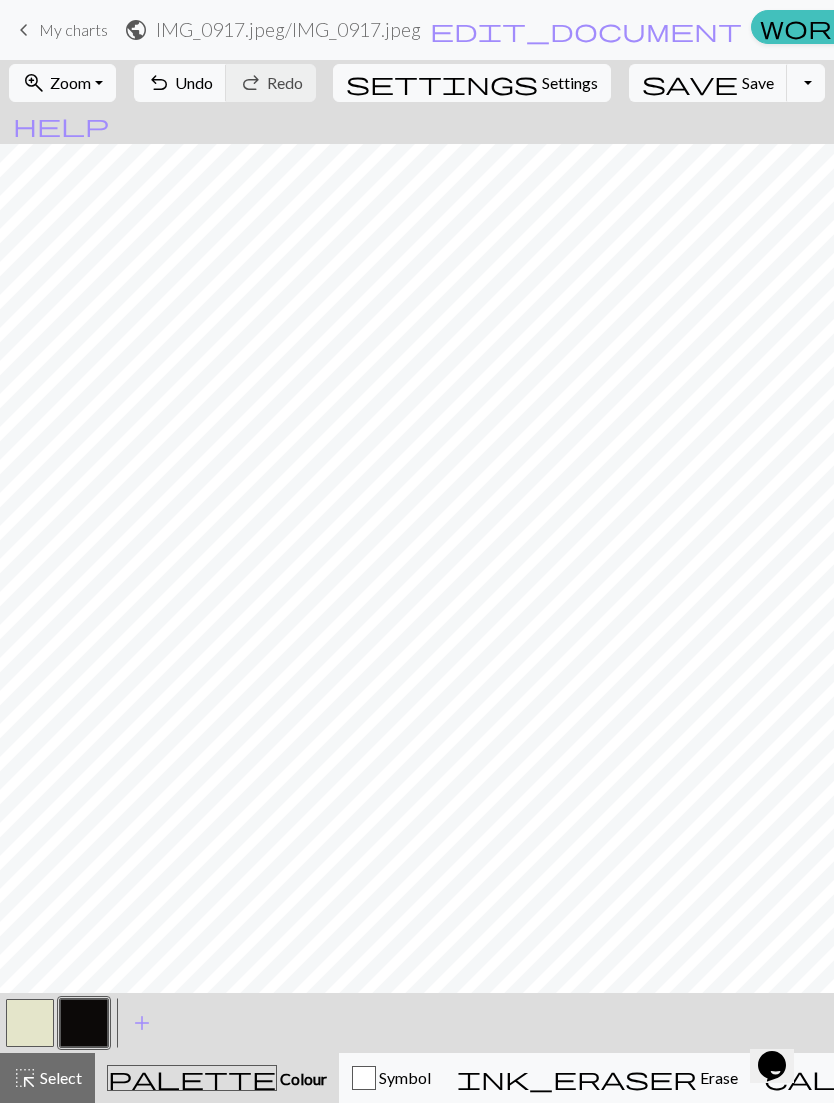 click at bounding box center [30, 1023] 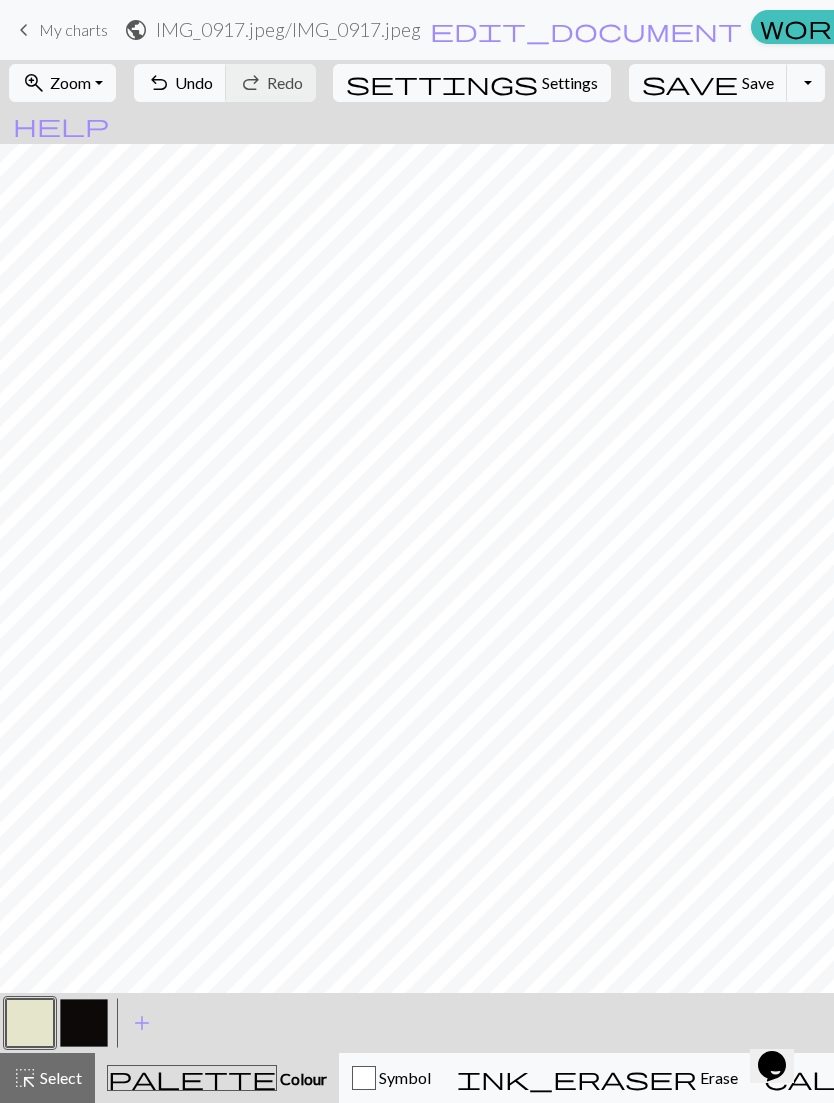 click at bounding box center [84, 1023] 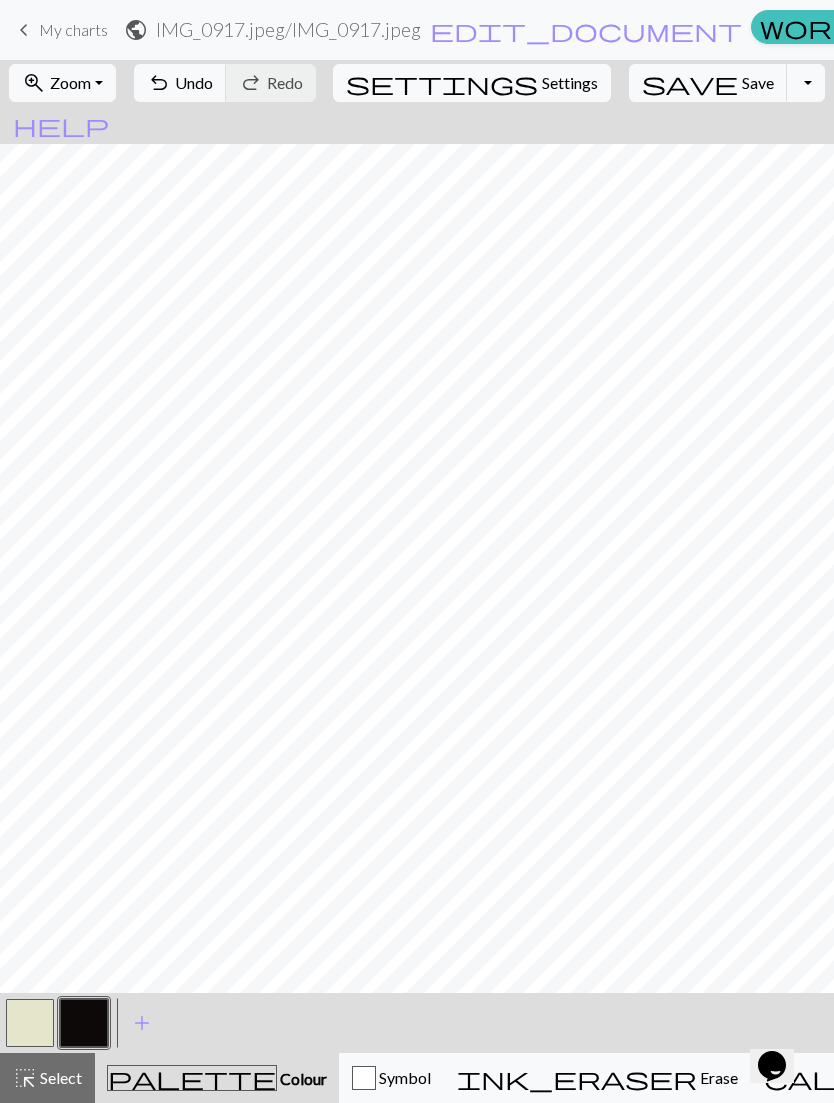 click at bounding box center [30, 1023] 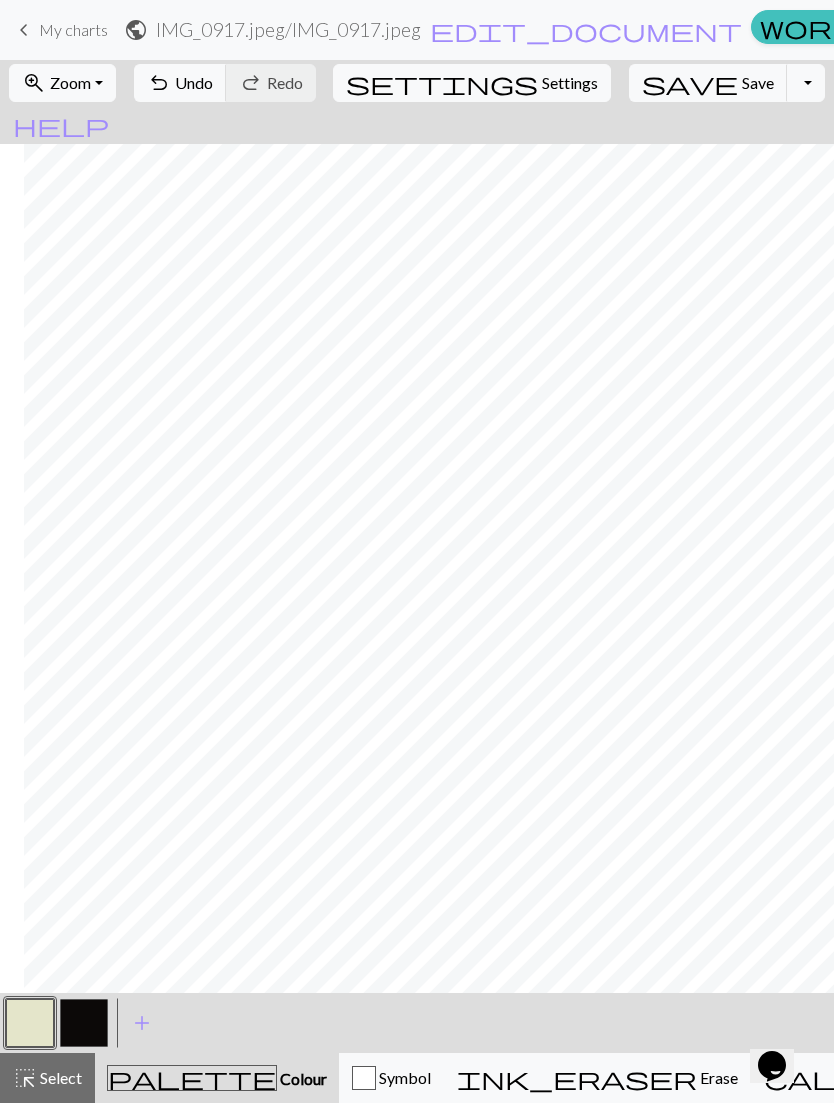 scroll, scrollTop: 0, scrollLeft: 443, axis: horizontal 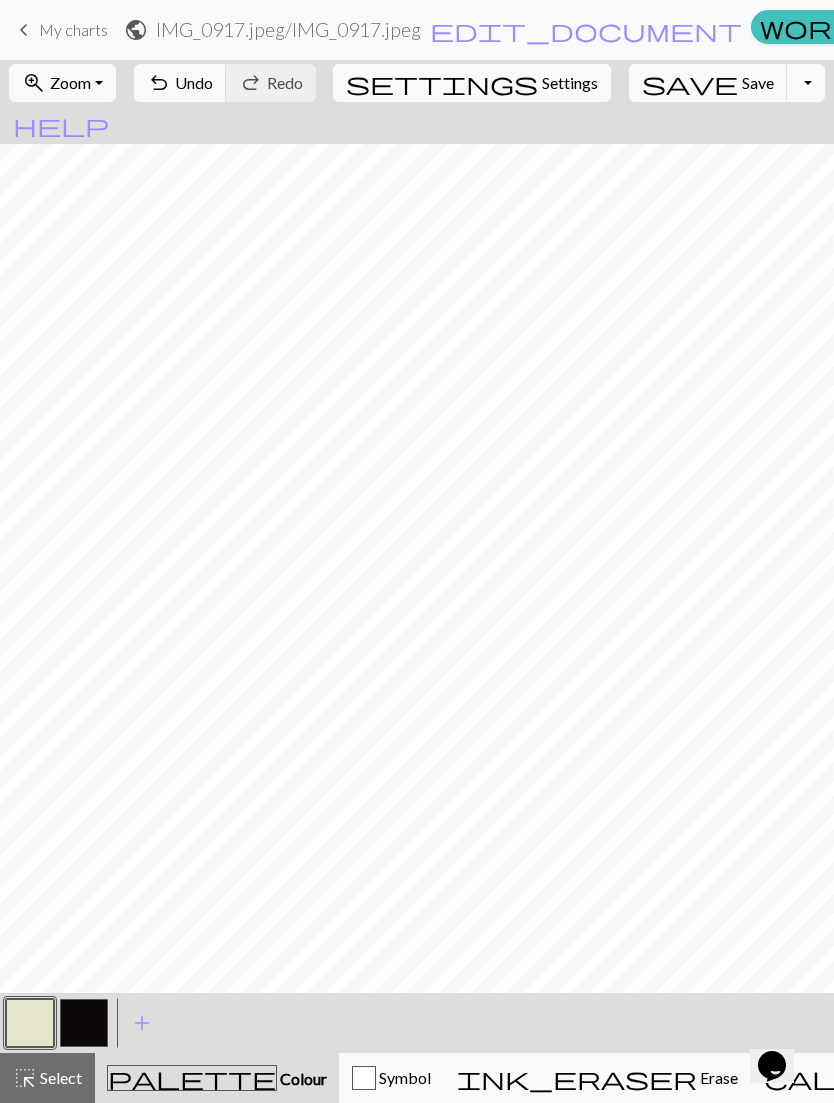 click at bounding box center [84, 1023] 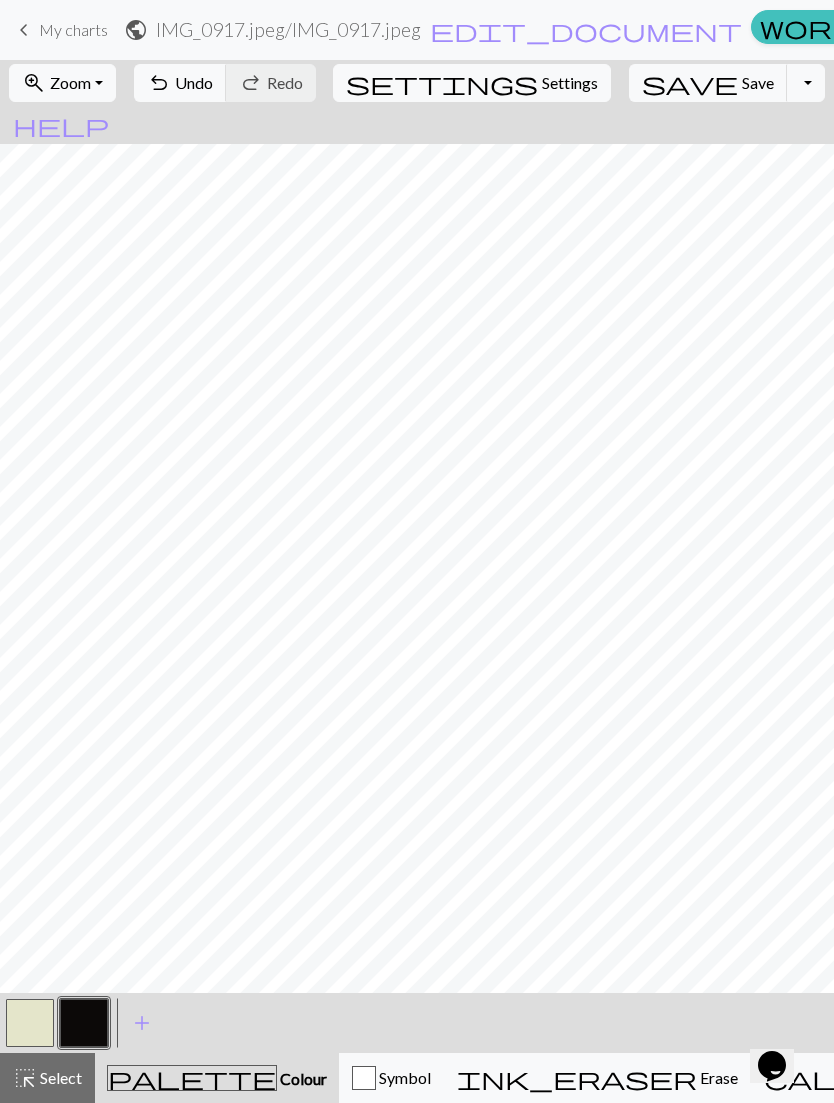 click at bounding box center (30, 1023) 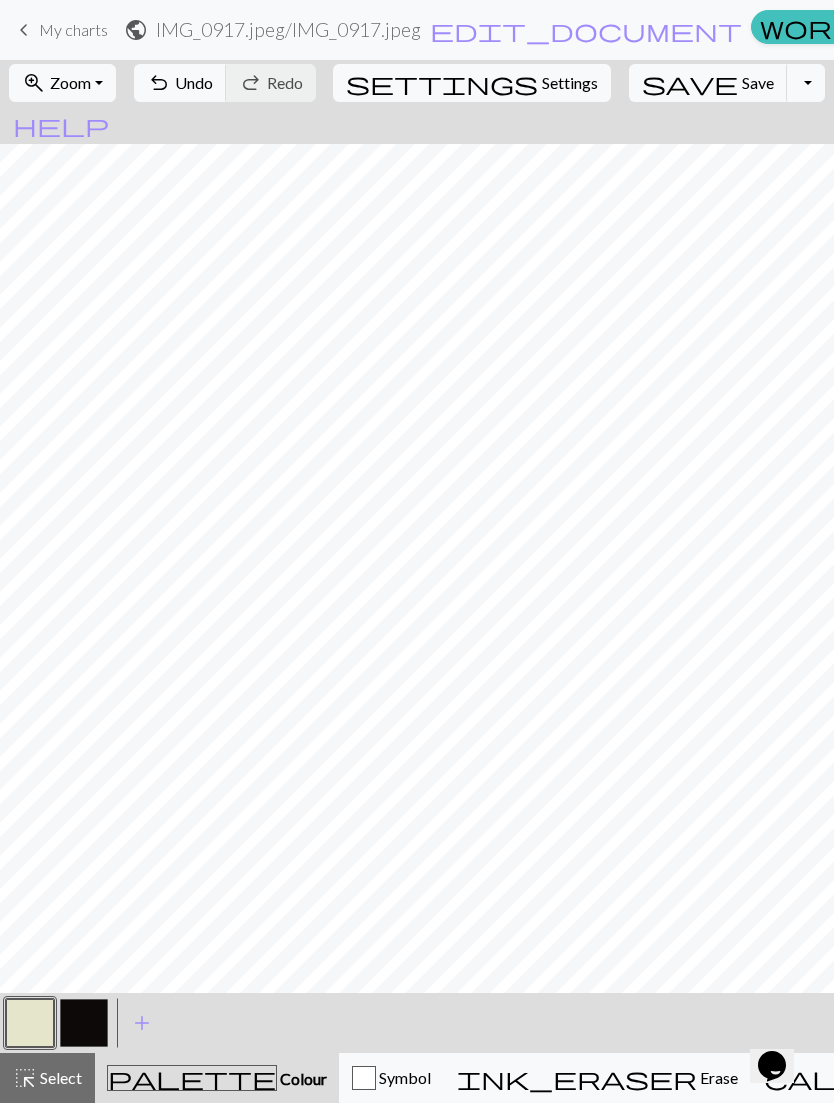 click on "Select" at bounding box center [59, 1077] 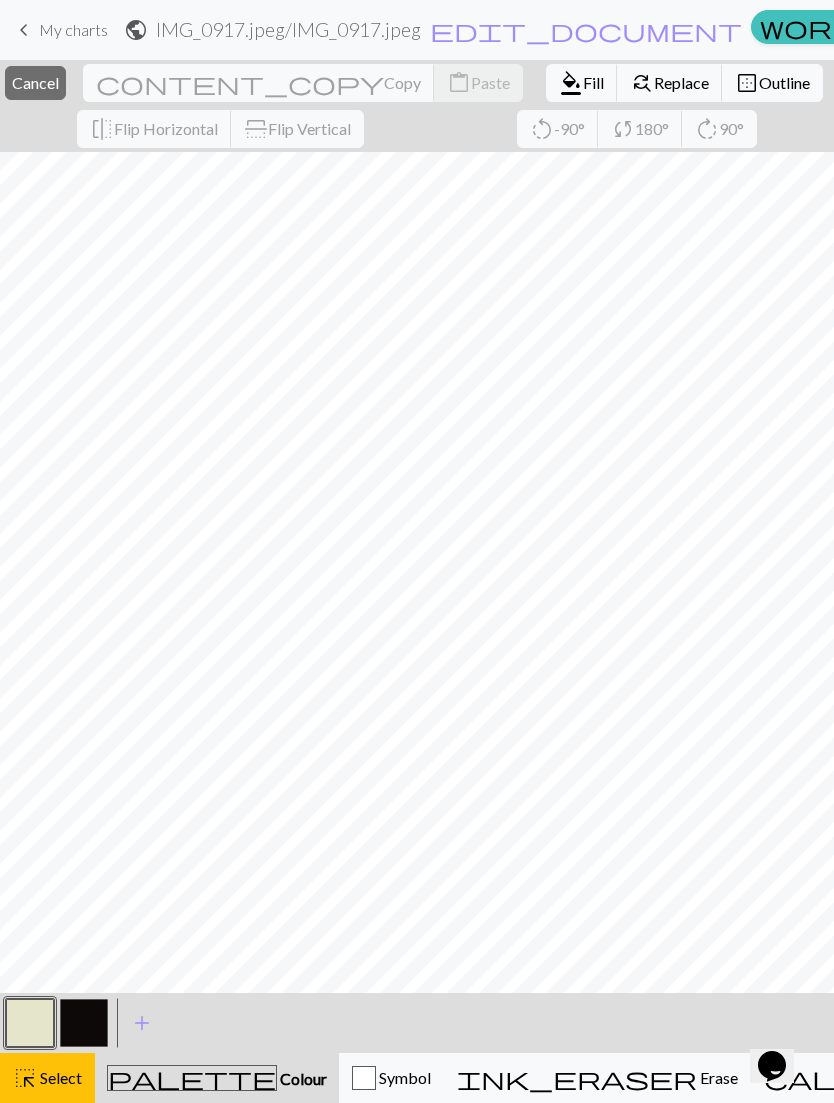 scroll, scrollTop: 0, scrollLeft: 437, axis: horizontal 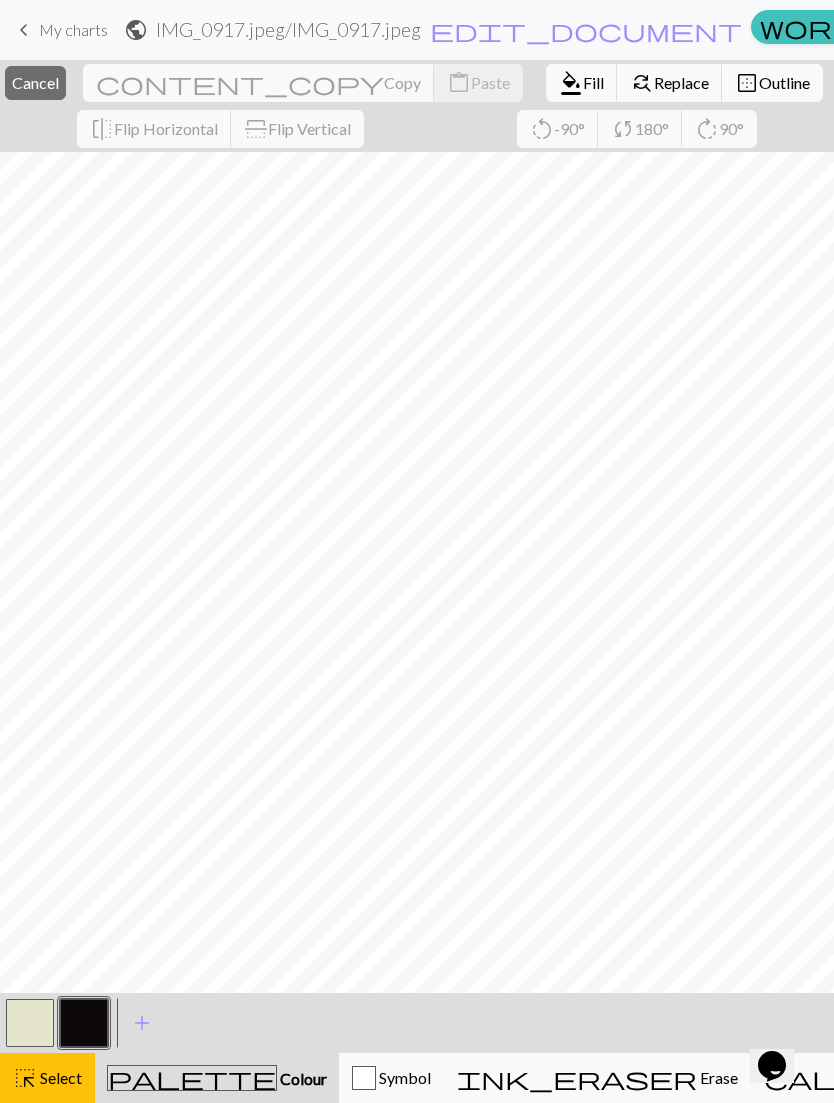 click on "Select" at bounding box center [59, 1077] 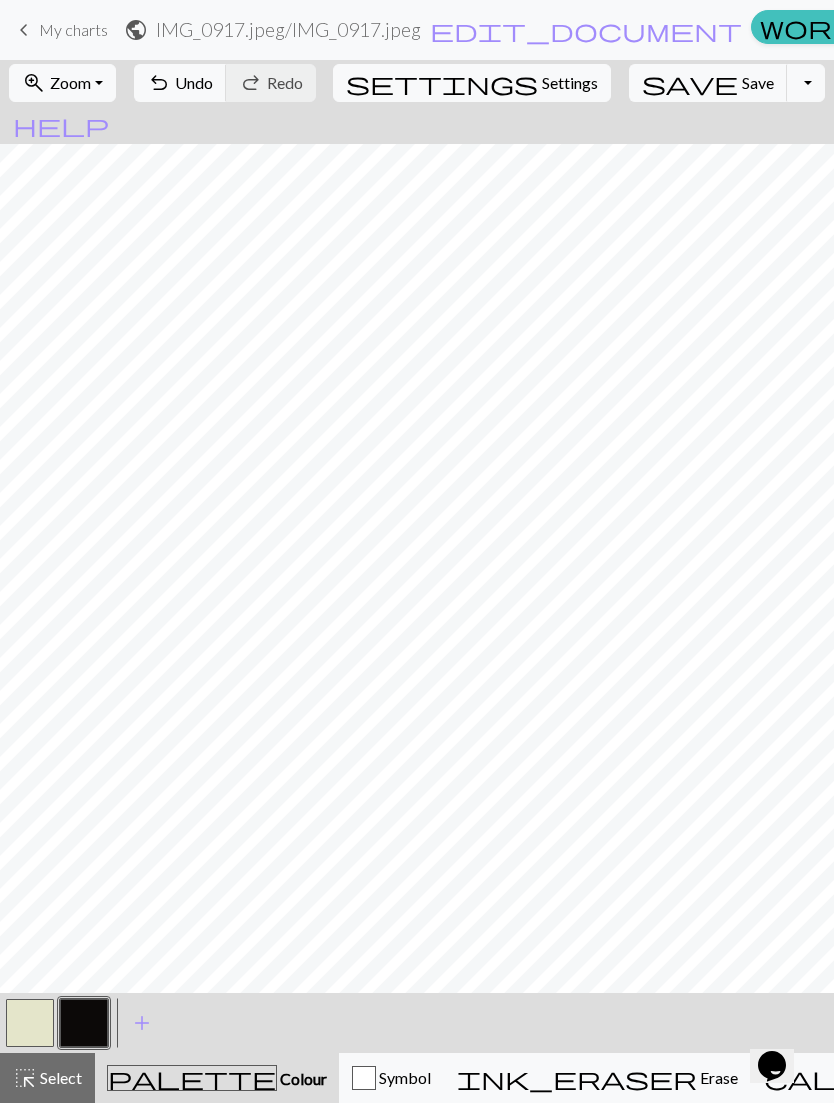 click at bounding box center [30, 1023] 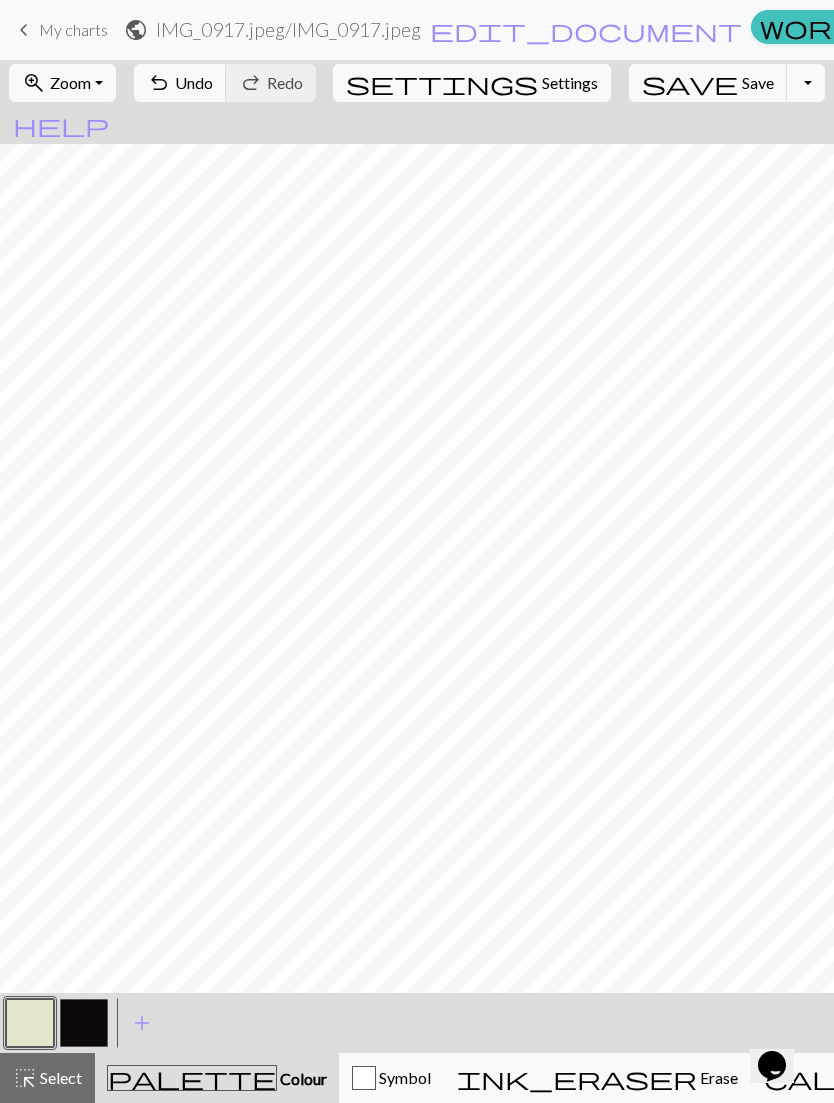 click at bounding box center (84, 1023) 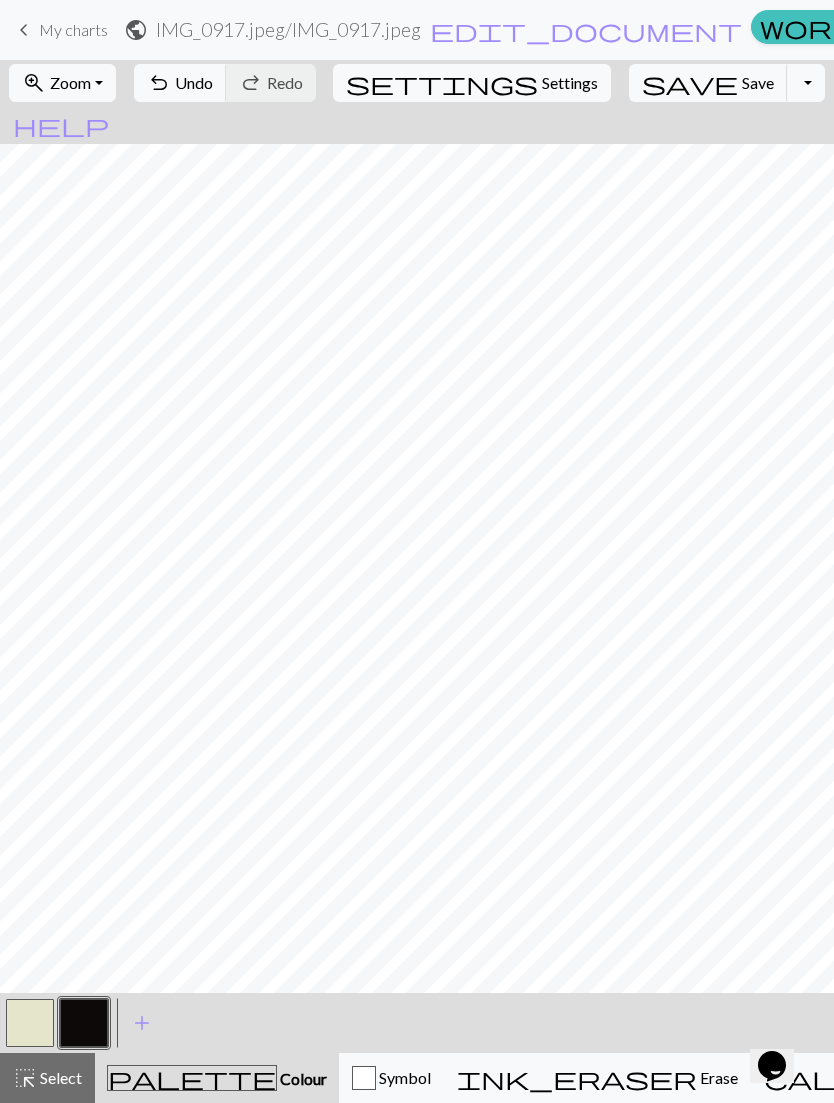 click at bounding box center [30, 1023] 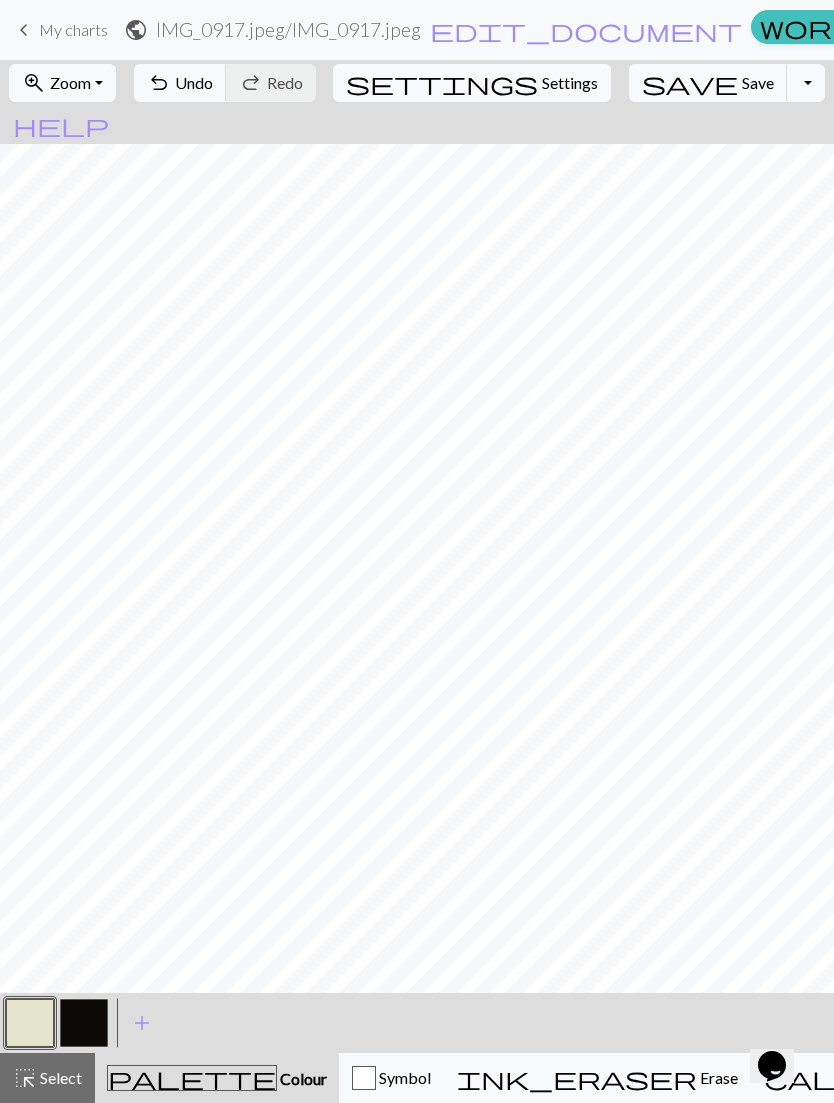 click at bounding box center (84, 1023) 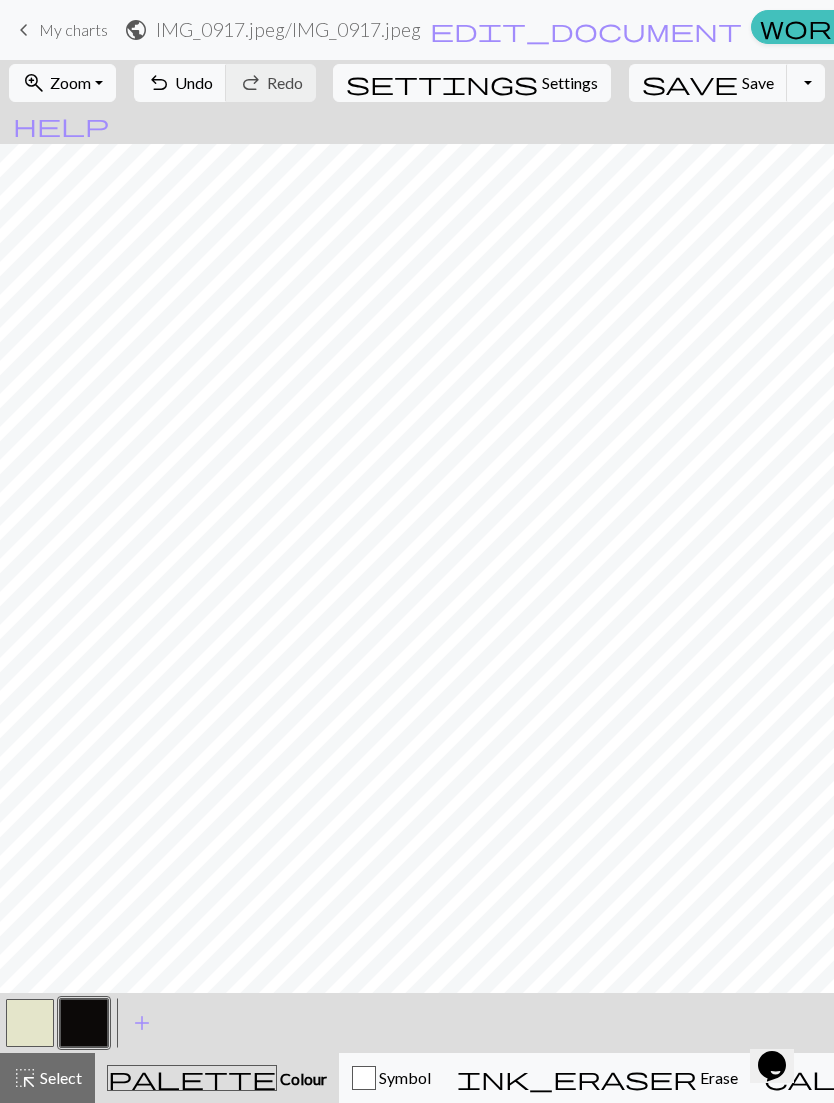 click at bounding box center (30, 1023) 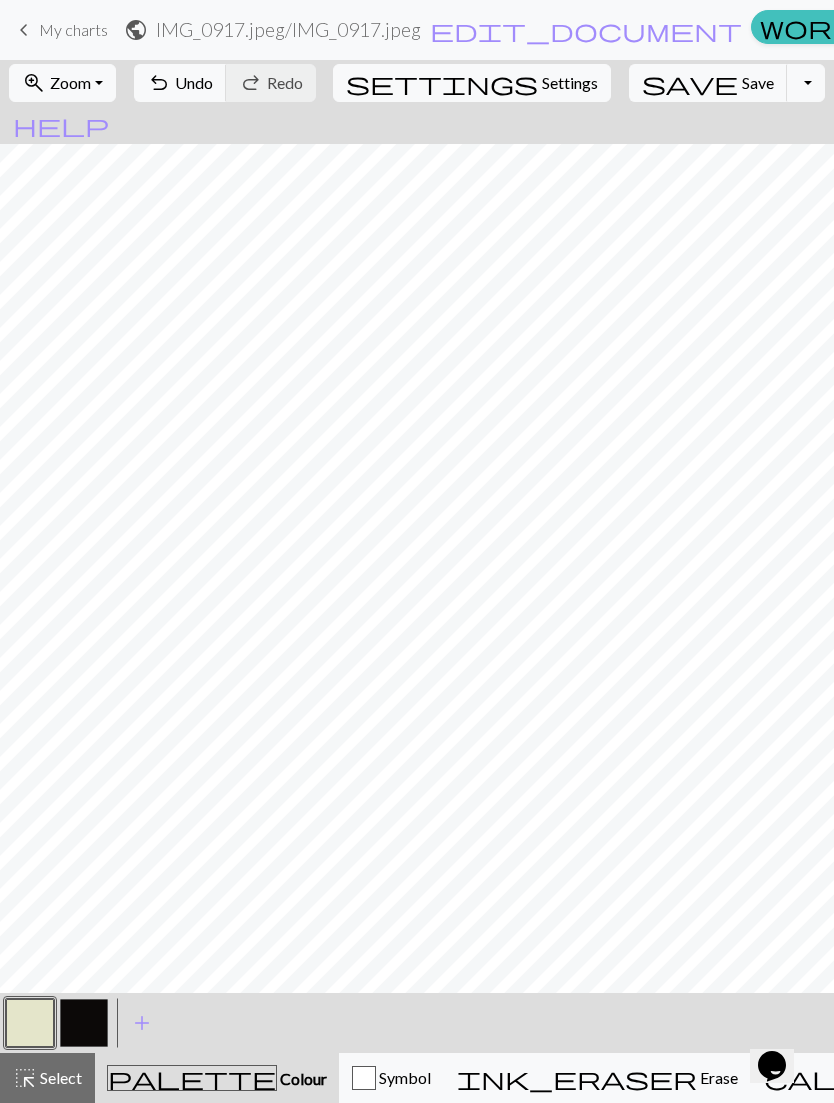 click at bounding box center (84, 1023) 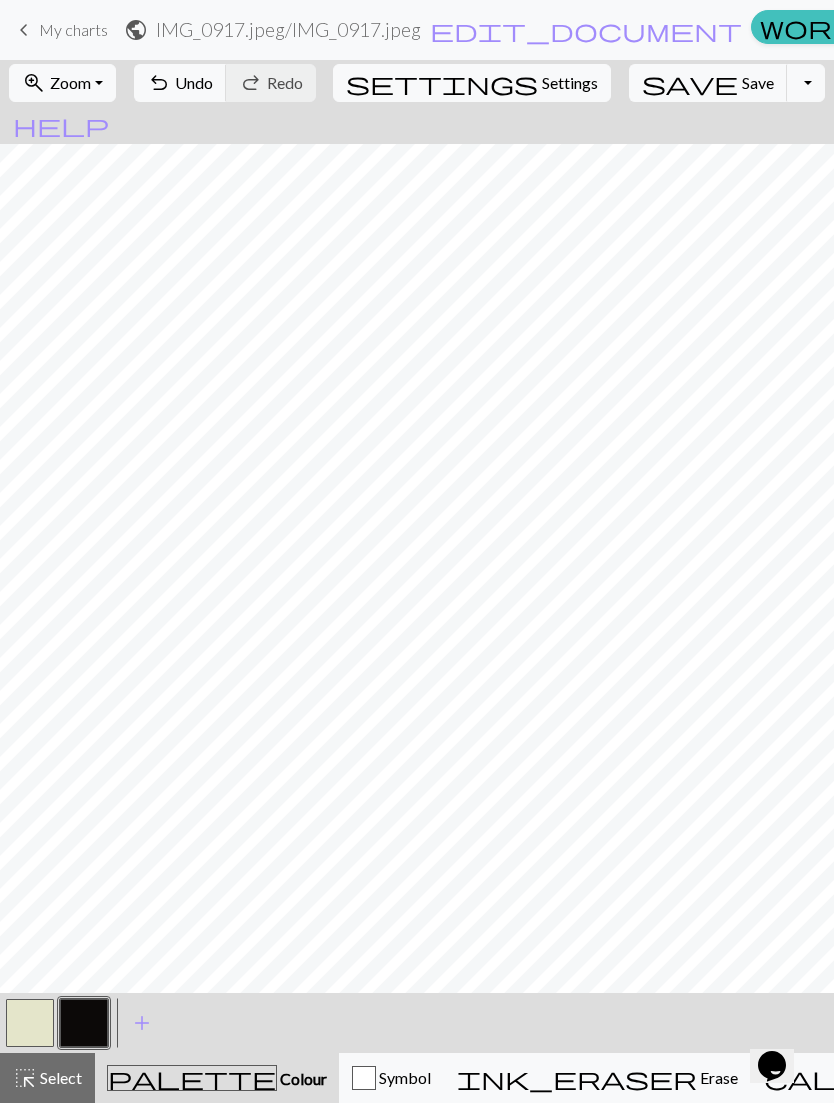 click at bounding box center [30, 1023] 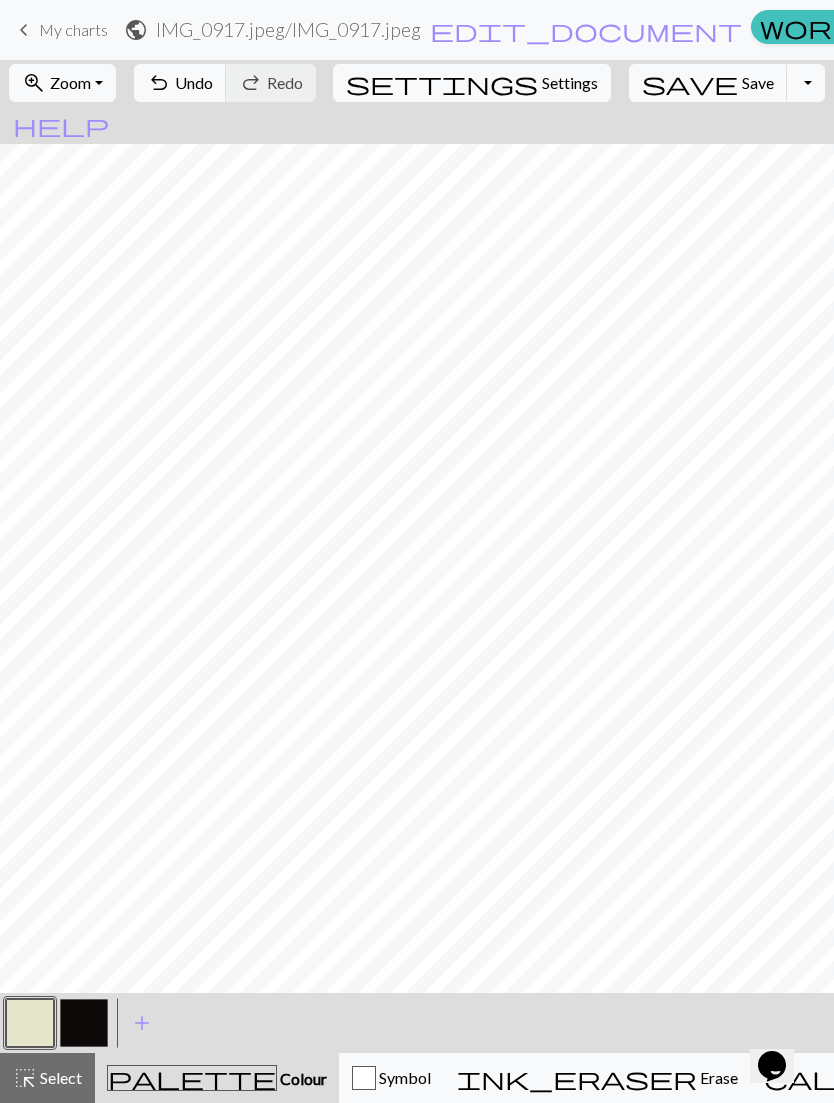 click at bounding box center [84, 1023] 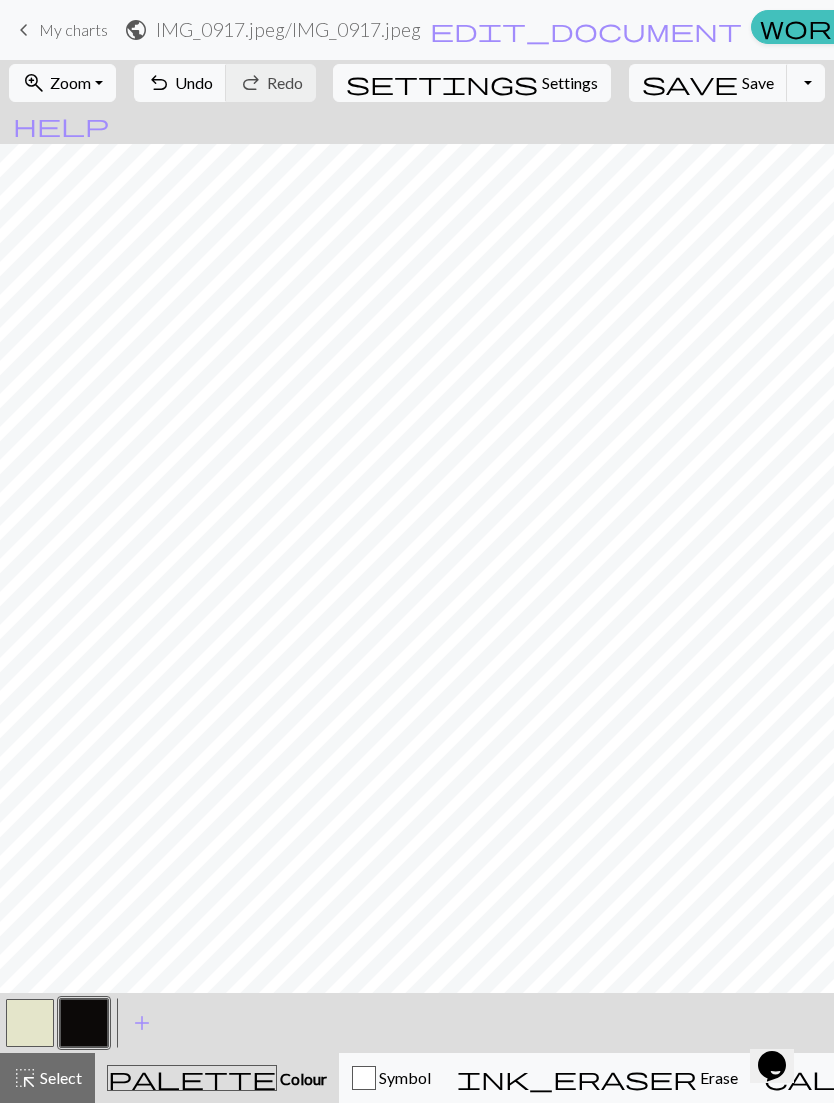 click at bounding box center (84, 1023) 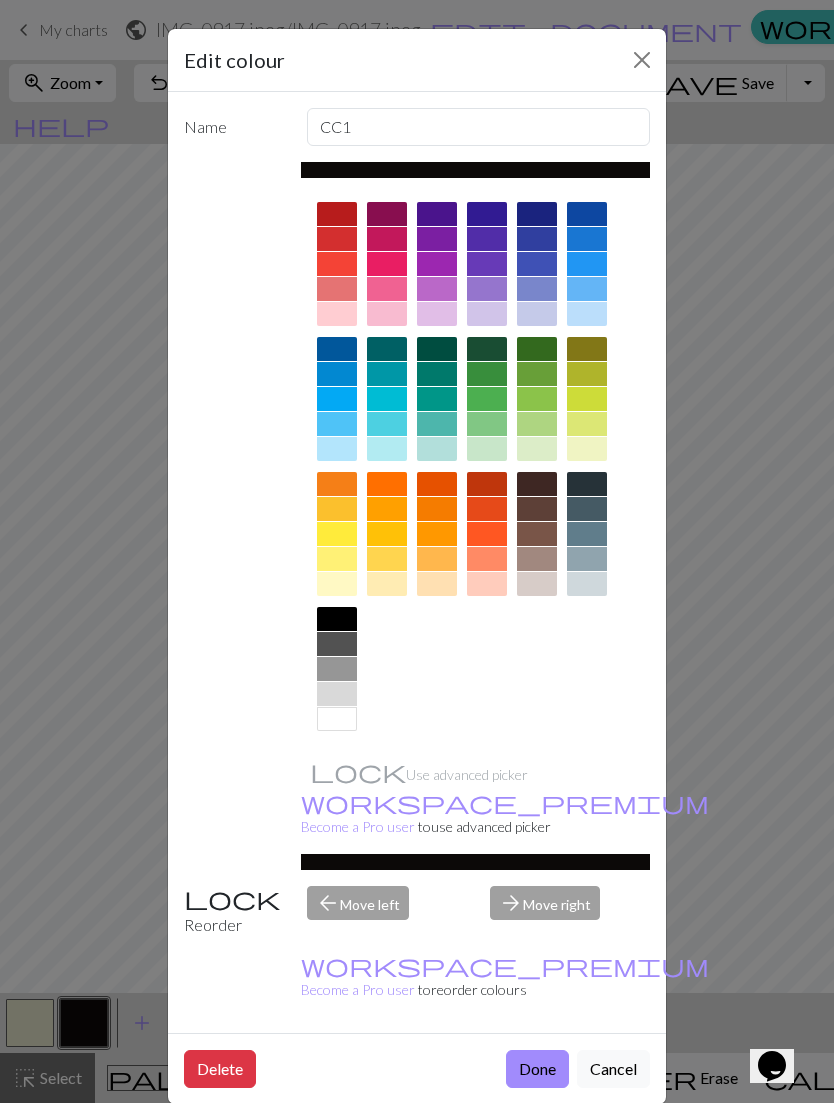 click at bounding box center [642, 60] 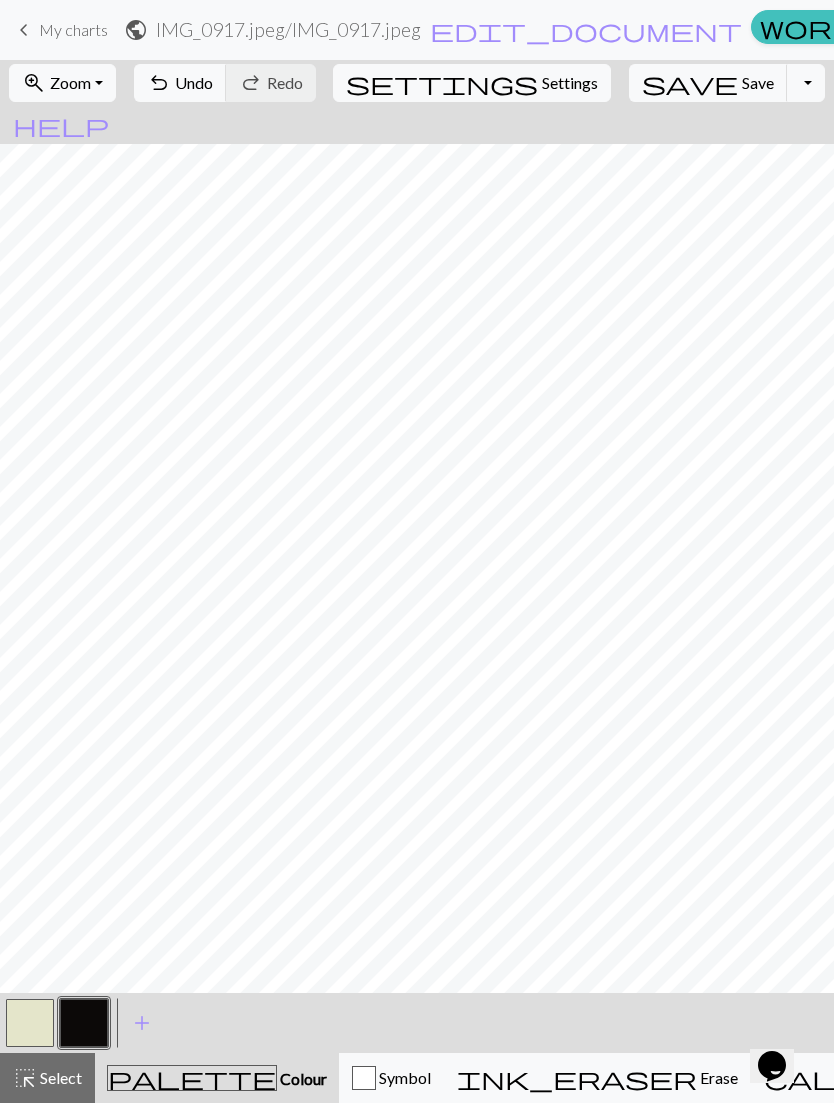 click at bounding box center (30, 1023) 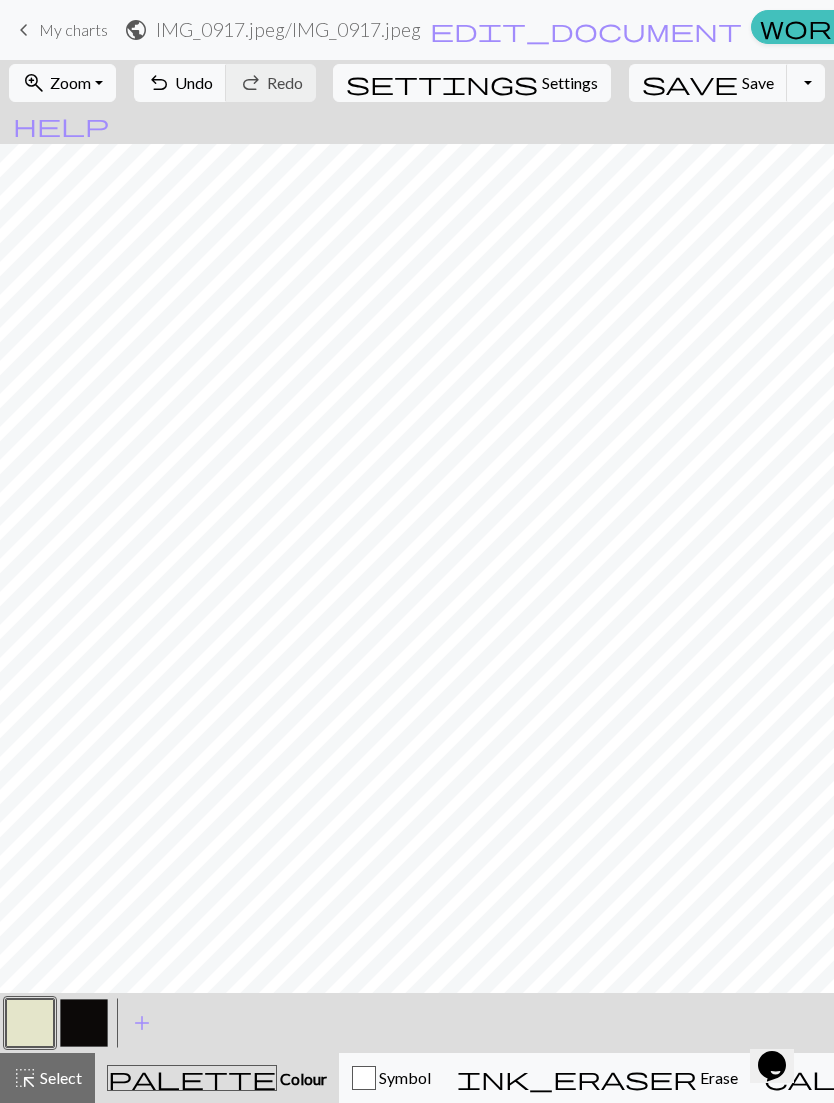 click at bounding box center [84, 1023] 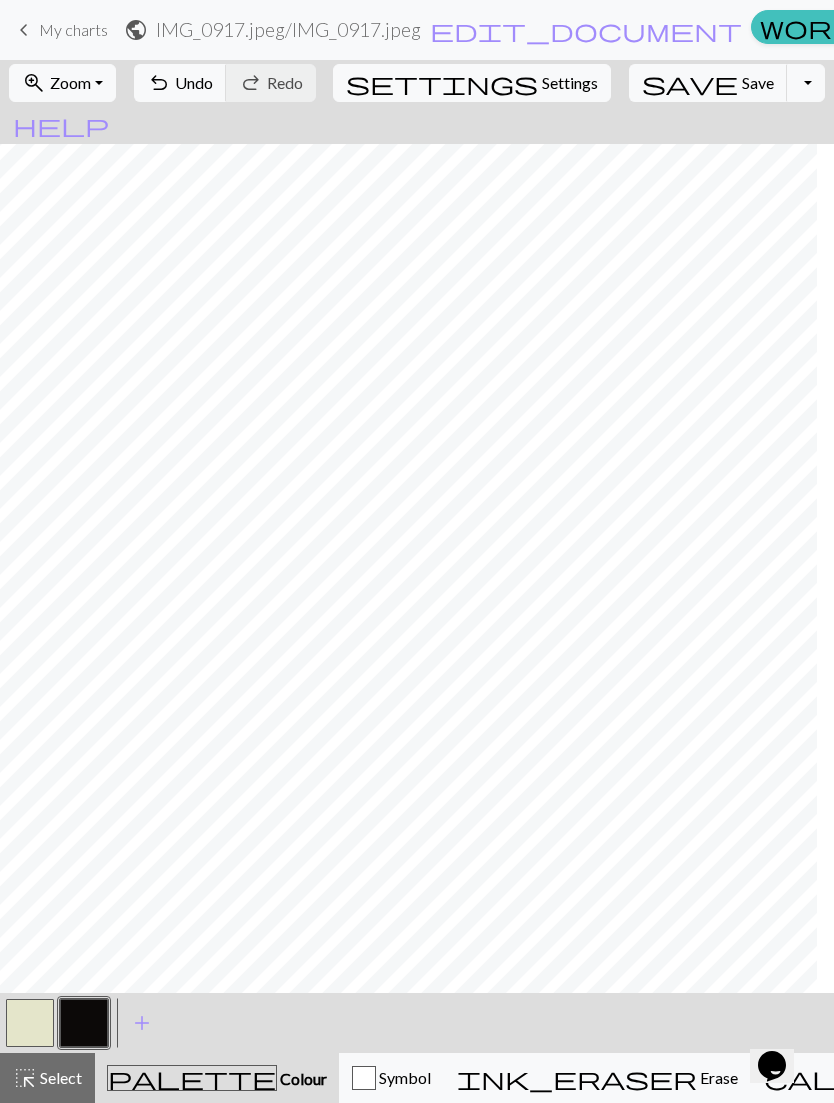 scroll, scrollTop: 0, scrollLeft: 51, axis: horizontal 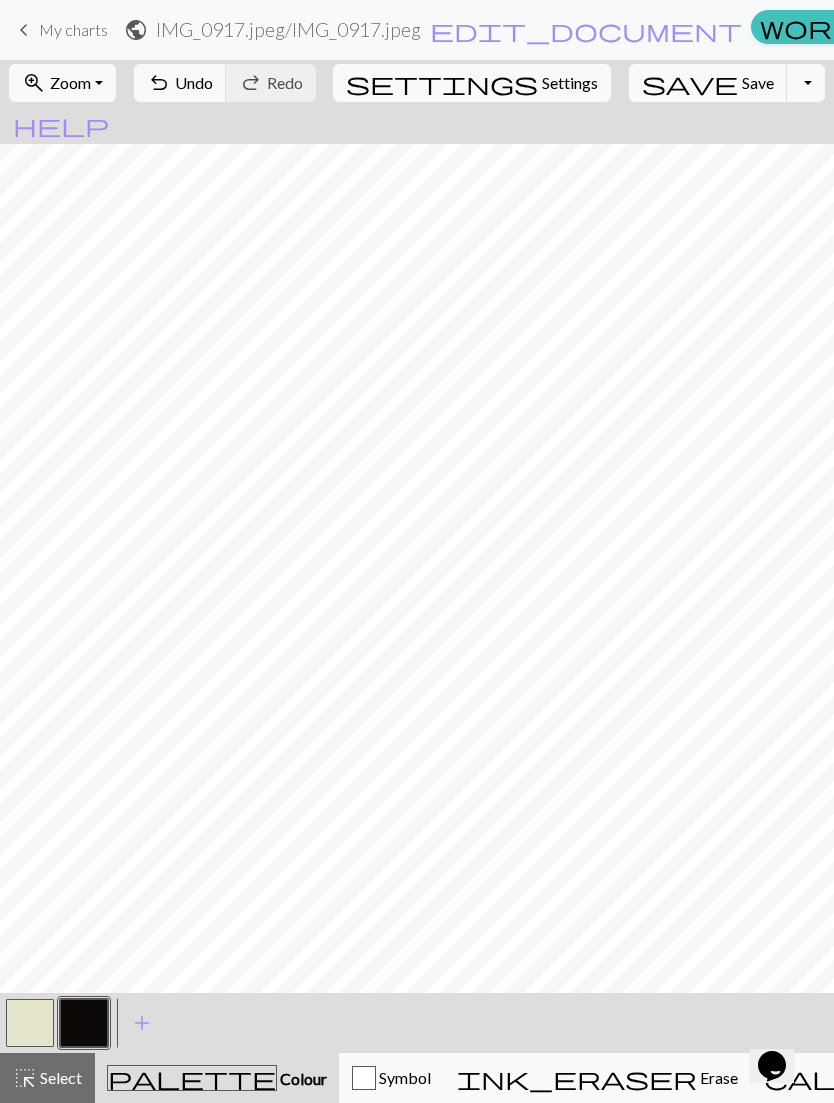 click on "highlight_alt   Select   Select" at bounding box center (47, 1078) 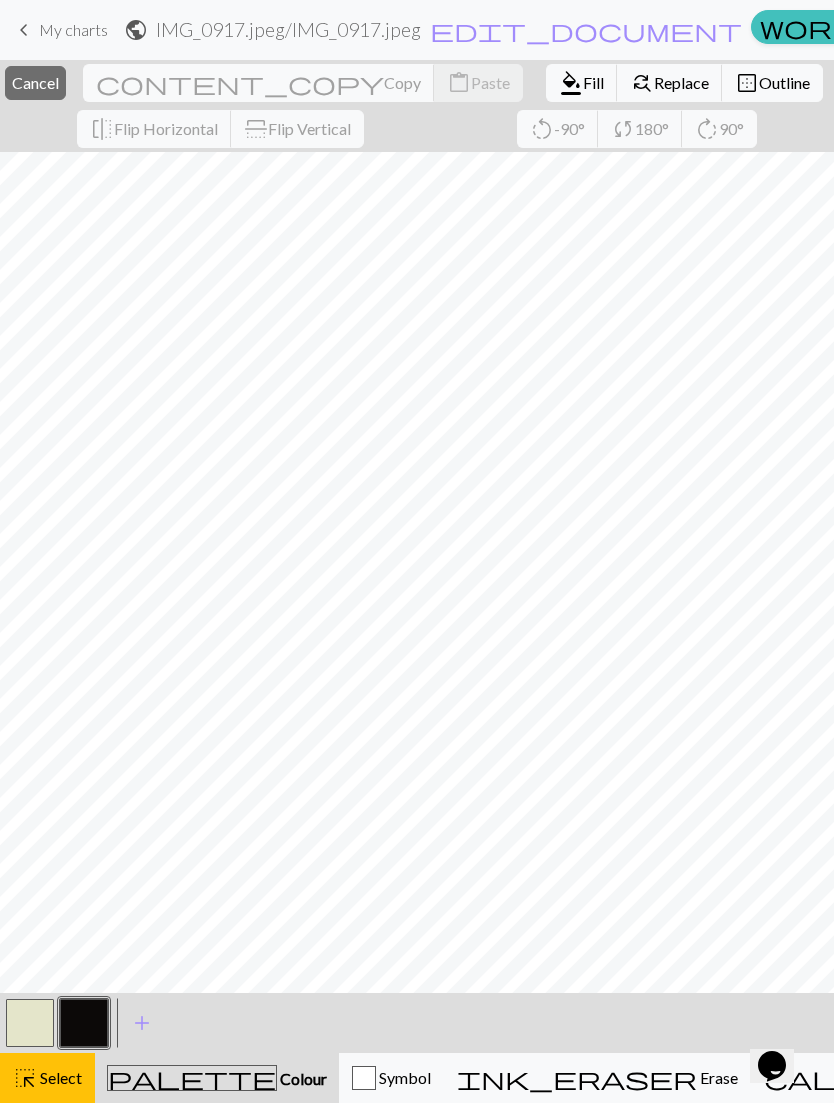 scroll, scrollTop: 0, scrollLeft: 17, axis: horizontal 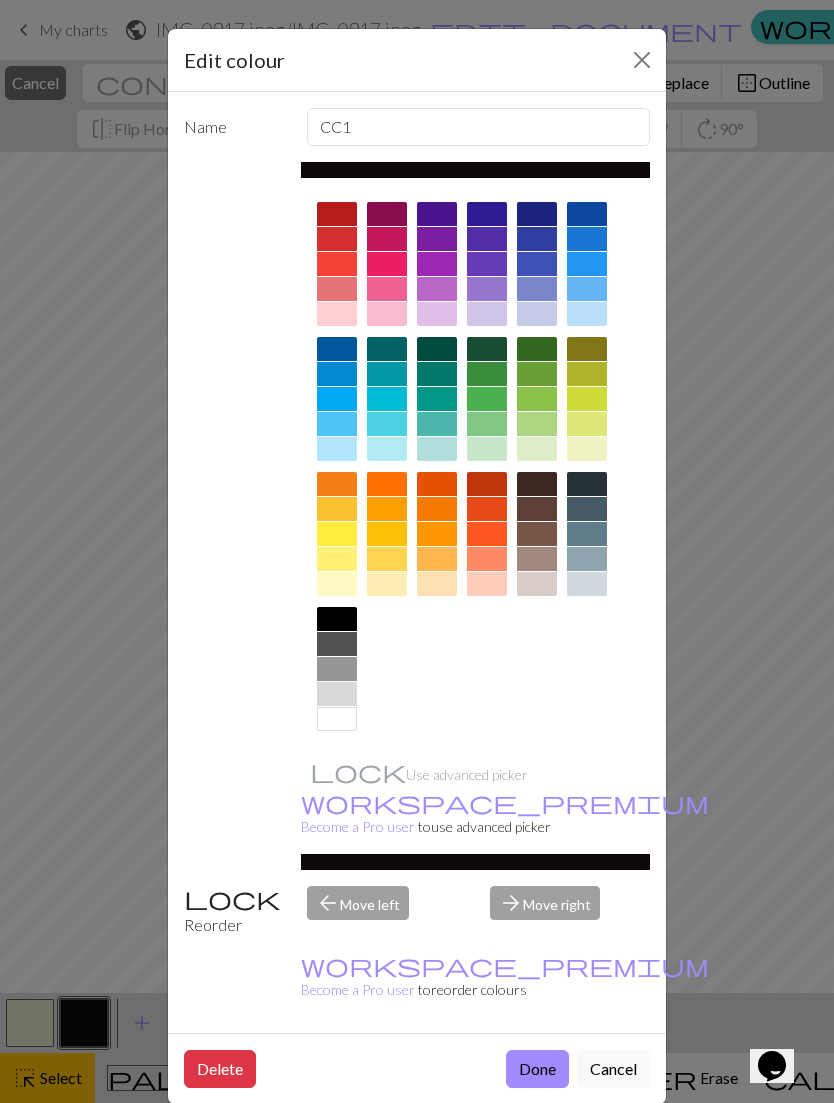 click at bounding box center (642, 60) 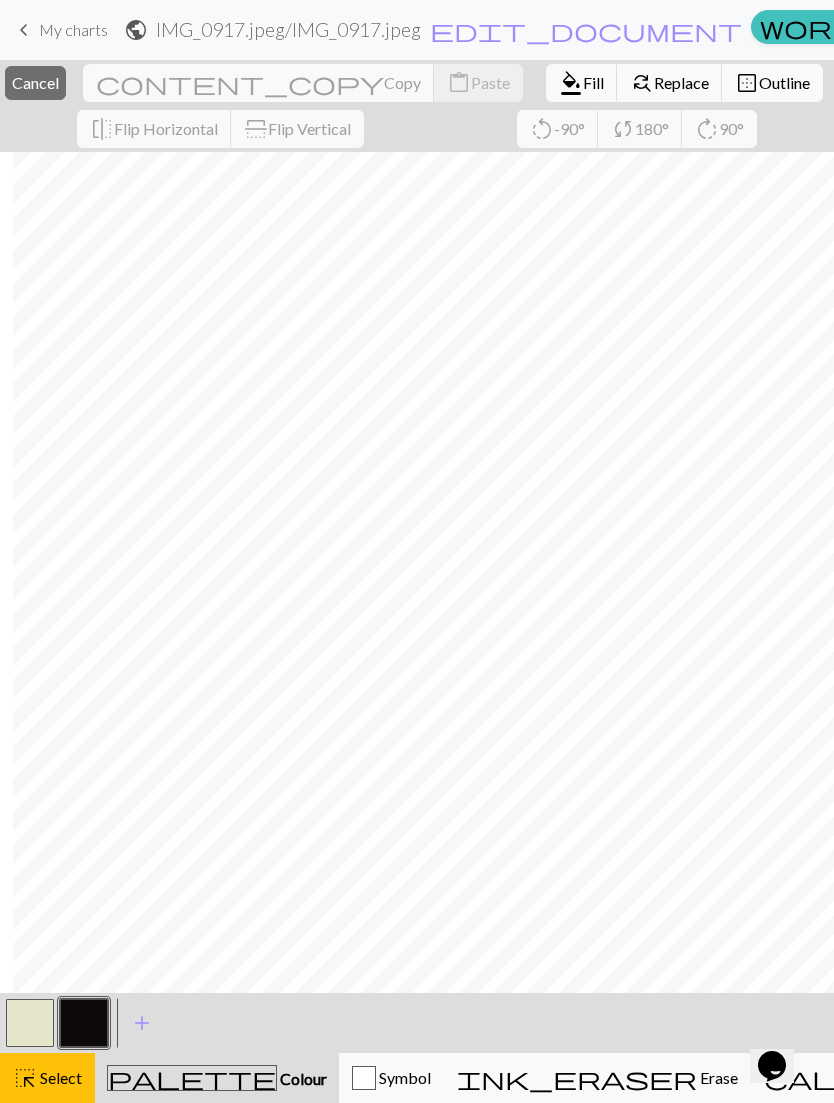 scroll, scrollTop: 0, scrollLeft: 183, axis: horizontal 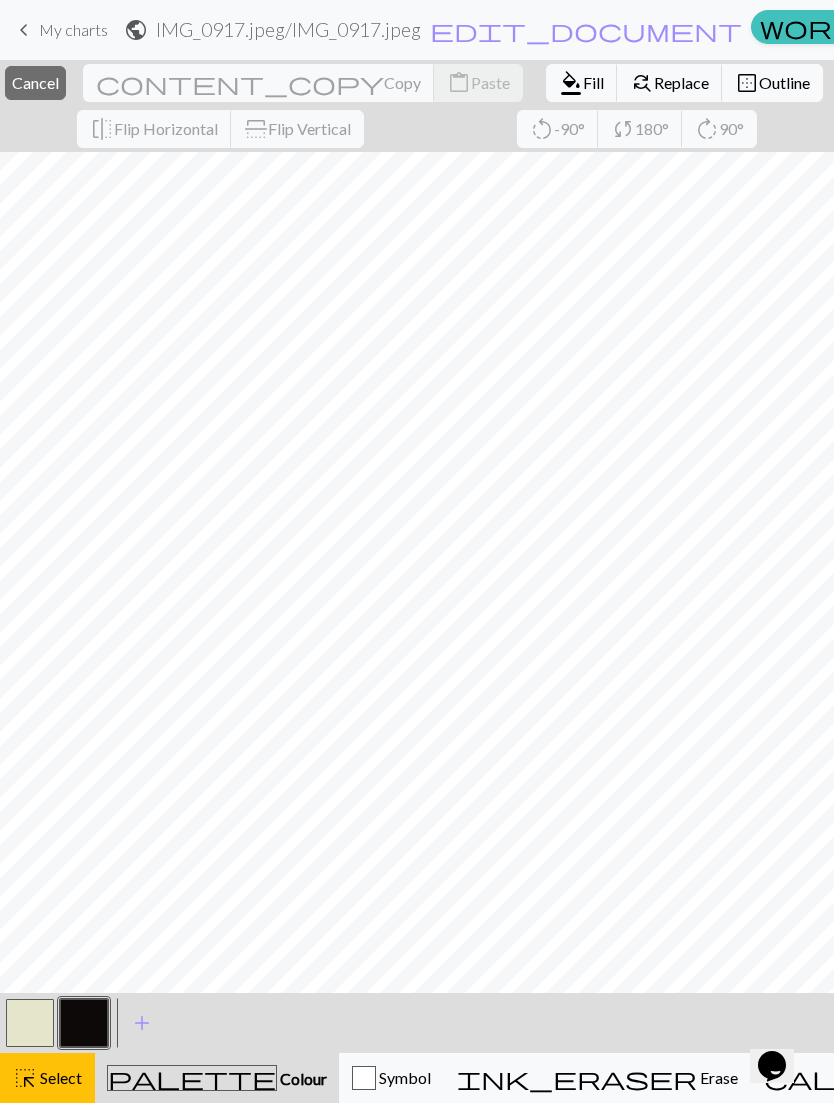 click on "highlight_alt   Select   Select" at bounding box center (47, 1078) 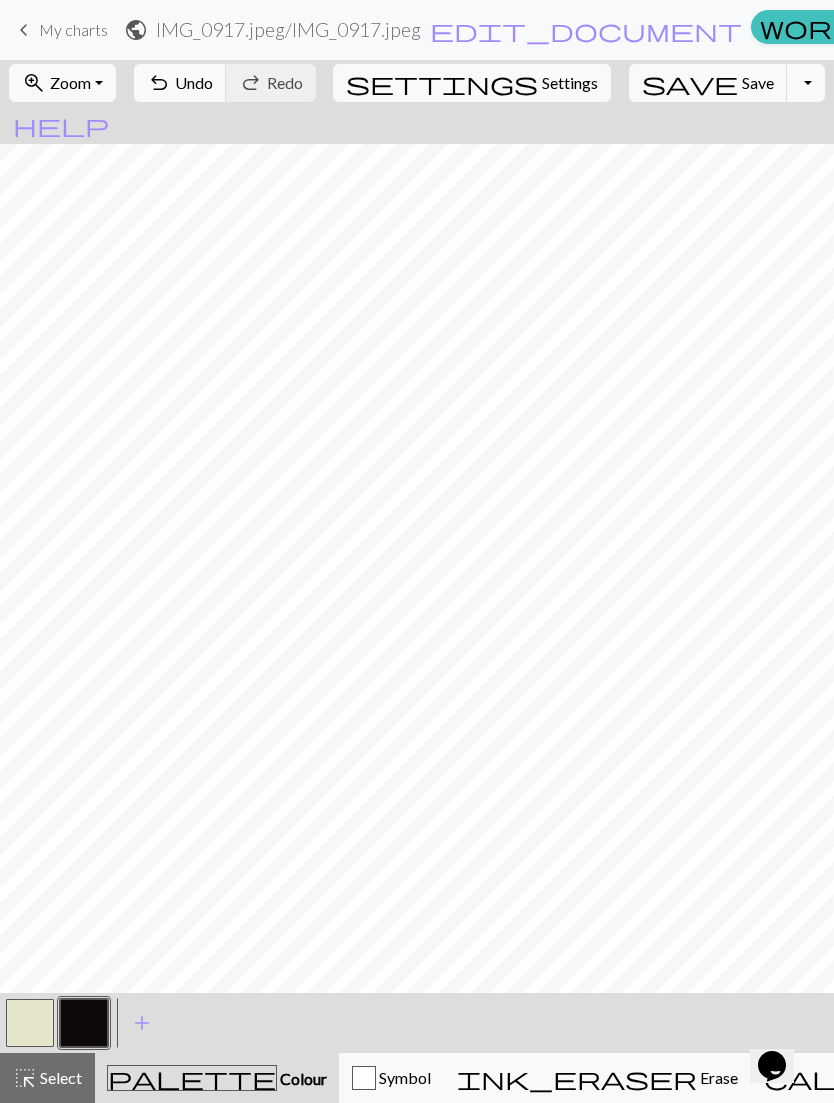 click at bounding box center (84, 1023) 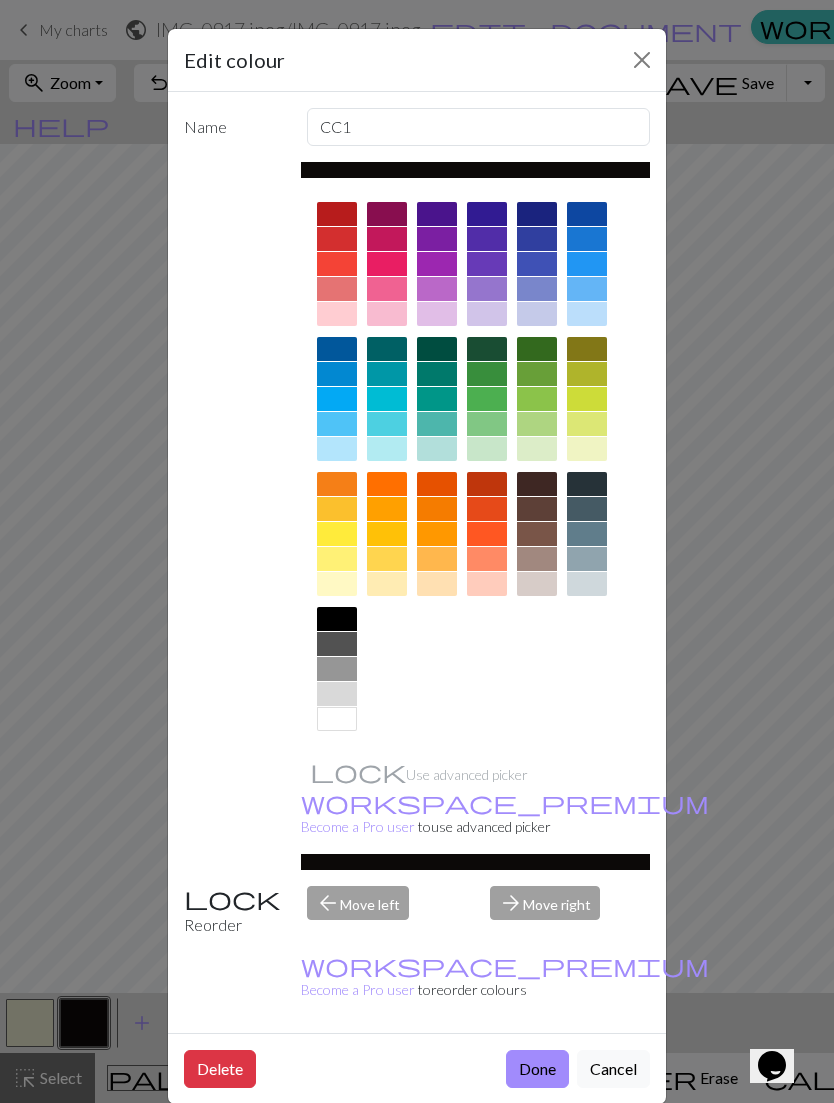 click at bounding box center (642, 60) 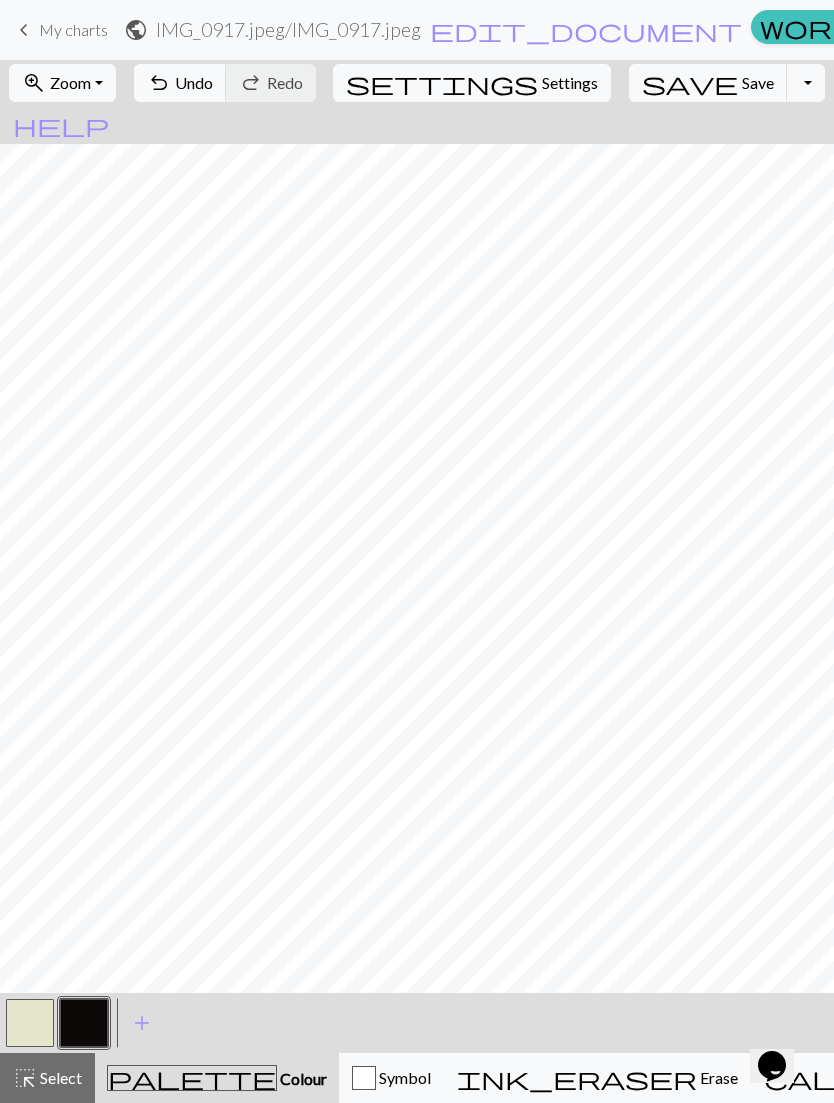 click at bounding box center (30, 1023) 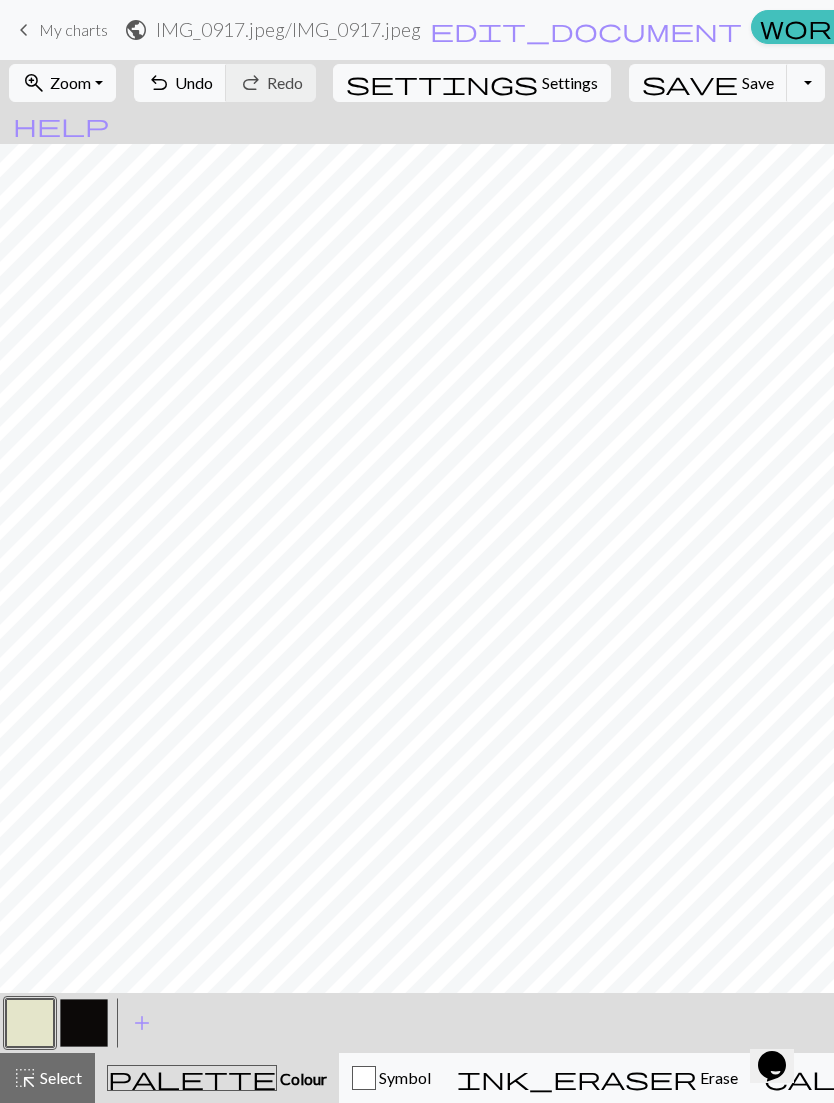 click at bounding box center (84, 1023) 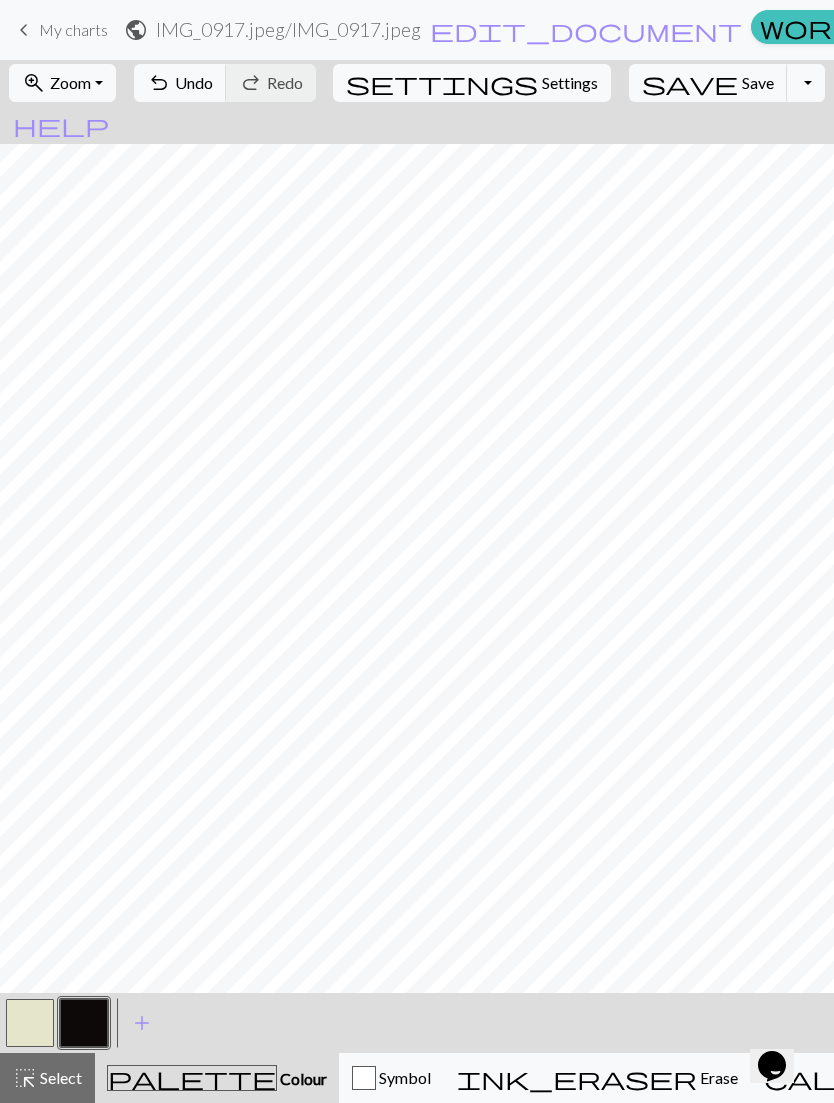 click on "highlight_alt   Select   Select" at bounding box center (47, 1078) 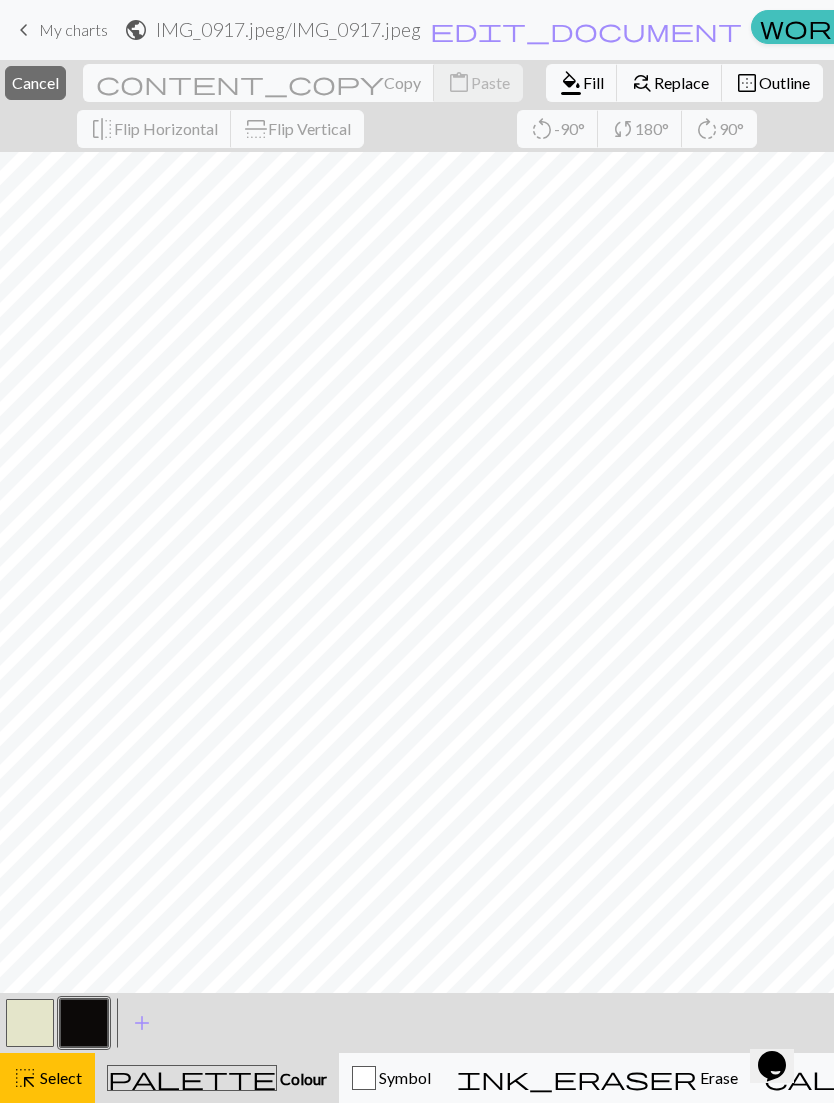 scroll, scrollTop: 0, scrollLeft: 0, axis: both 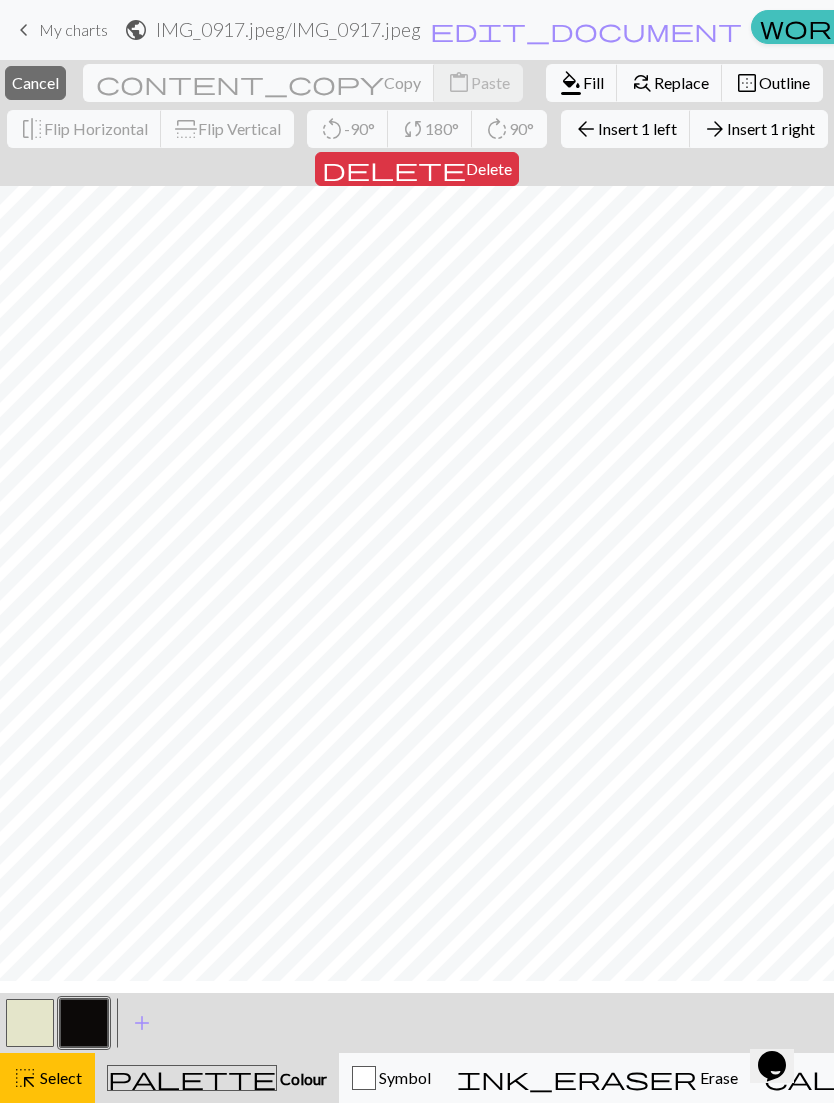 click on "Delete" at bounding box center [489, 168] 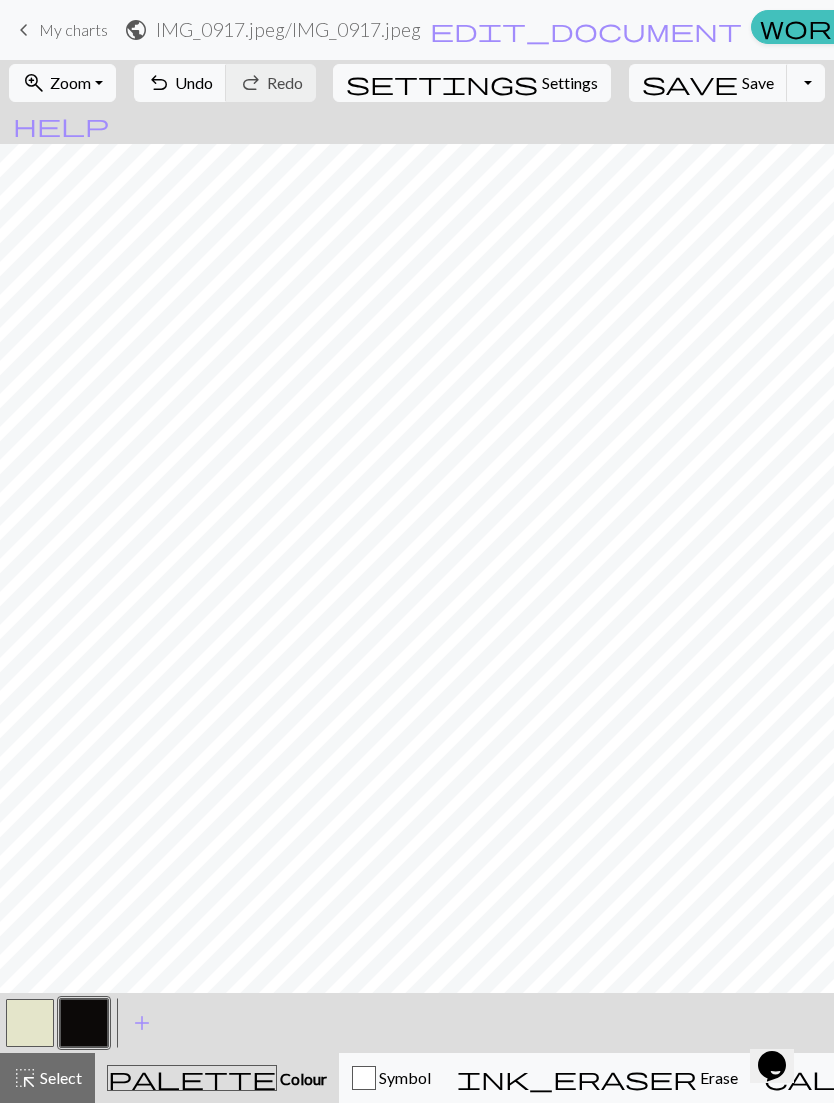 click on "Select" at bounding box center [59, 1077] 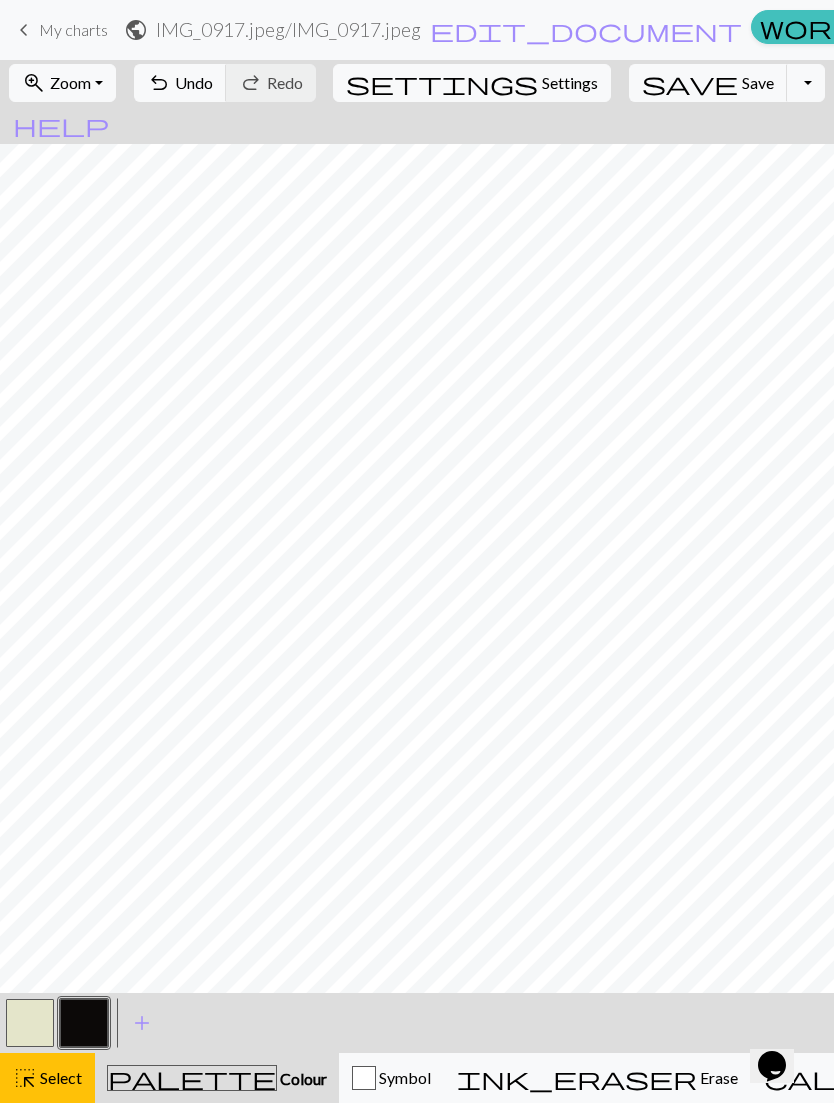 click at bounding box center [30, 1023] 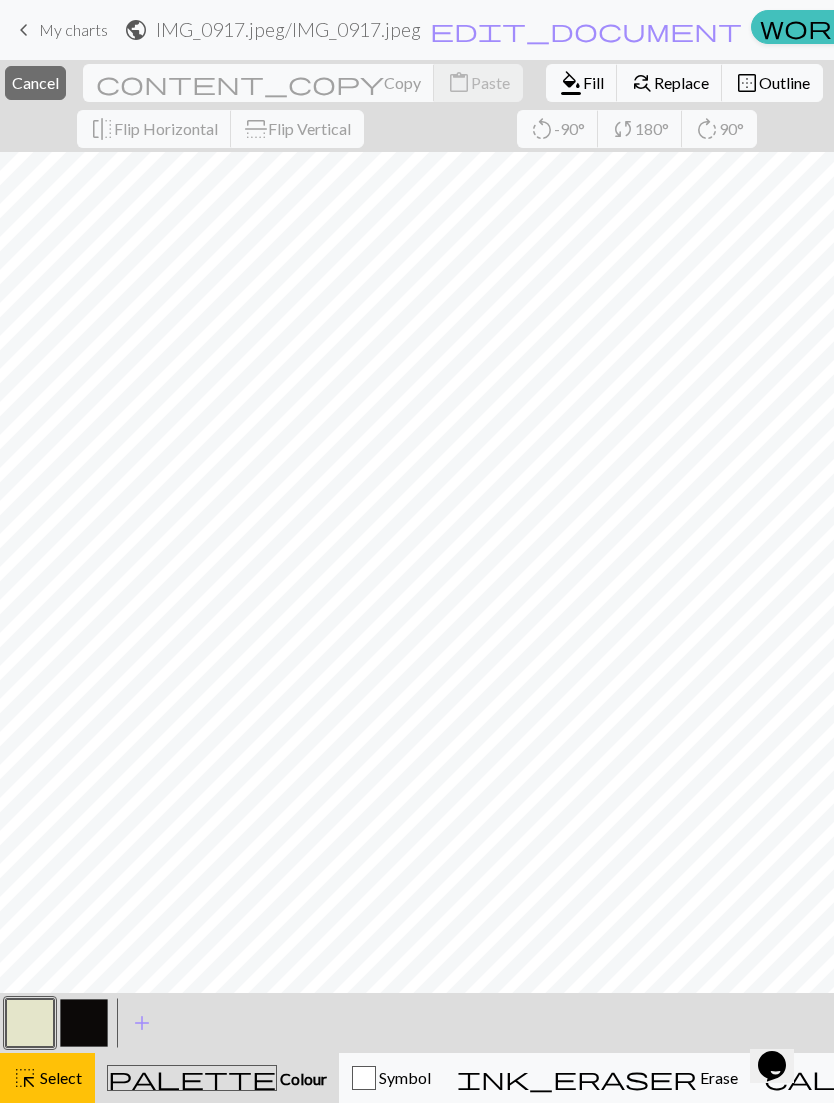 click on "highlight_alt   Select   Select" at bounding box center (47, 1078) 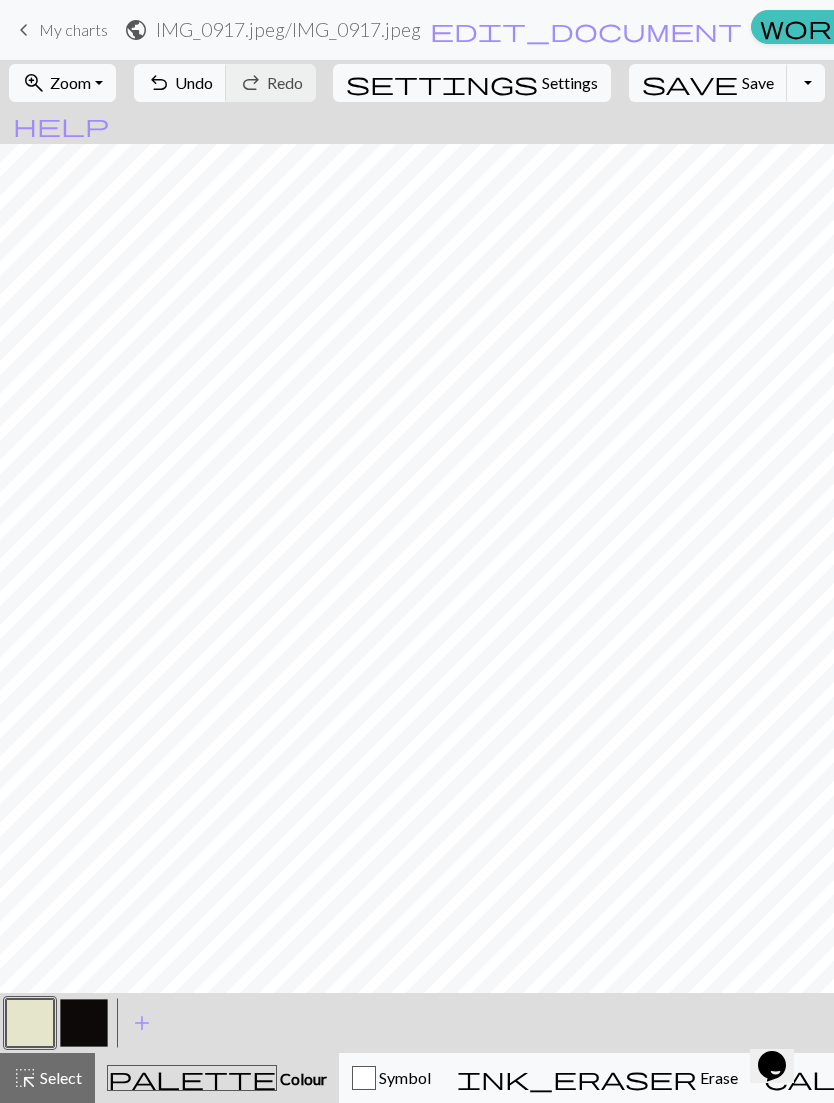 click on "highlight_alt   Select   Select" at bounding box center (47, 1078) 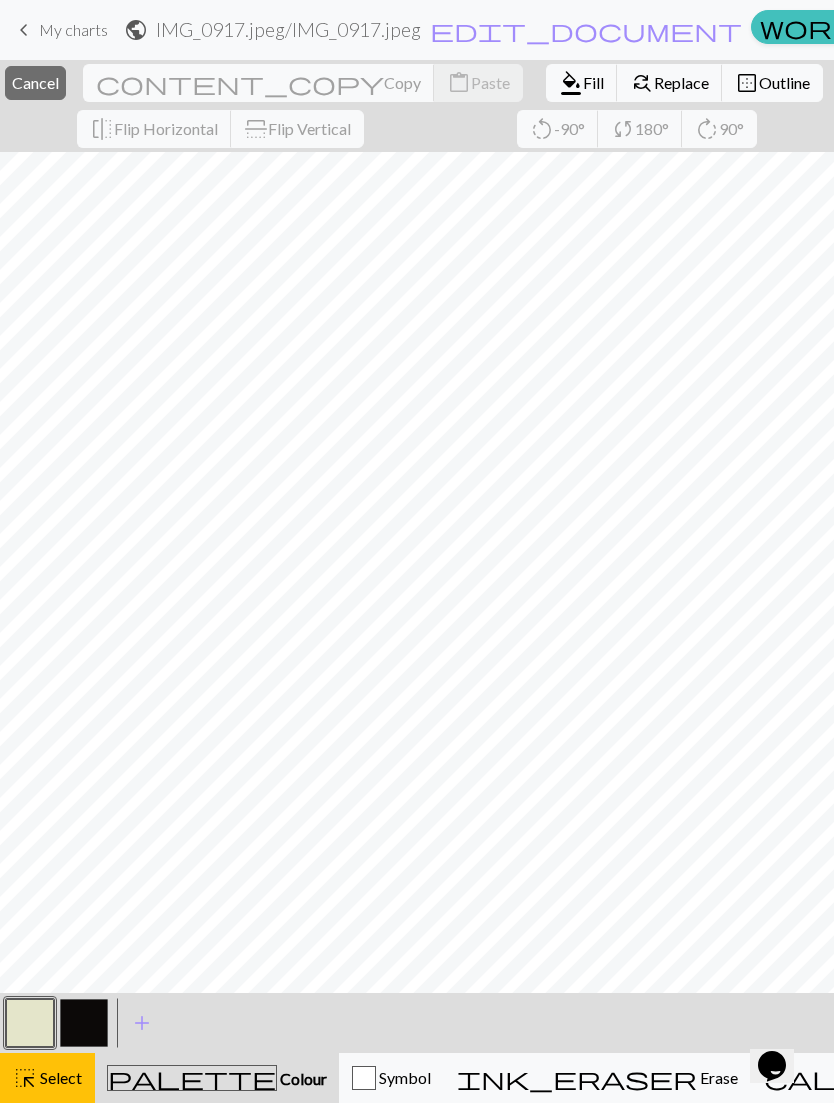 scroll, scrollTop: 0, scrollLeft: 0, axis: both 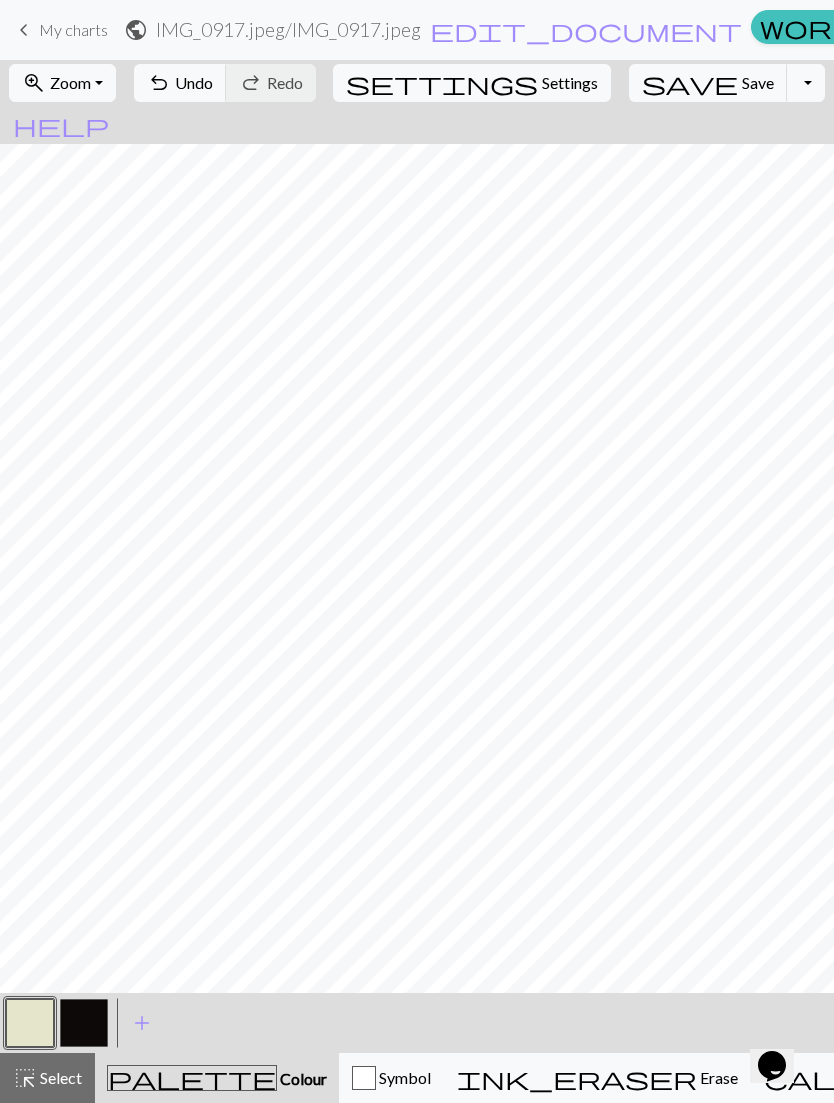 click at bounding box center (84, 1023) 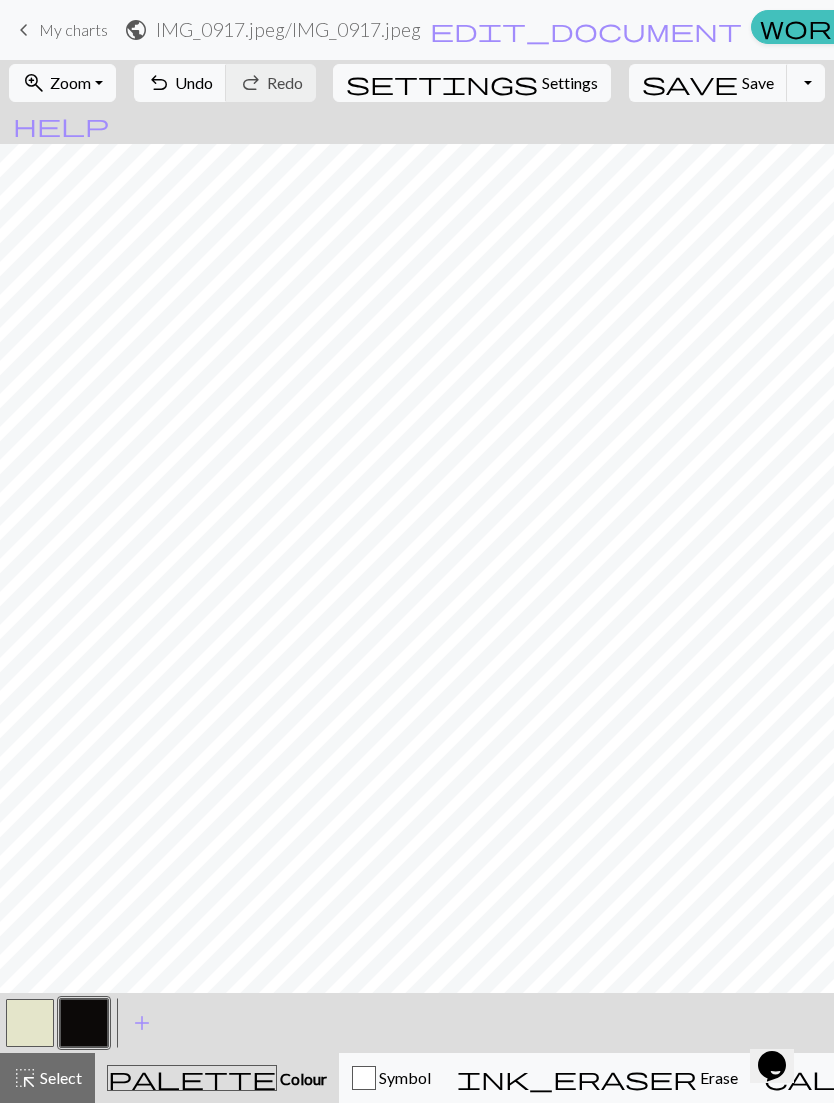 click at bounding box center (30, 1023) 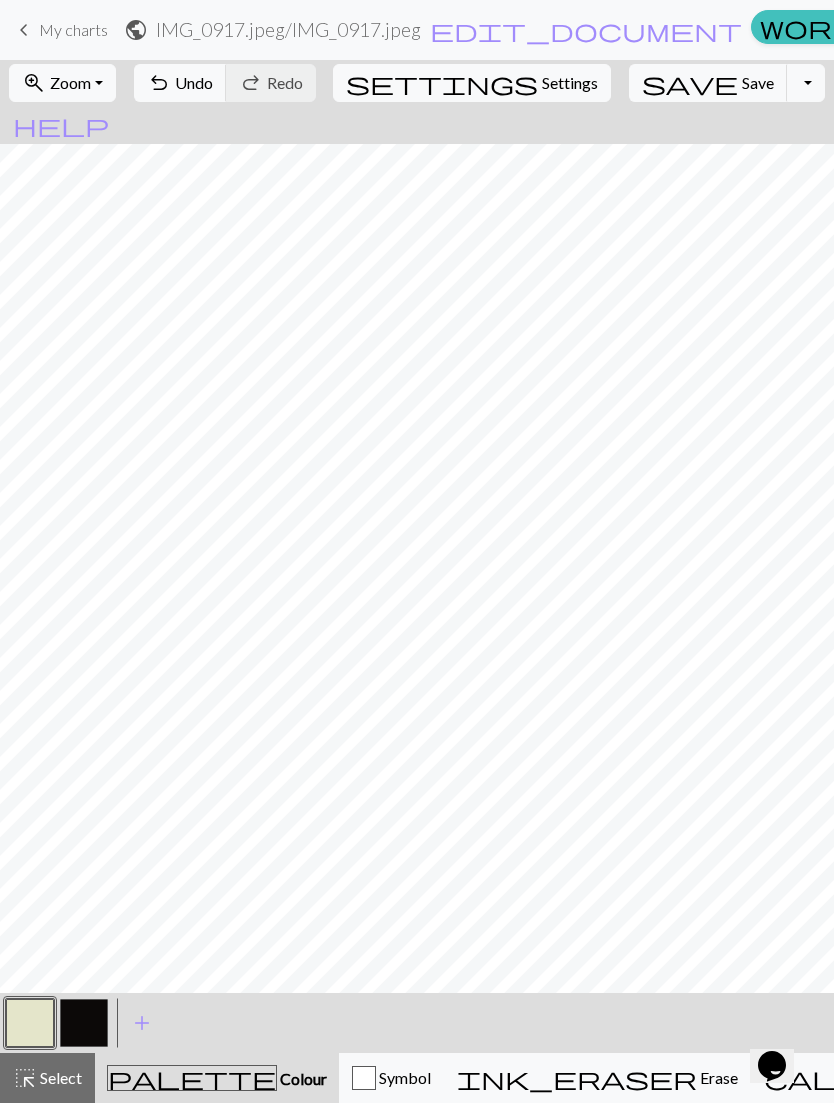 click on "highlight_alt   Select   Select" at bounding box center (47, 1078) 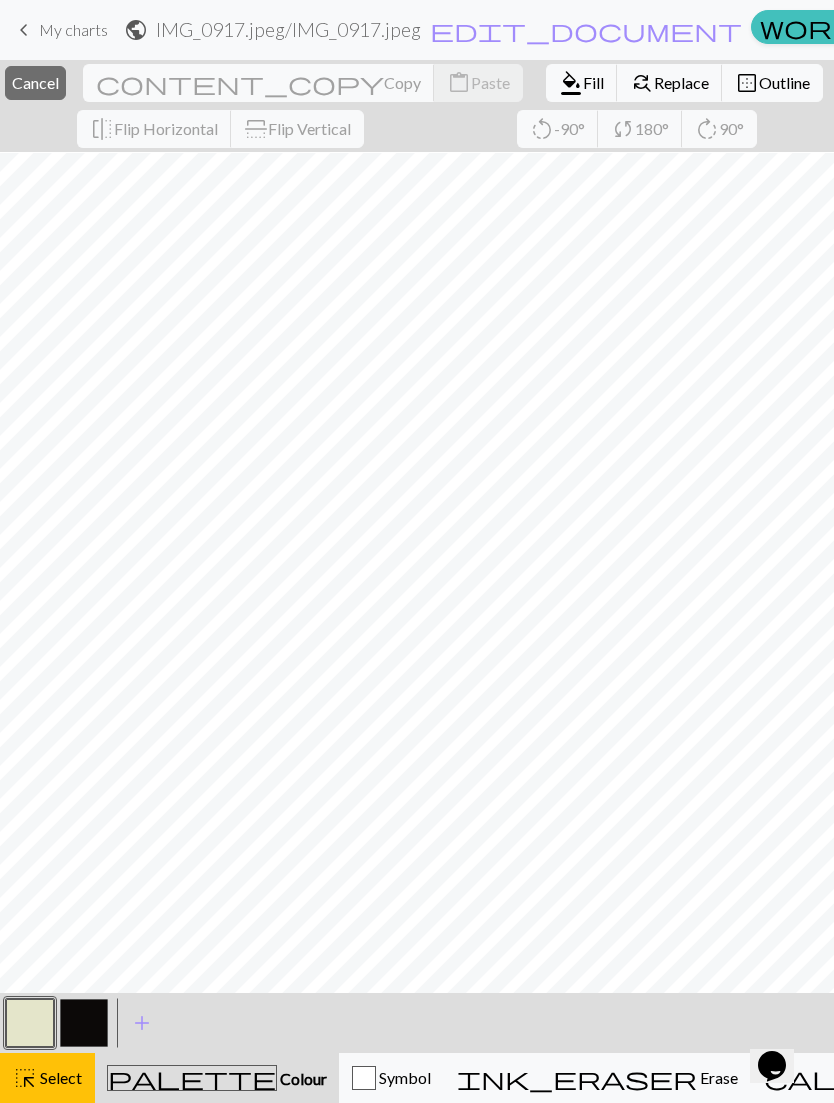 scroll, scrollTop: 6, scrollLeft: 0, axis: vertical 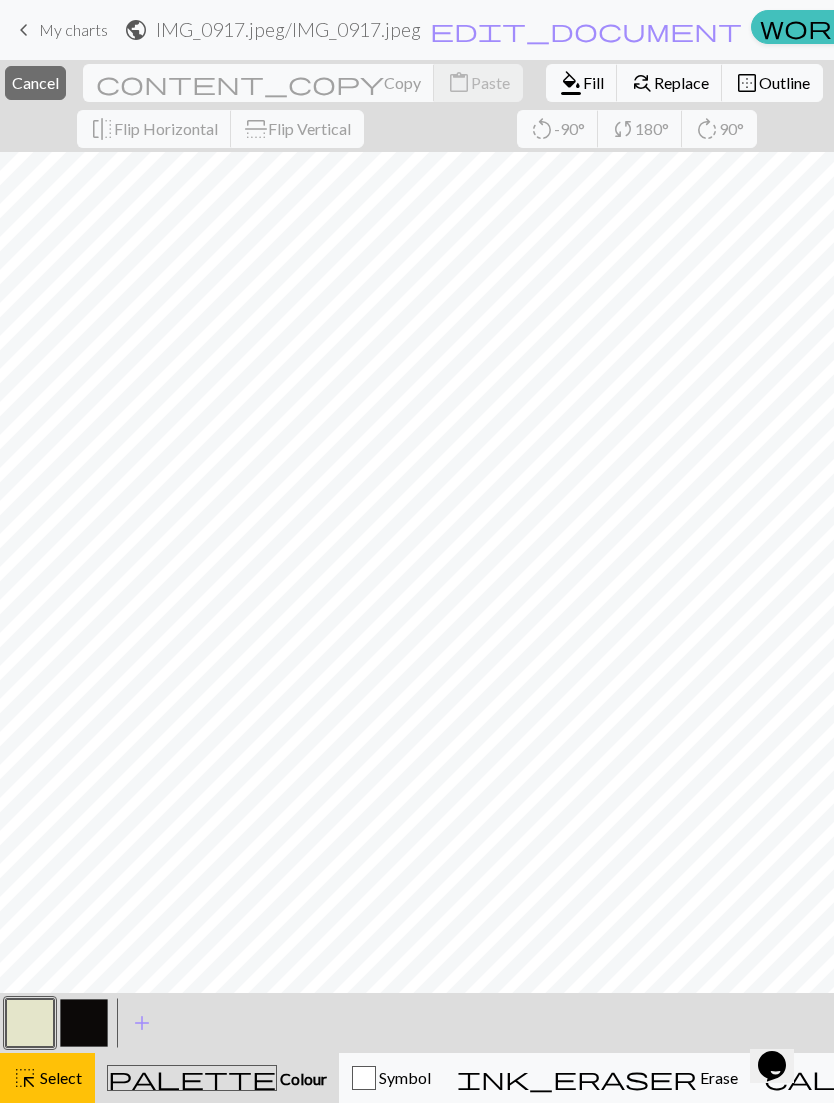 click at bounding box center [84, 1023] 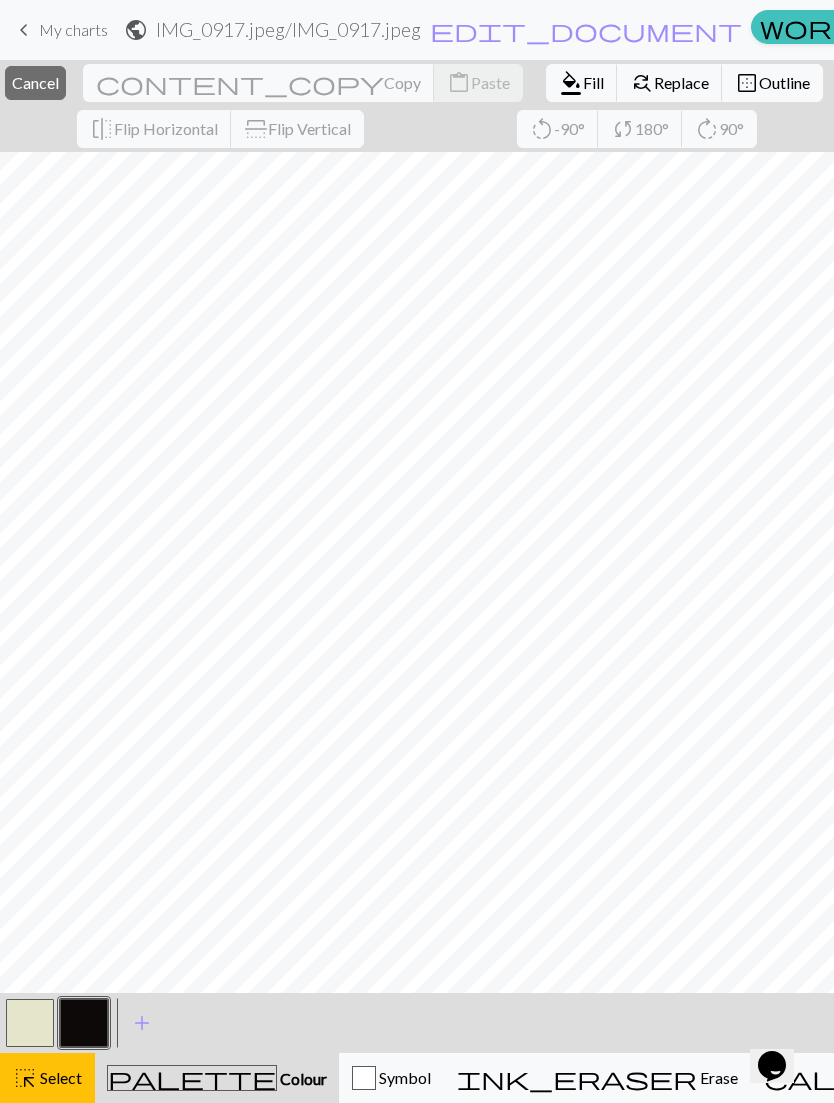 click on "highlight_alt   Select   Select" at bounding box center [47, 1078] 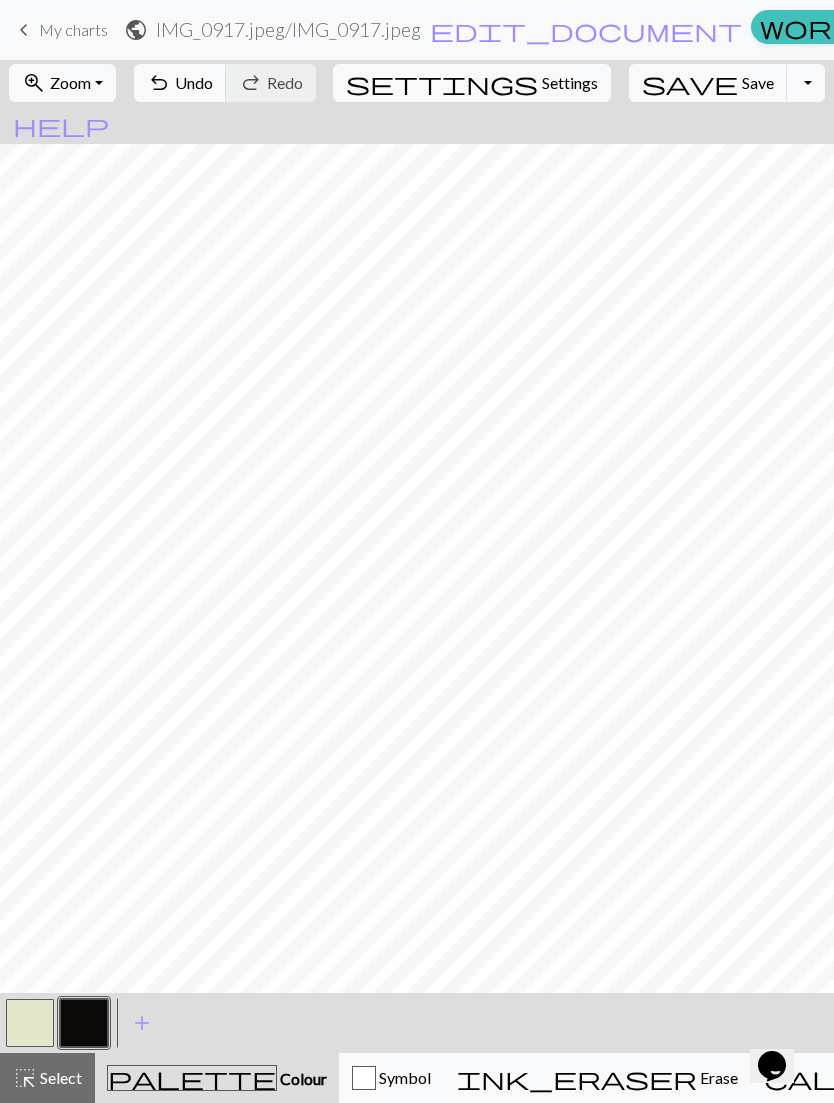 click at bounding box center [30, 1023] 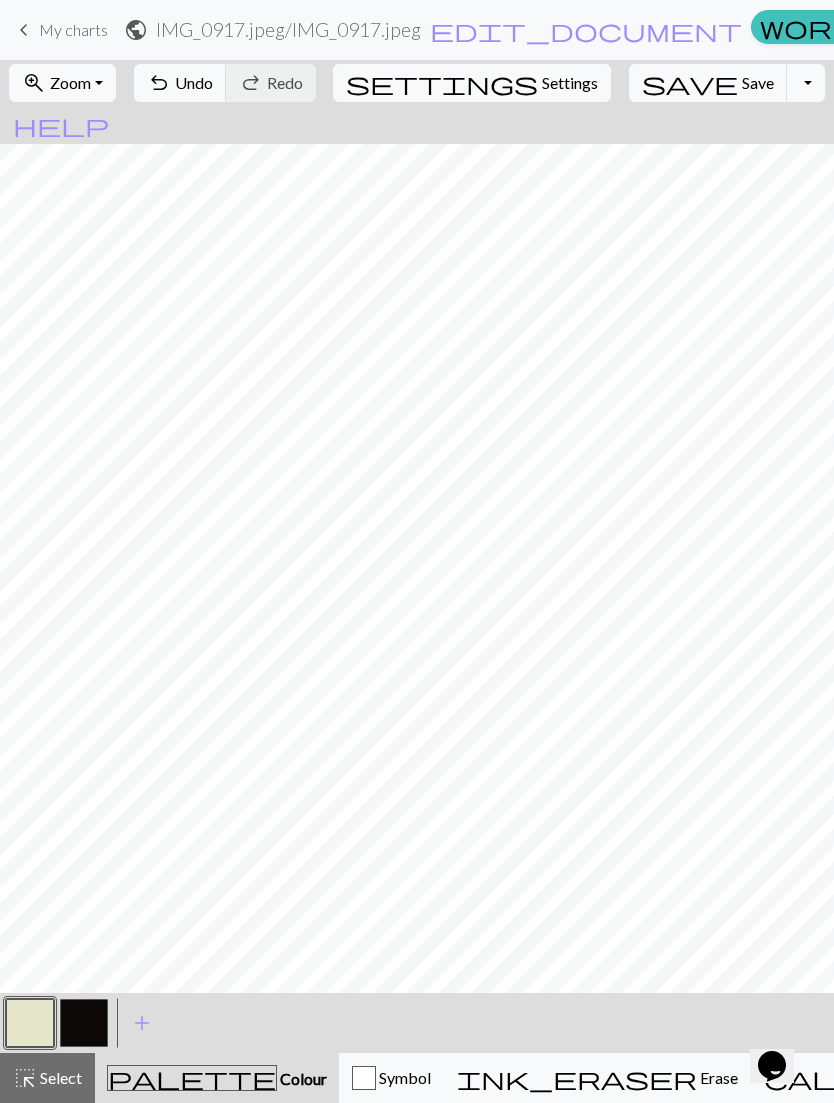 click at bounding box center [84, 1023] 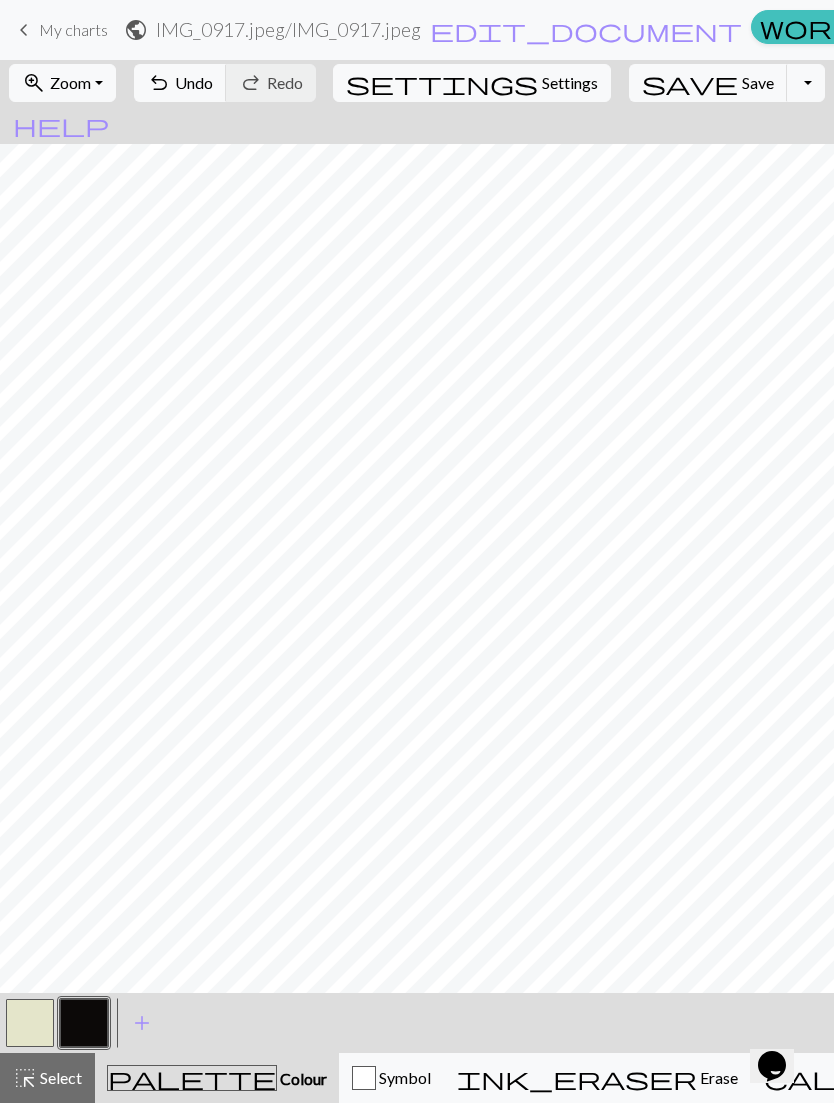 click at bounding box center [30, 1023] 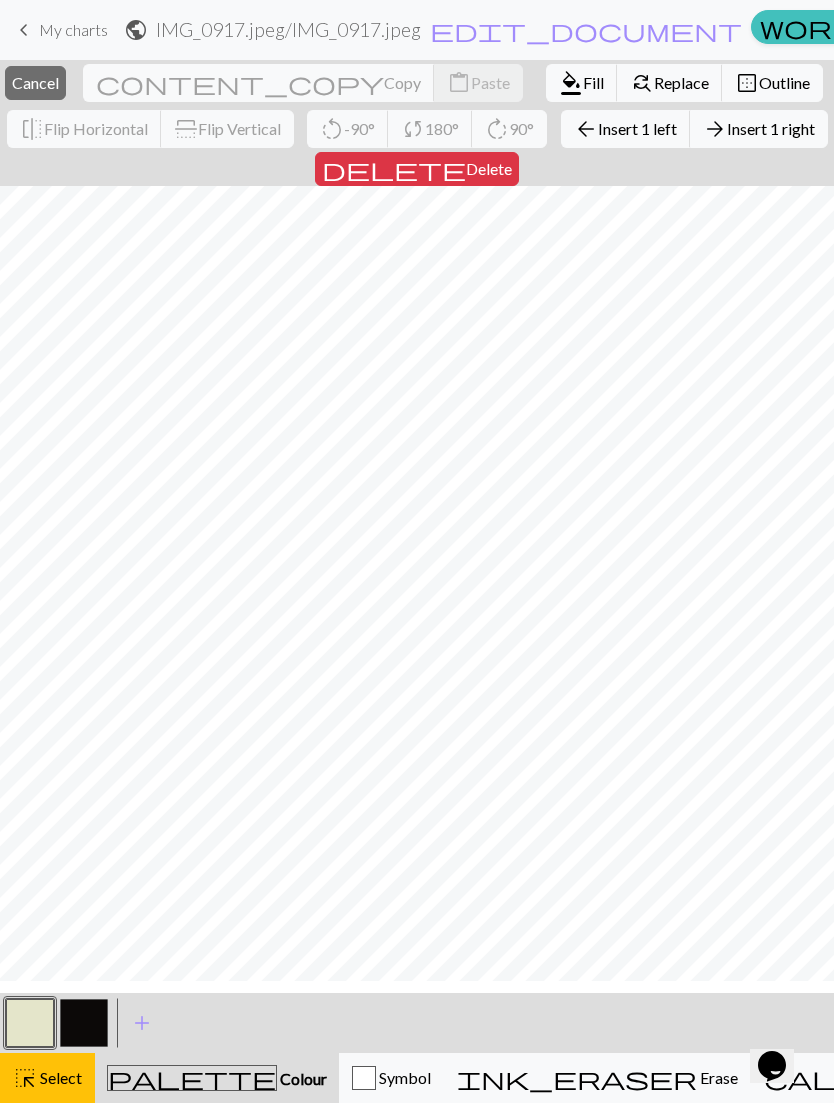 click on "Insert 1 left" at bounding box center [637, 128] 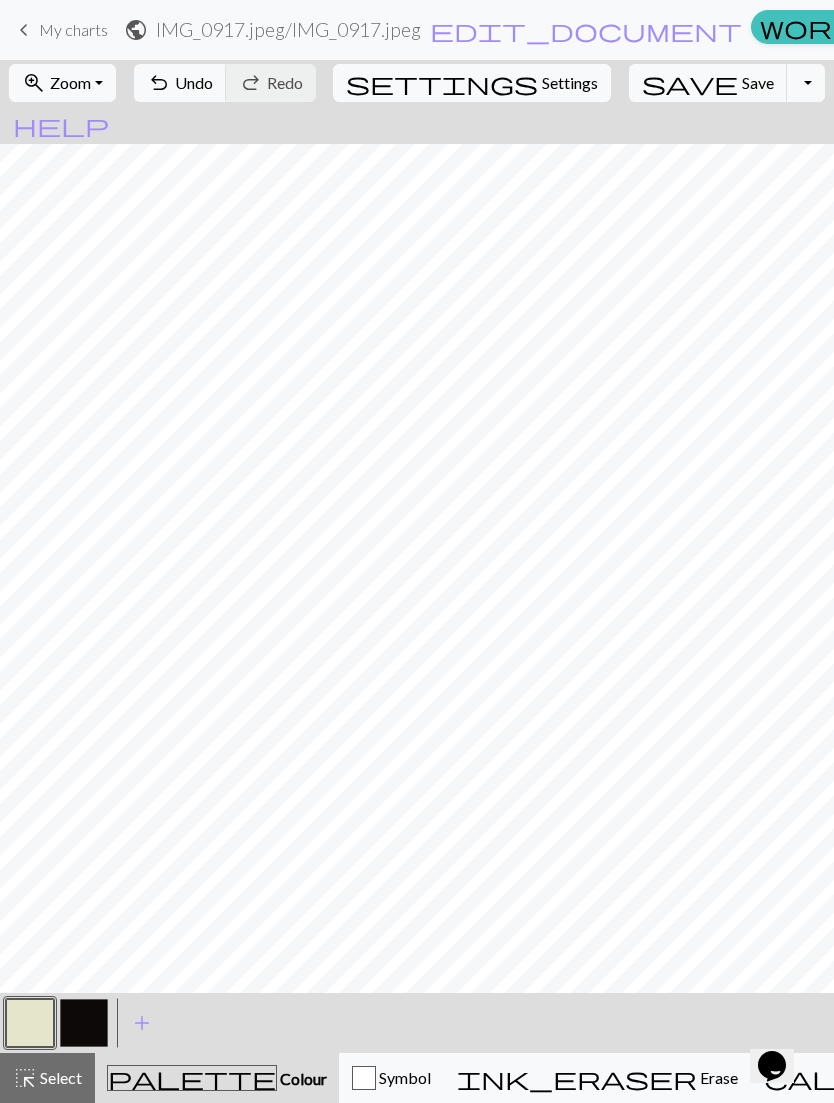 click at bounding box center (84, 1023) 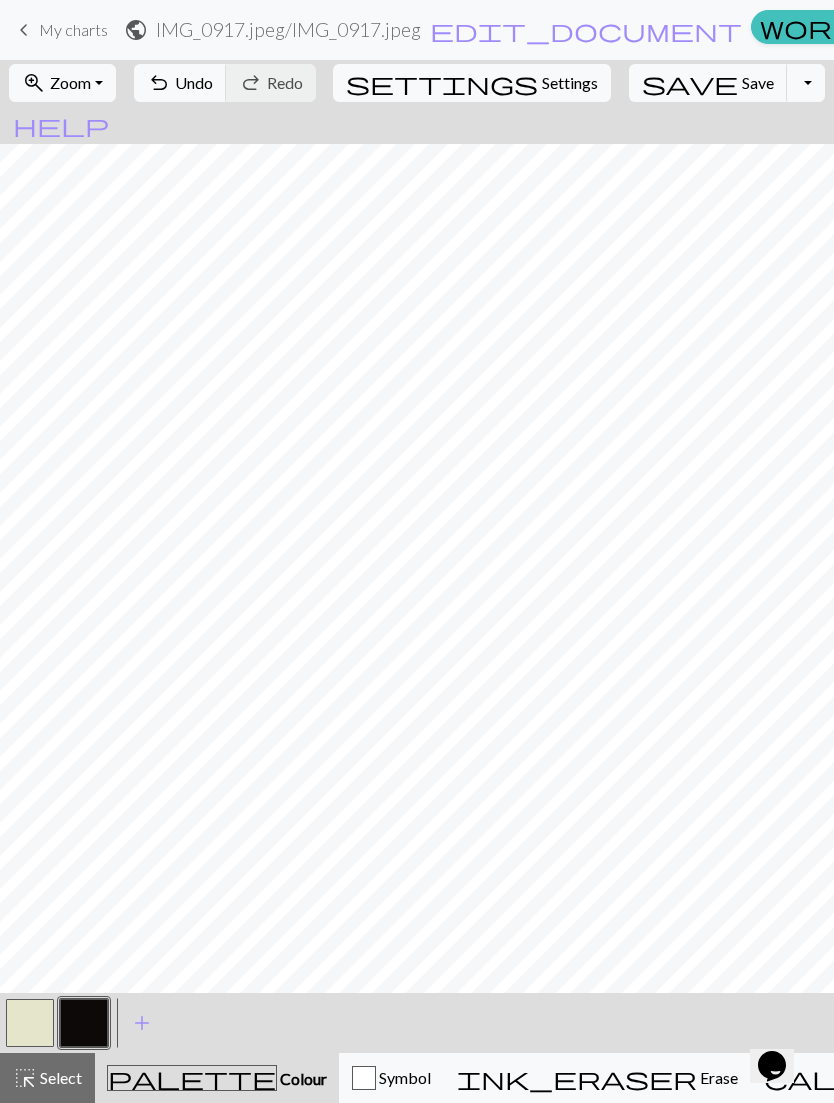 click on "highlight_alt   Select   Select" at bounding box center [47, 1078] 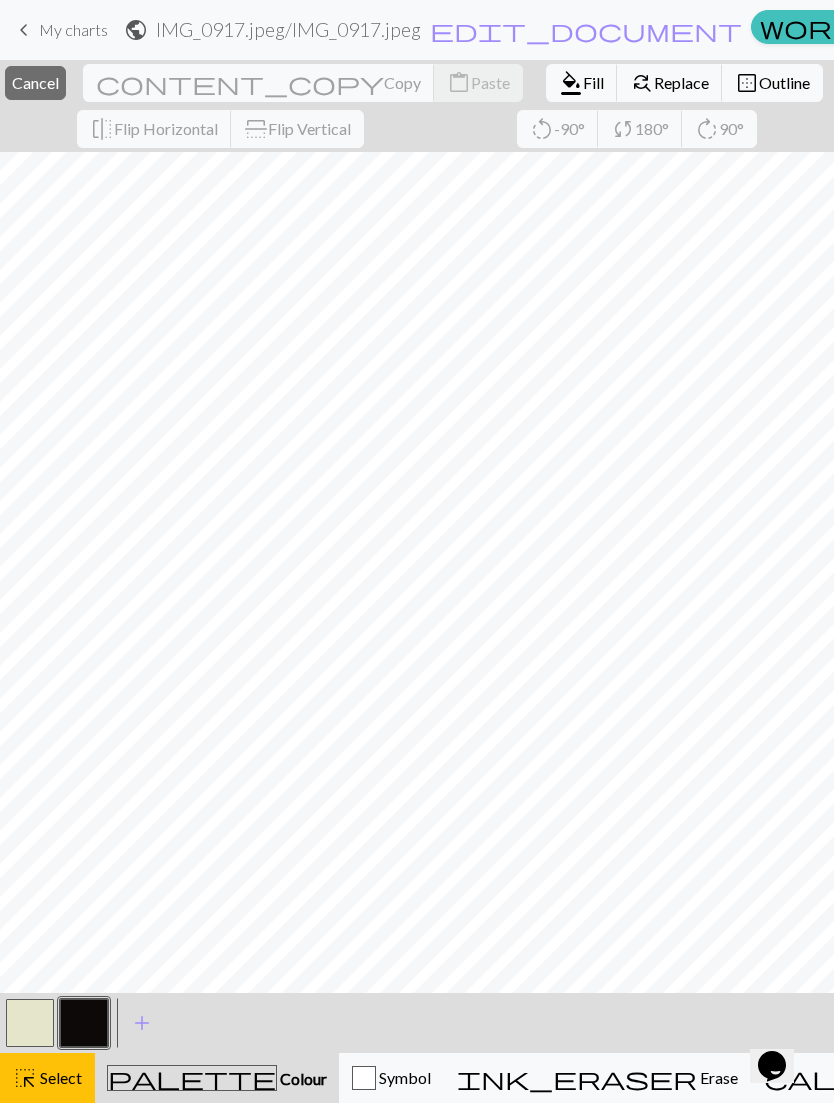 scroll, scrollTop: 0, scrollLeft: 0, axis: both 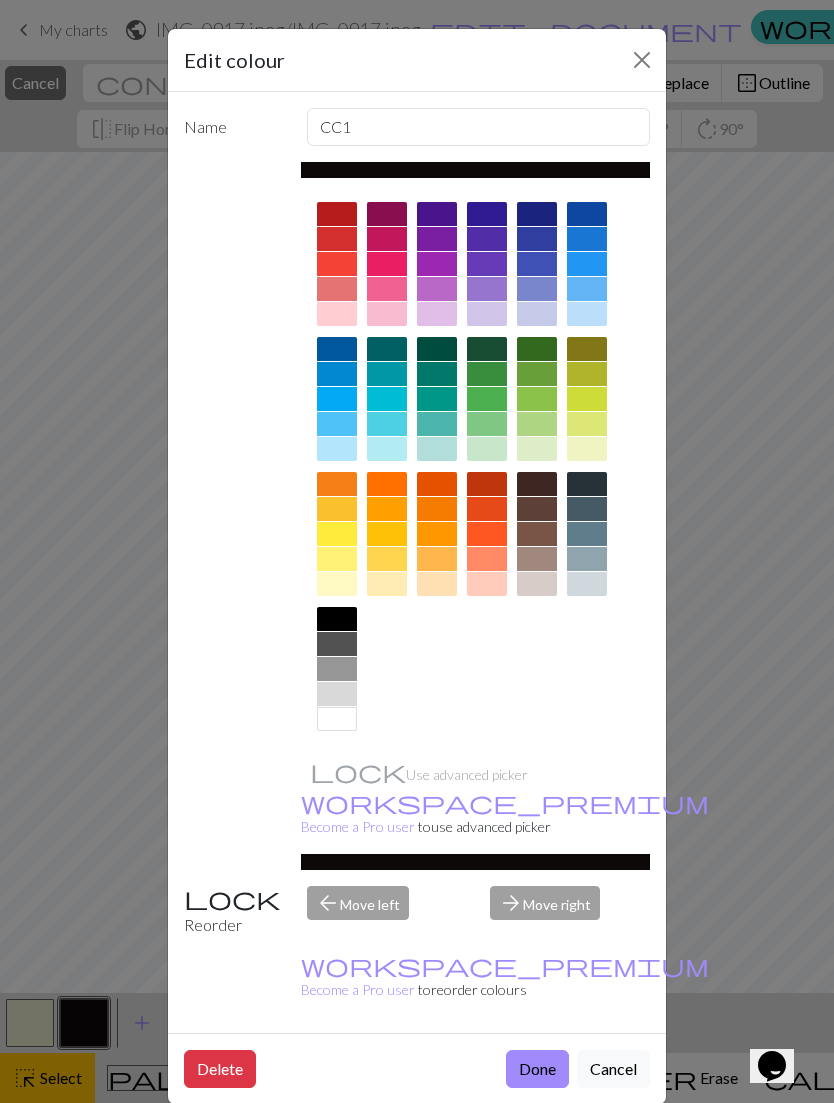 click on "Edit colour" at bounding box center (417, 60) 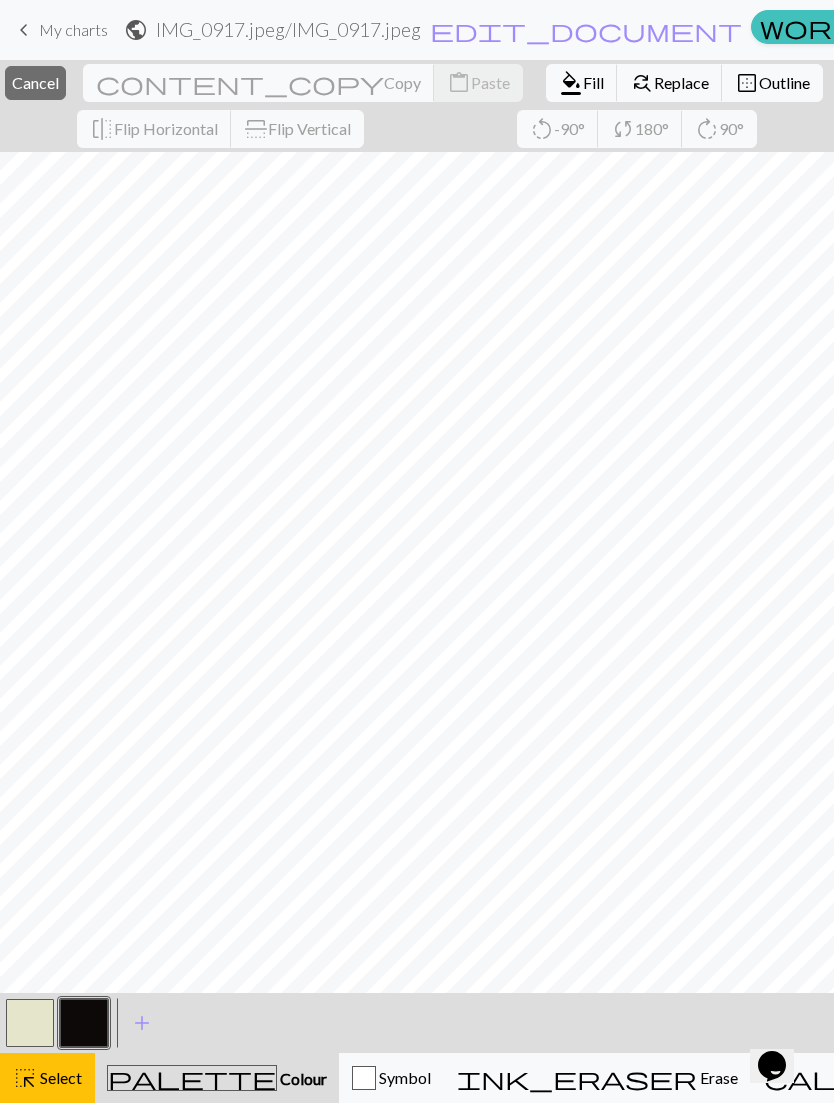 click on "Select" at bounding box center (59, 1077) 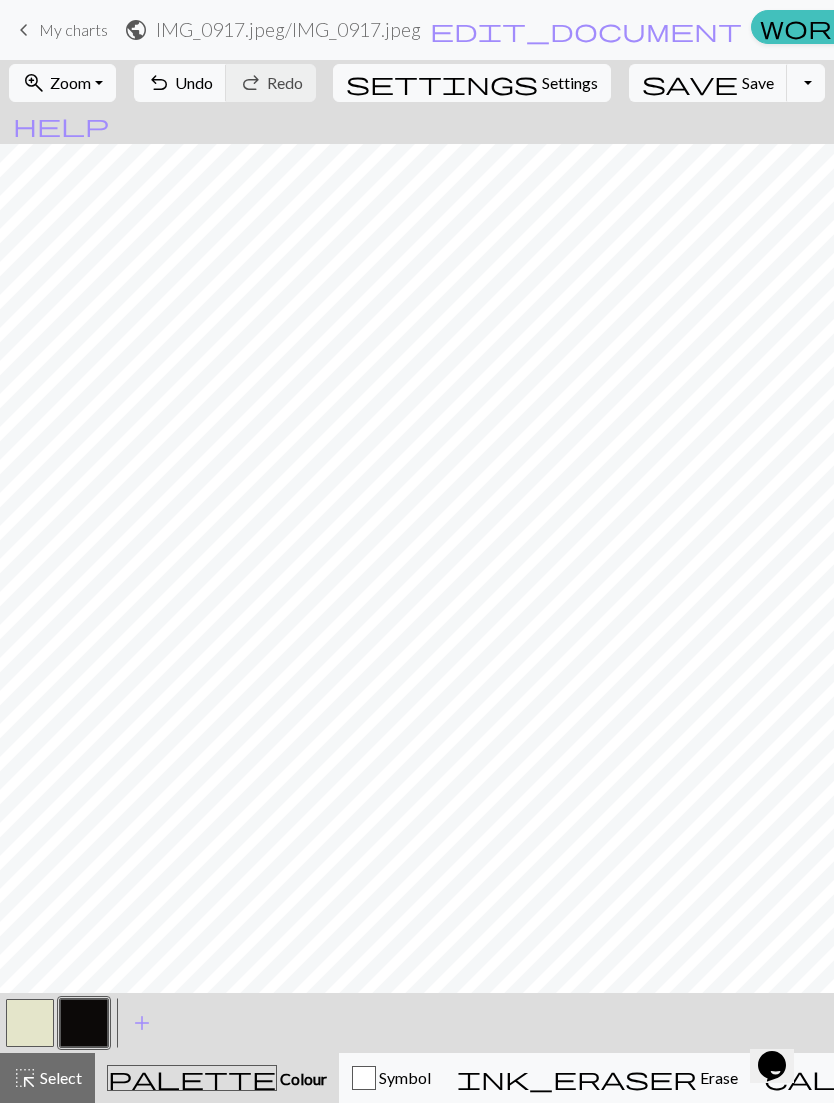 click at bounding box center (30, 1023) 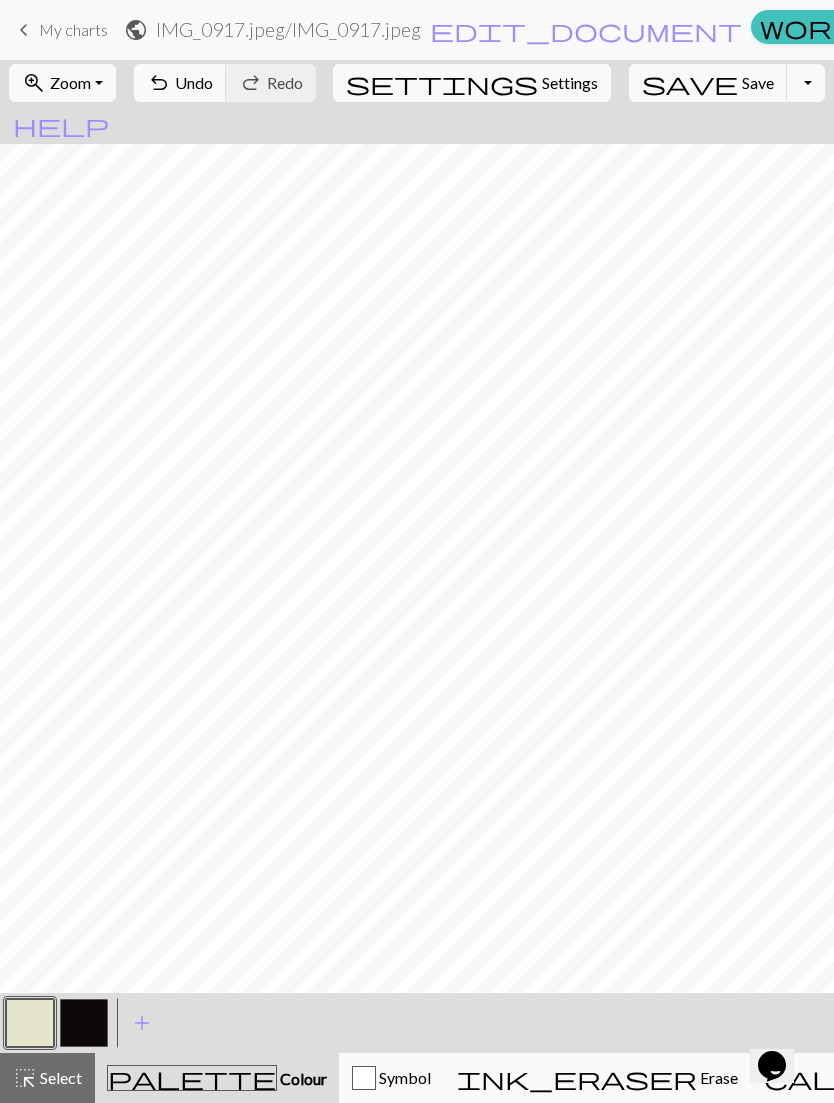 click at bounding box center [84, 1023] 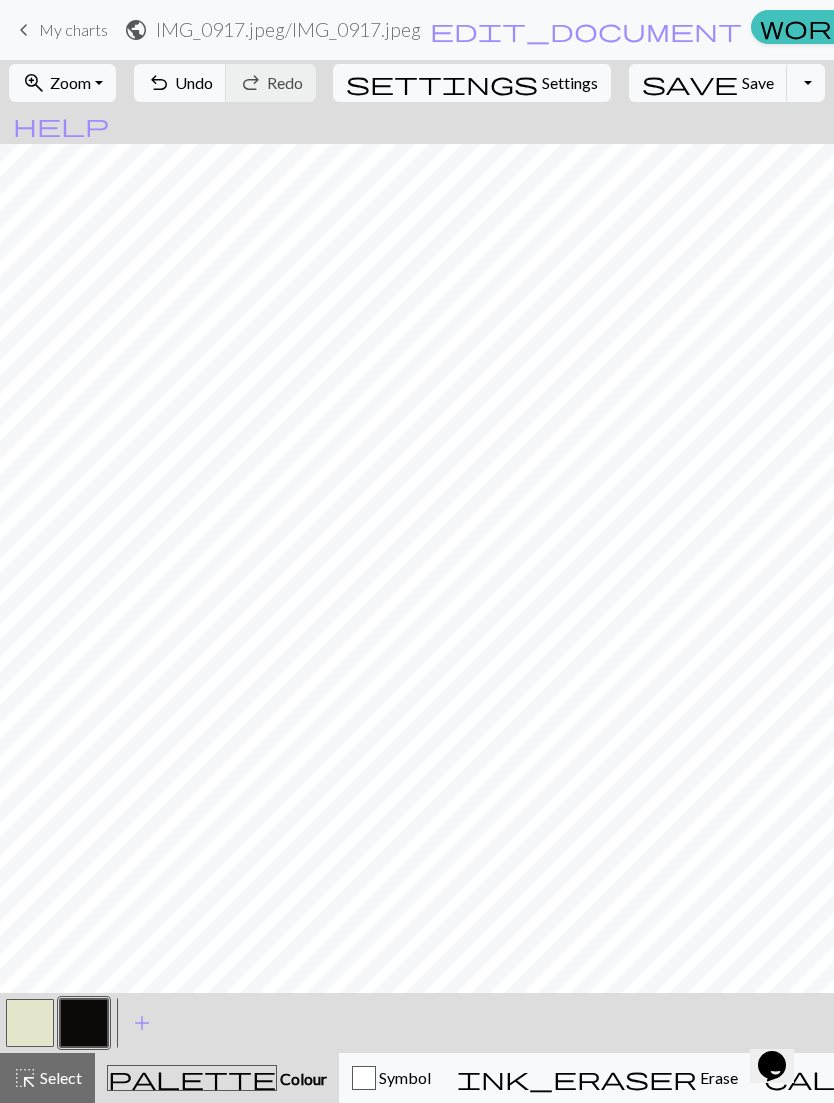 click at bounding box center (30, 1023) 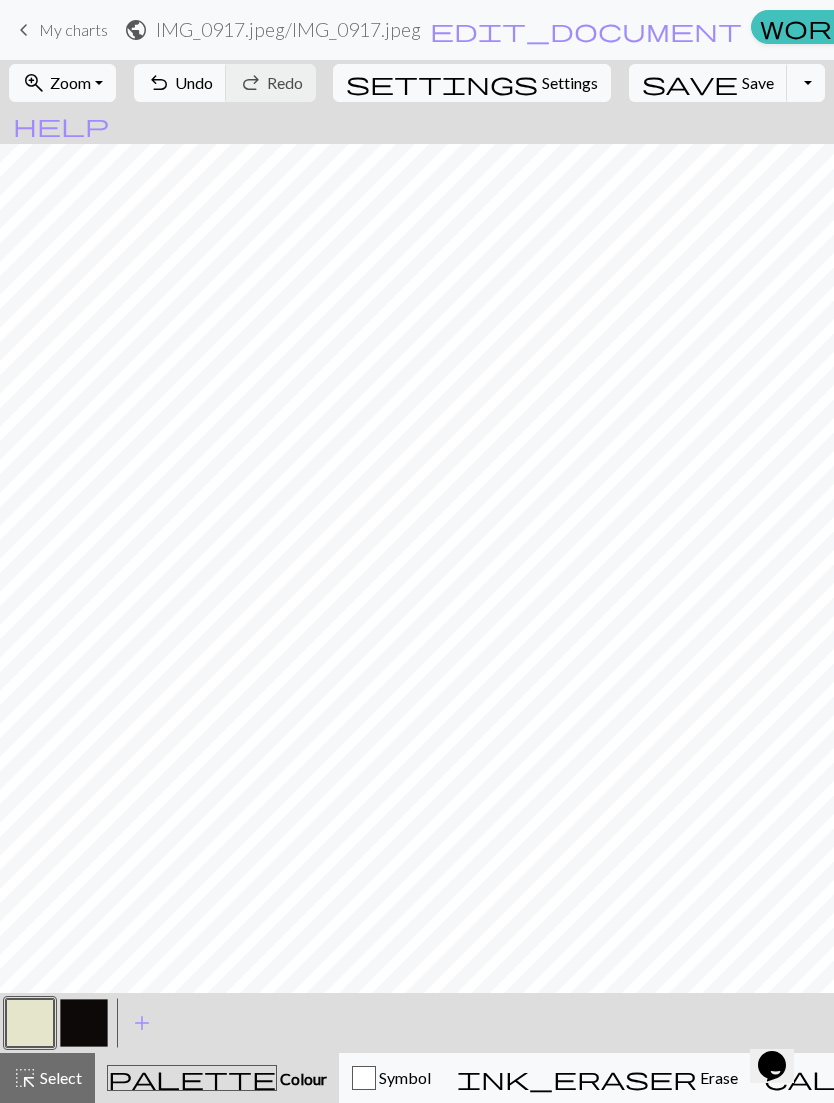 click at bounding box center (84, 1023) 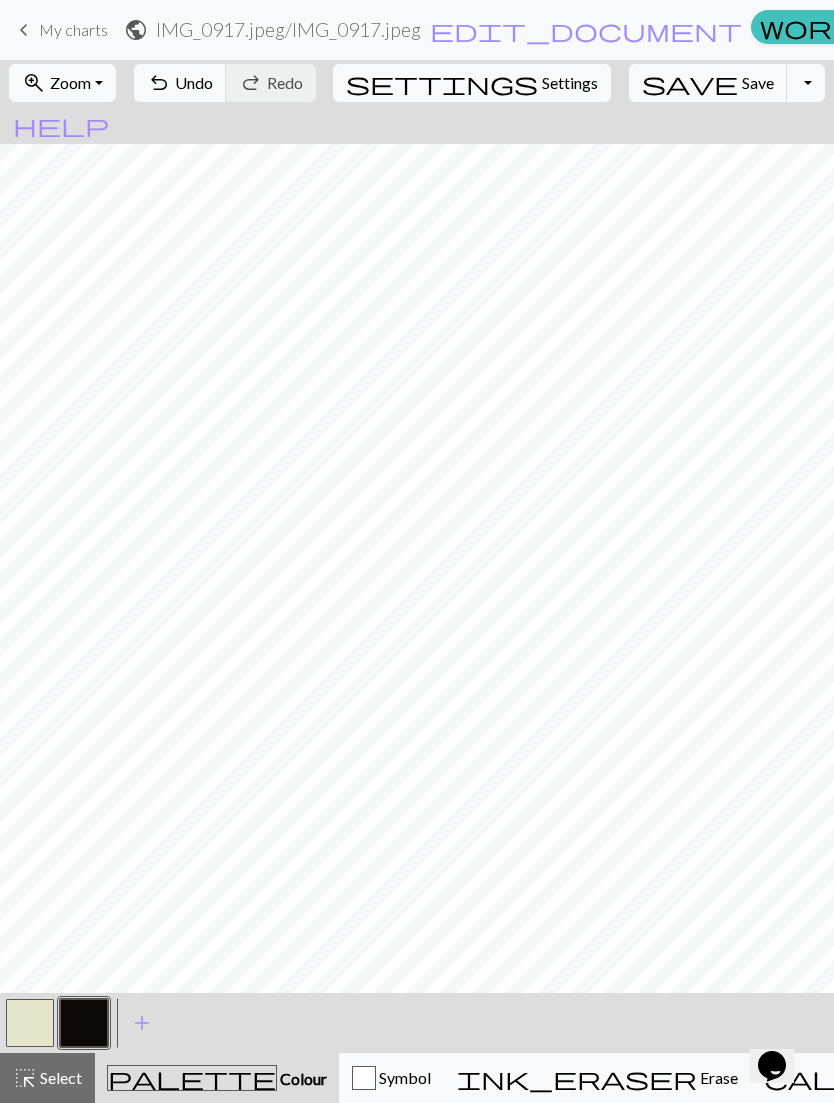 click at bounding box center [30, 1023] 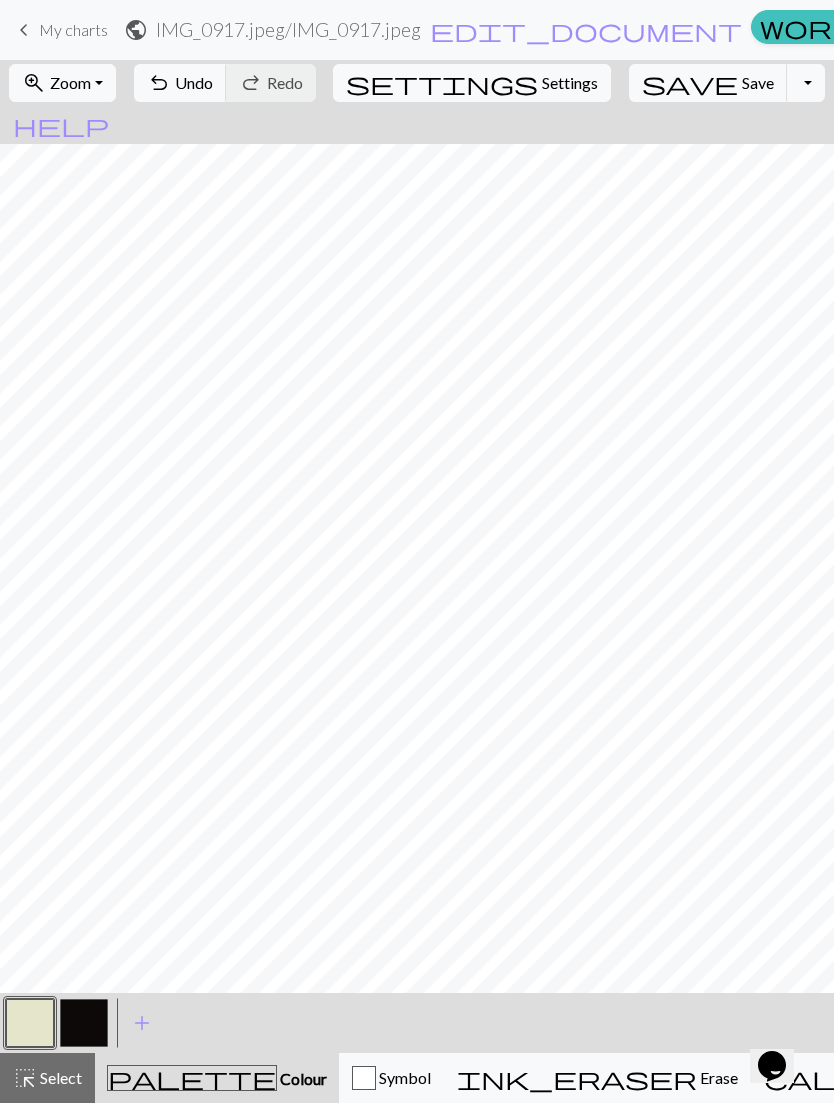 click at bounding box center (84, 1023) 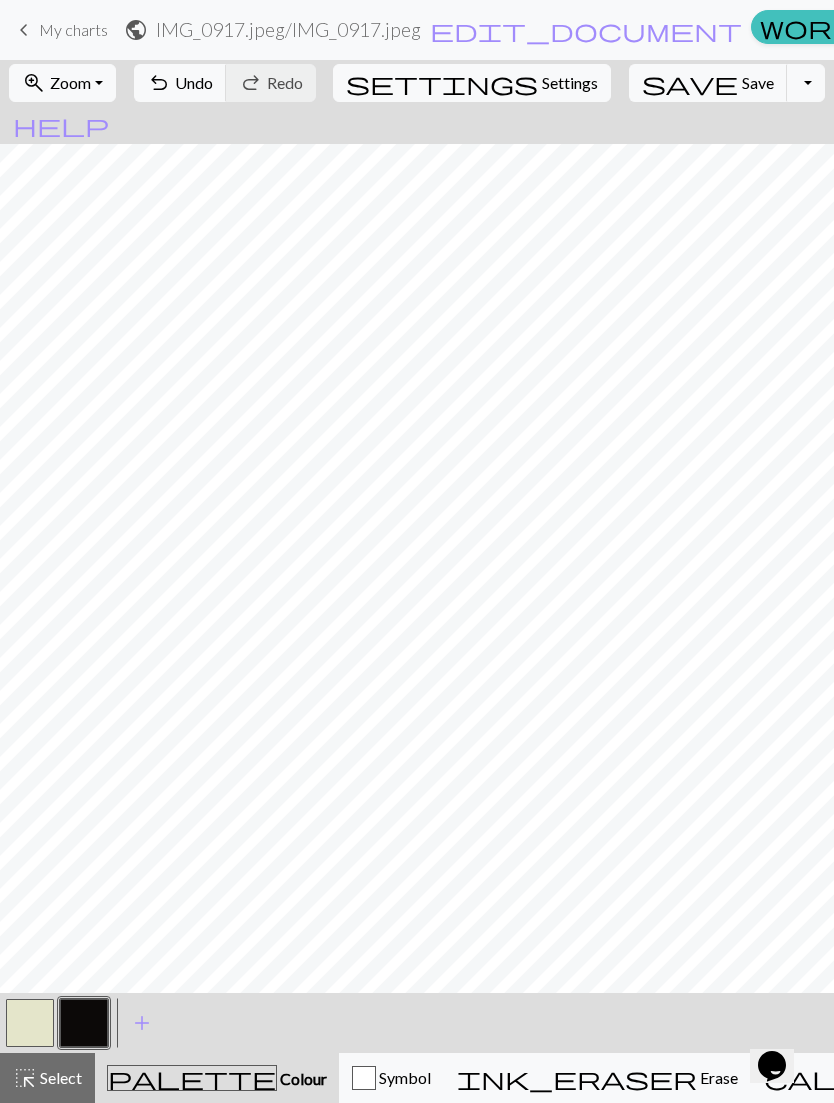 click at bounding box center [84, 1023] 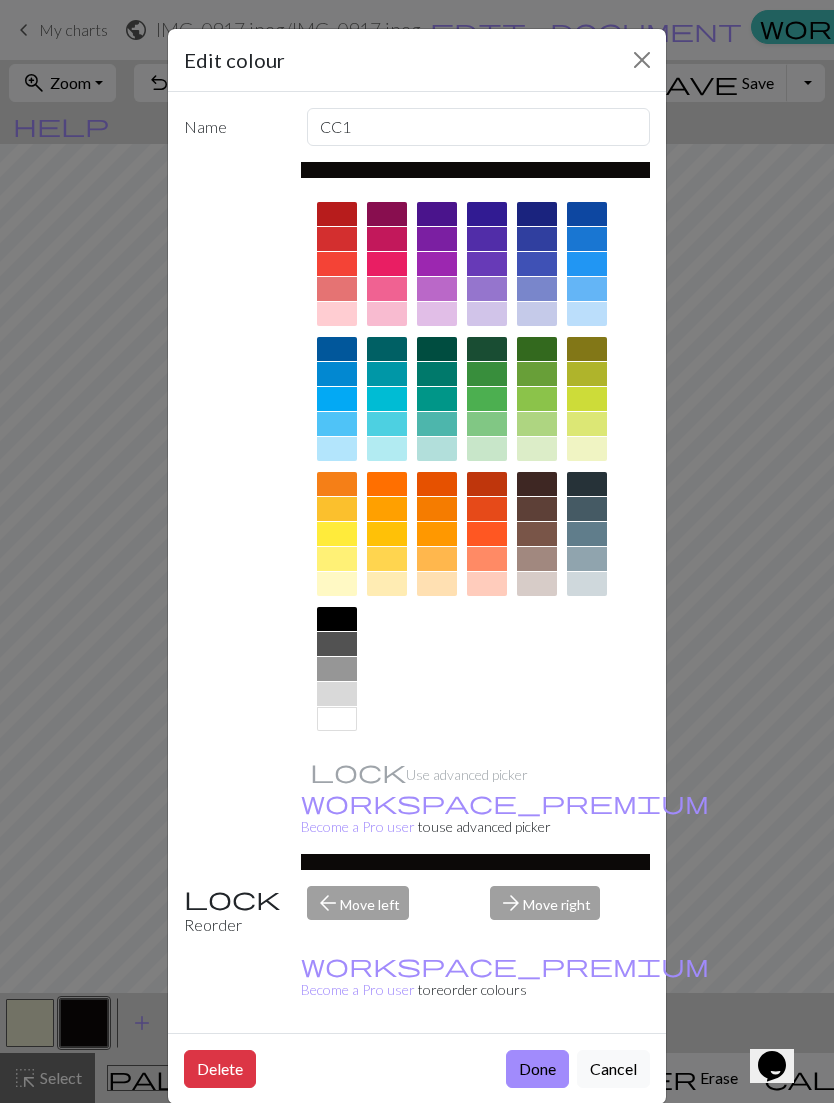 click at bounding box center (642, 60) 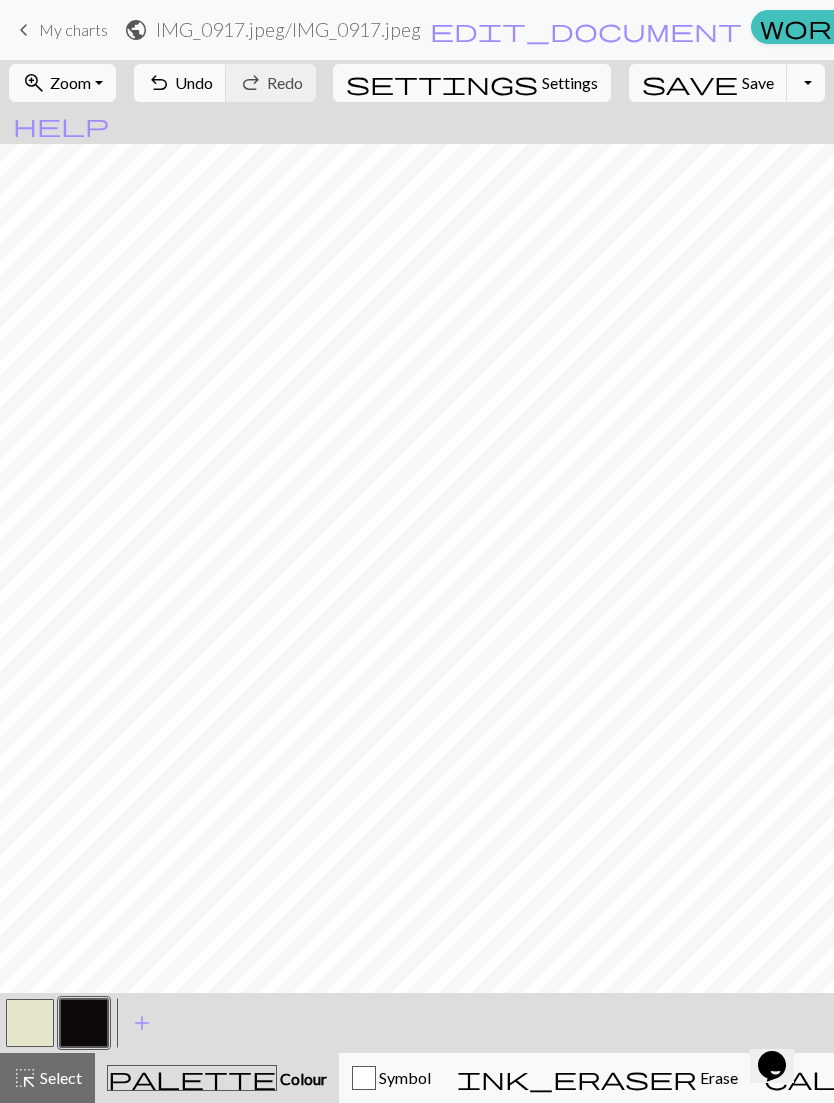click on "Select" at bounding box center [59, 1077] 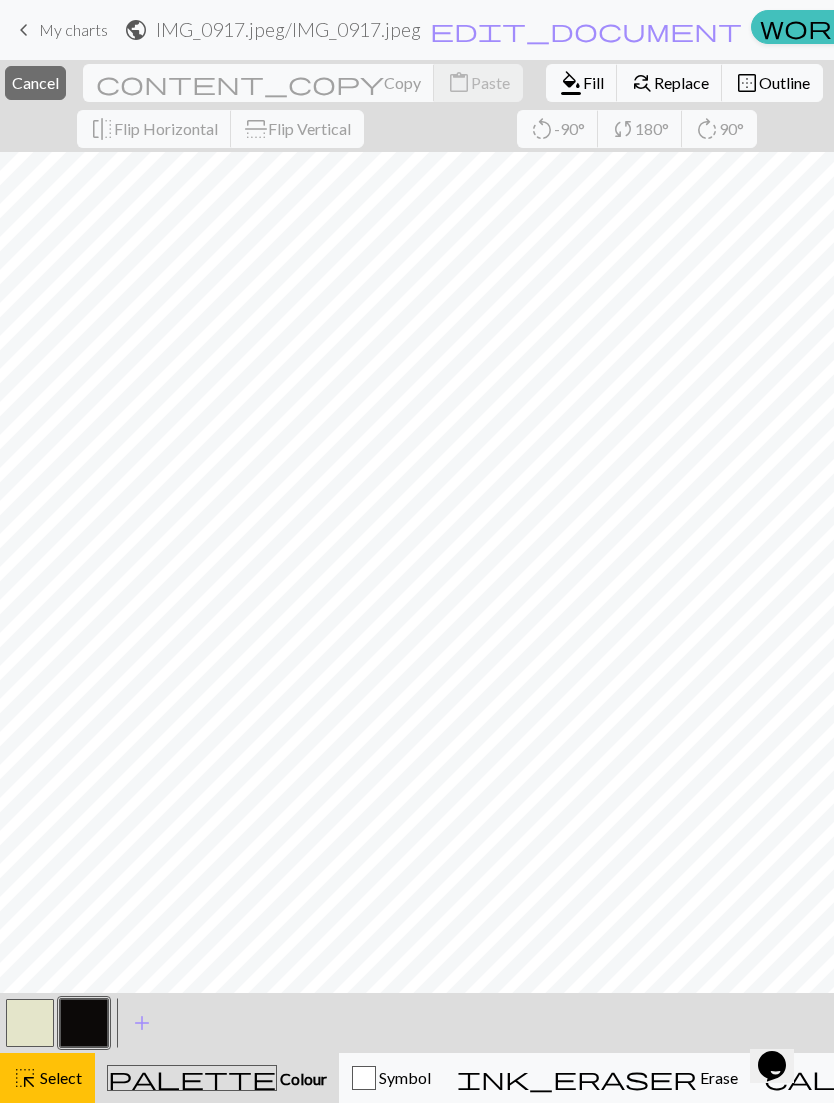 scroll, scrollTop: 258, scrollLeft: 0, axis: vertical 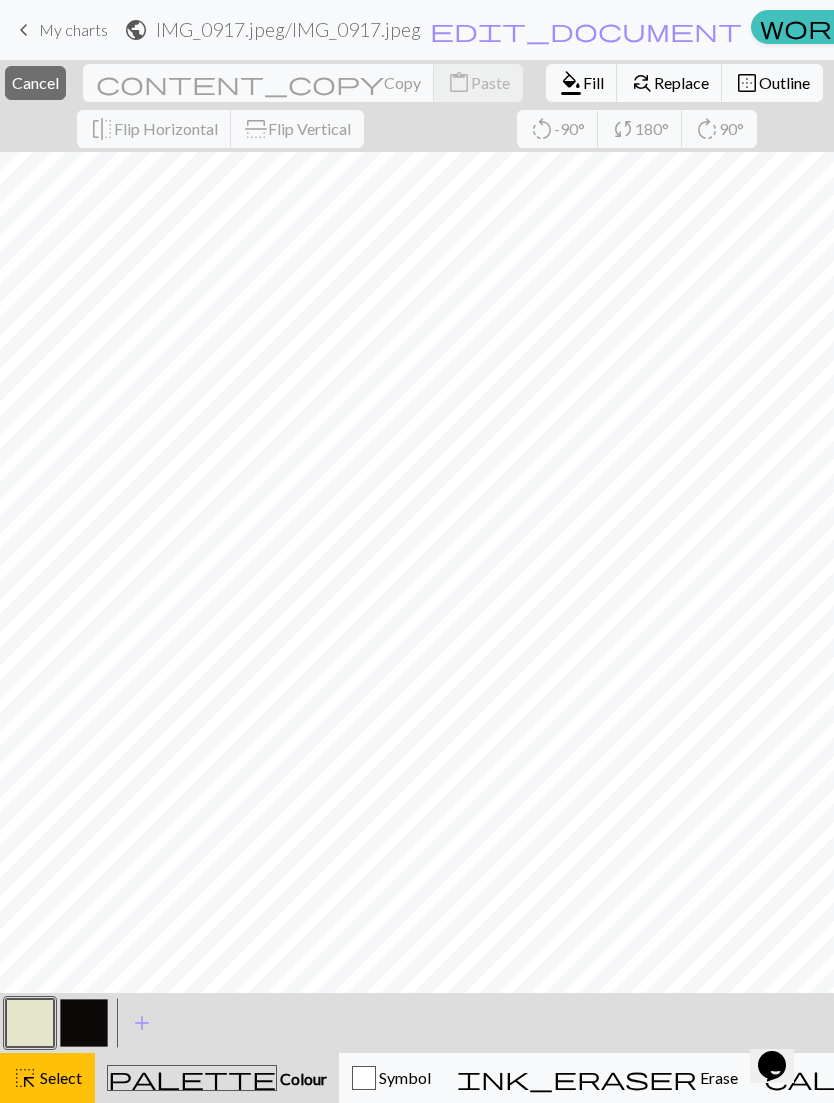 click at bounding box center [30, 1023] 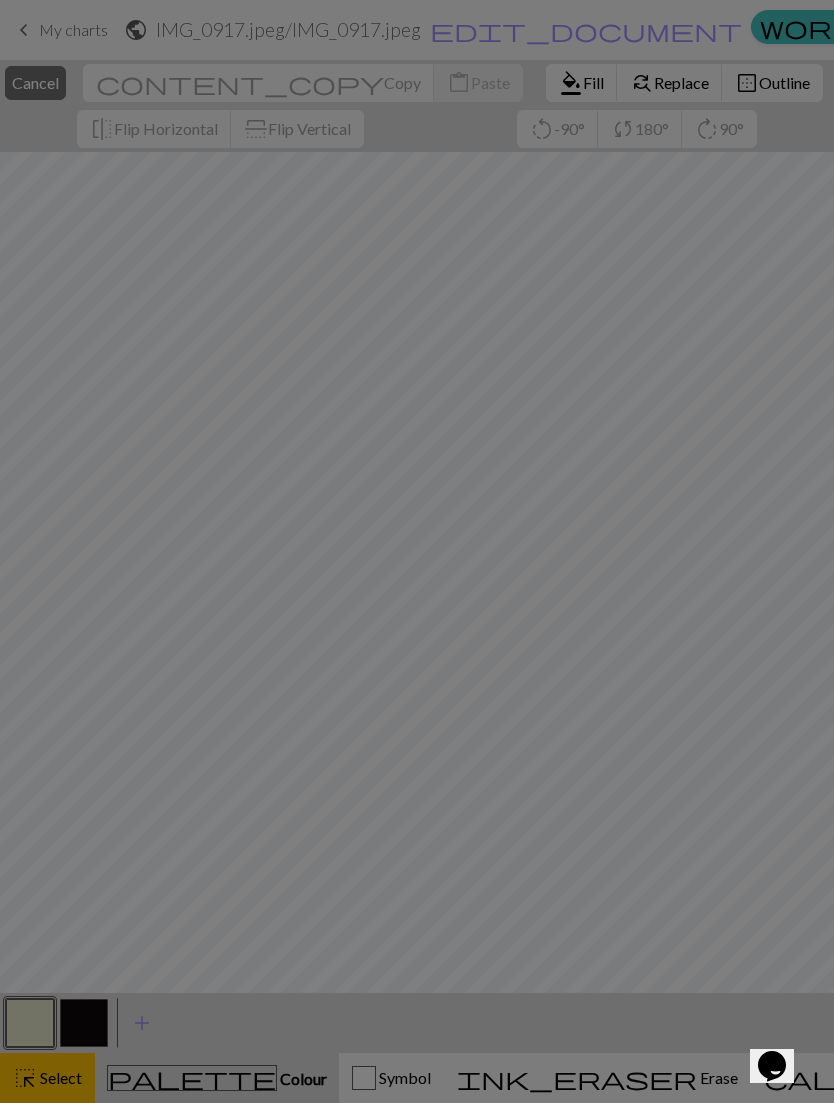 click on "Edit colour Name MC Use advanced picker workspace_premium Become a Pro user   to  use advanced picker Reorder arrow_back Move left arrow_forward Move right workspace_premium Become a Pro user   to  reorder colours Delete Done Cancel" at bounding box center [417, 551] 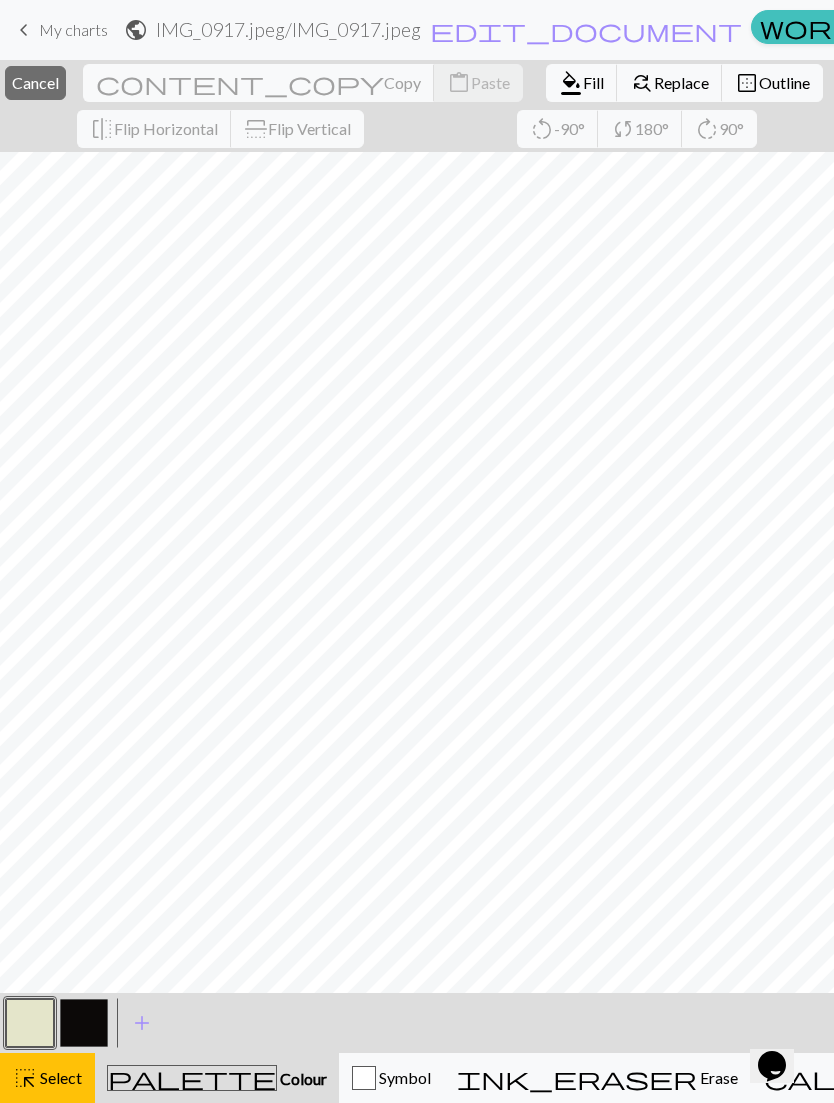 click on "Select" at bounding box center (59, 1077) 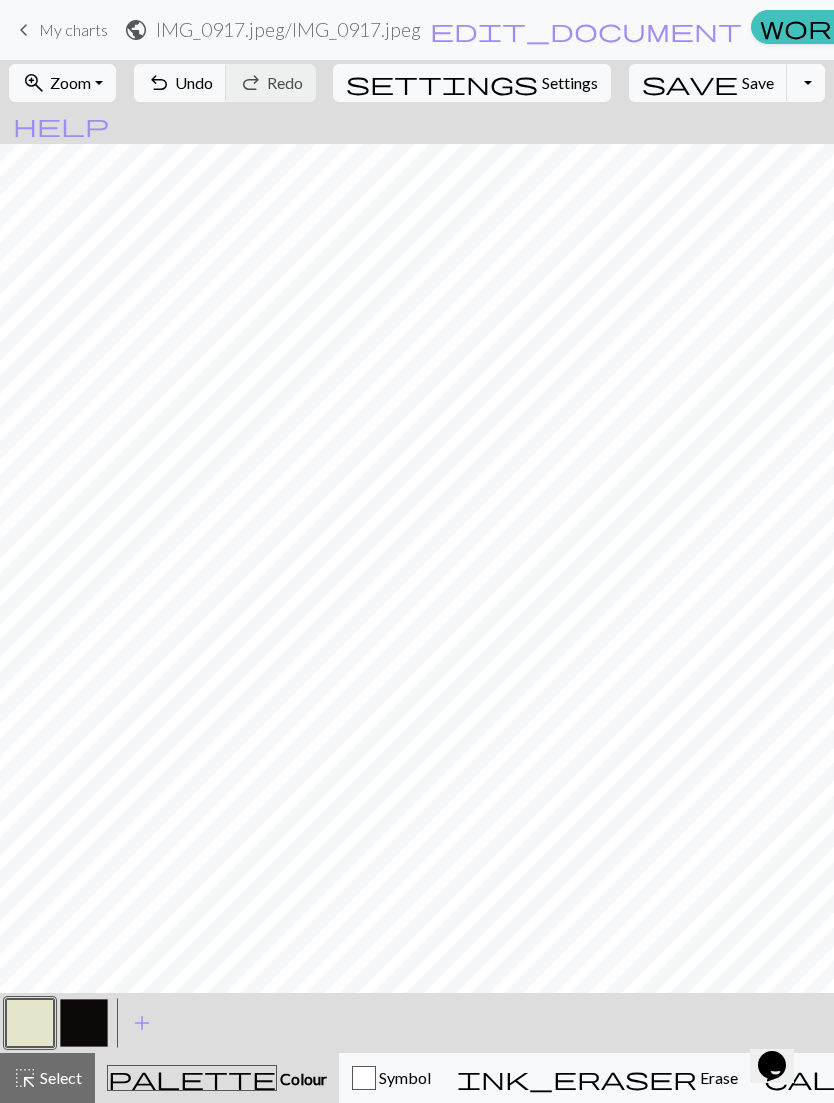 click at bounding box center [30, 1023] 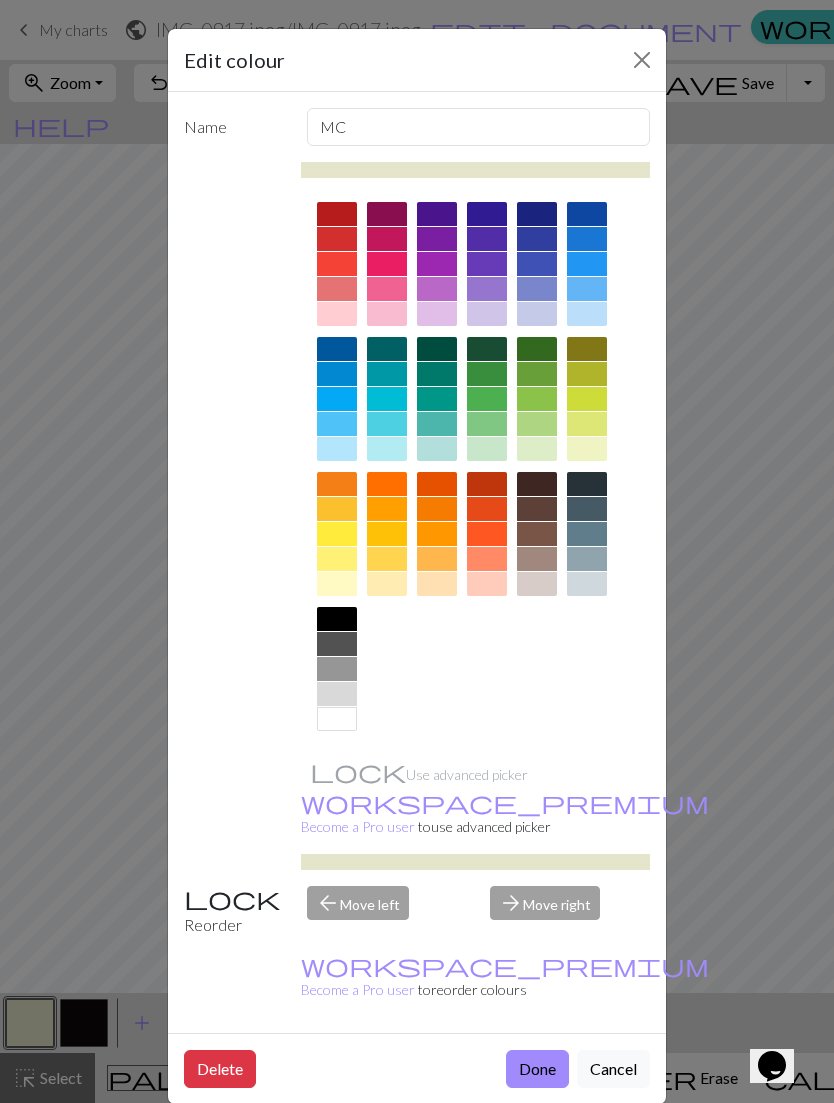 click on "Edit colour Name MC Use advanced picker workspace_premium Become a Pro user   to  use advanced picker Reorder arrow_back Move left arrow_forward Move right workspace_premium Become a Pro user   to  reorder colours Delete Done Cancel" at bounding box center (417, 551) 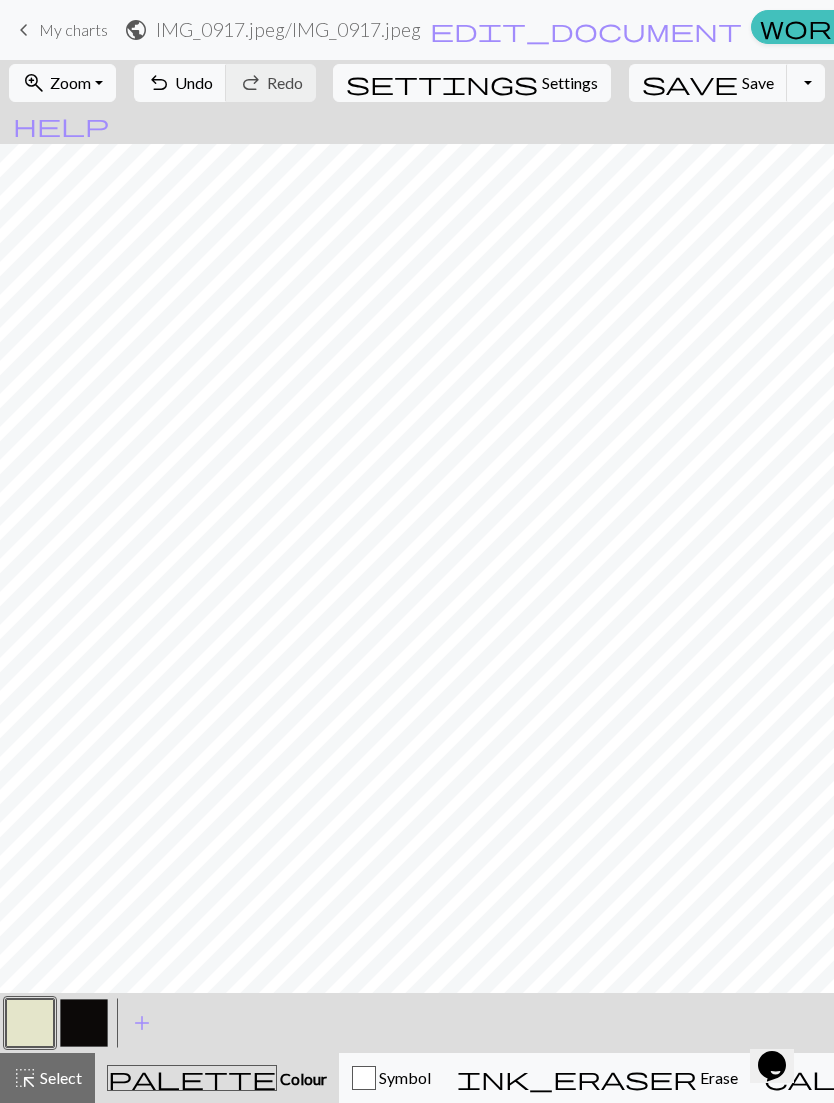 click at bounding box center (84, 1023) 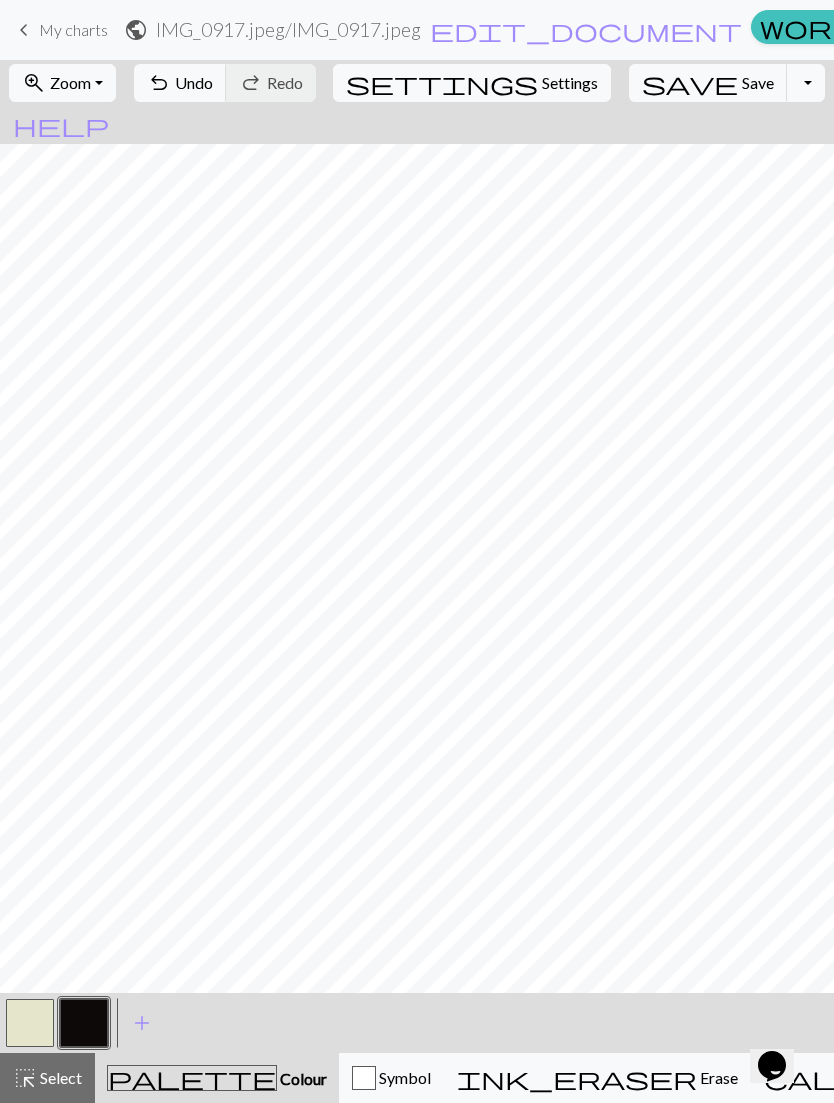 click on "highlight_alt   Select   Select" at bounding box center (47, 1078) 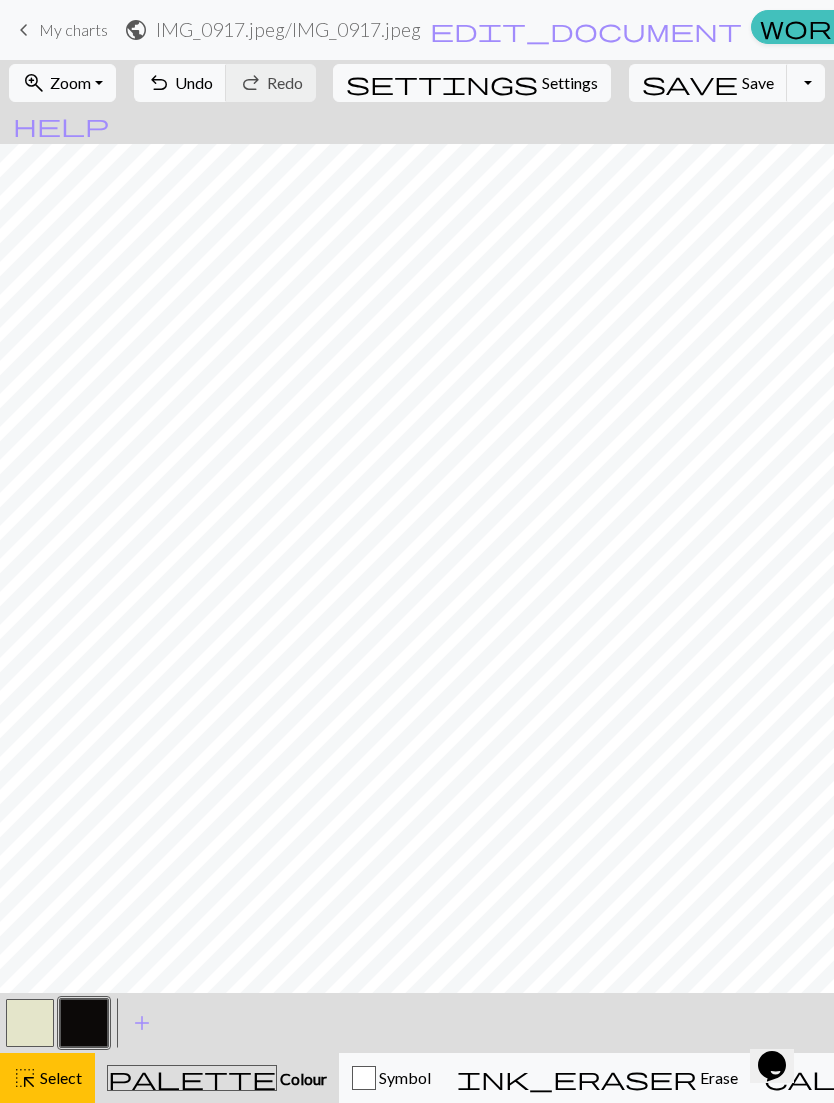 click on "Select" at bounding box center [59, 1077] 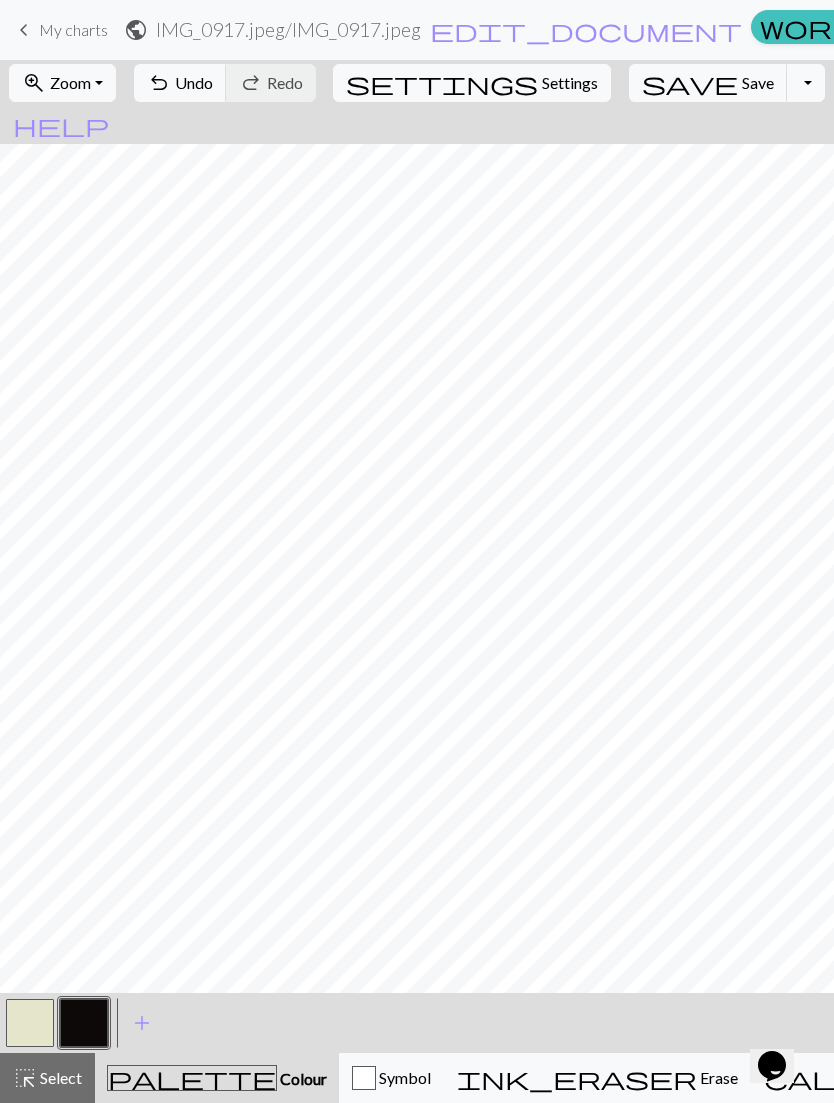 click at bounding box center (30, 1023) 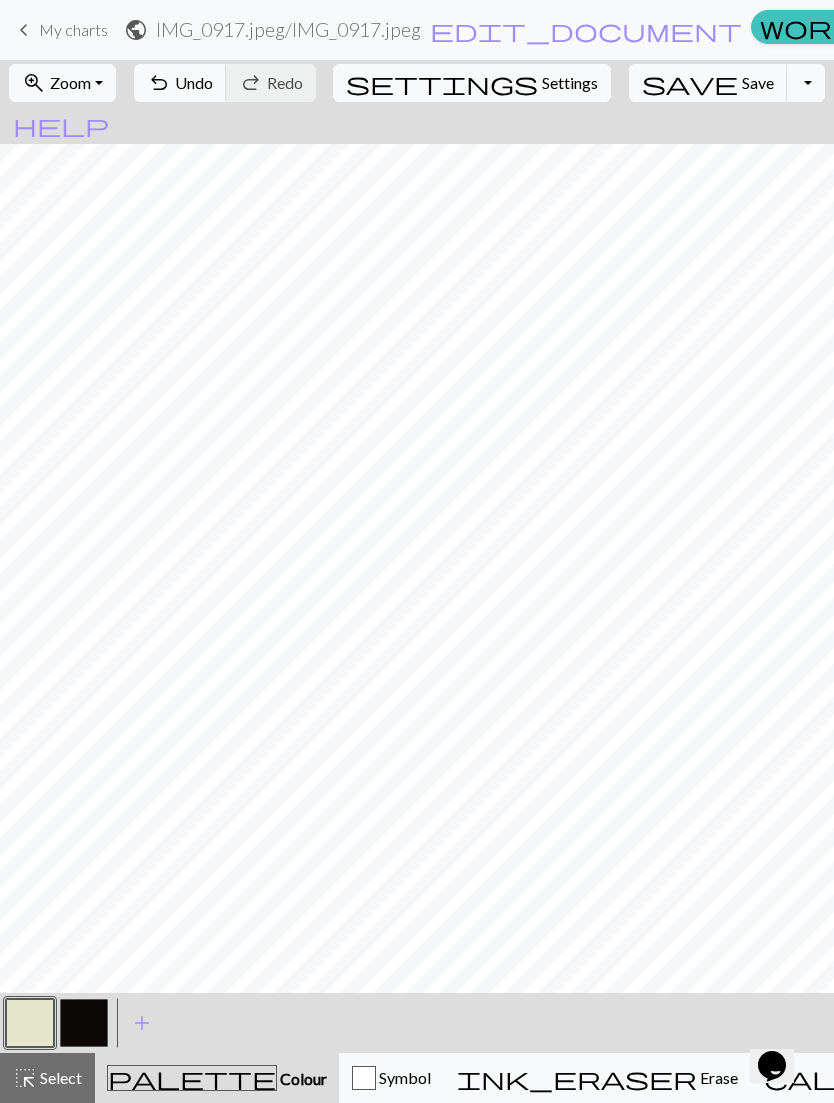 click at bounding box center (84, 1023) 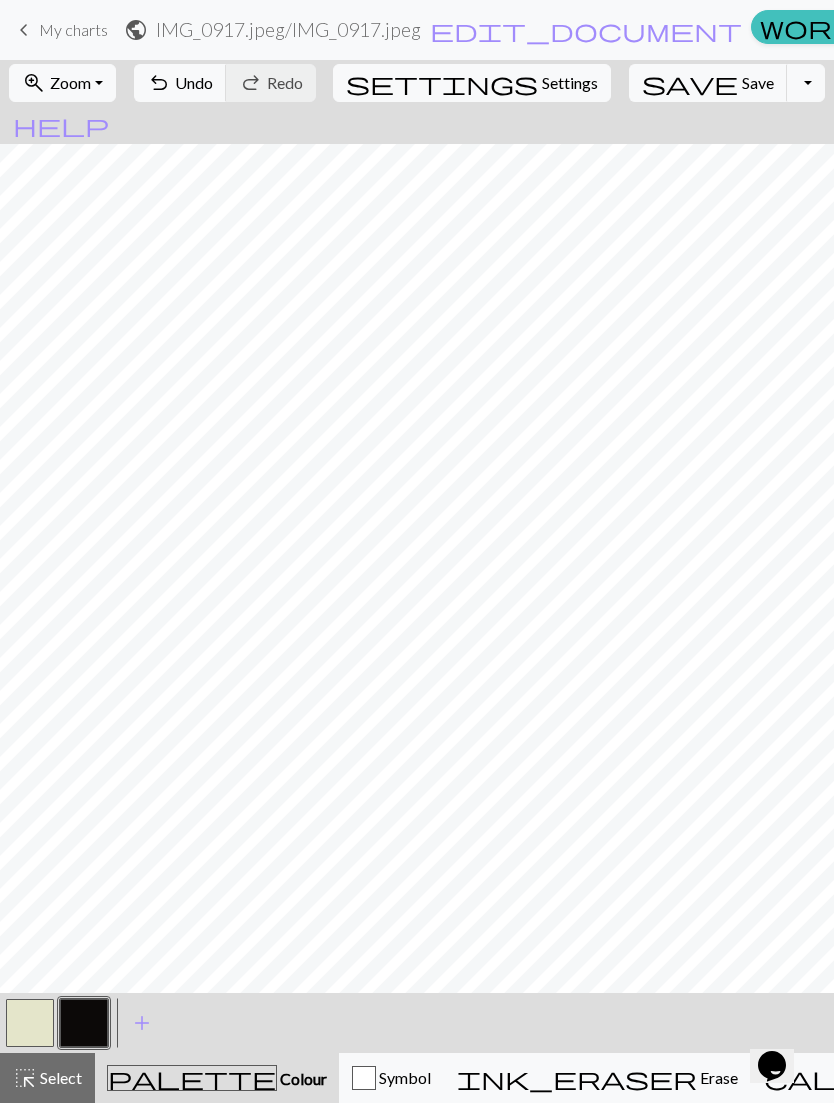 click at bounding box center (30, 1023) 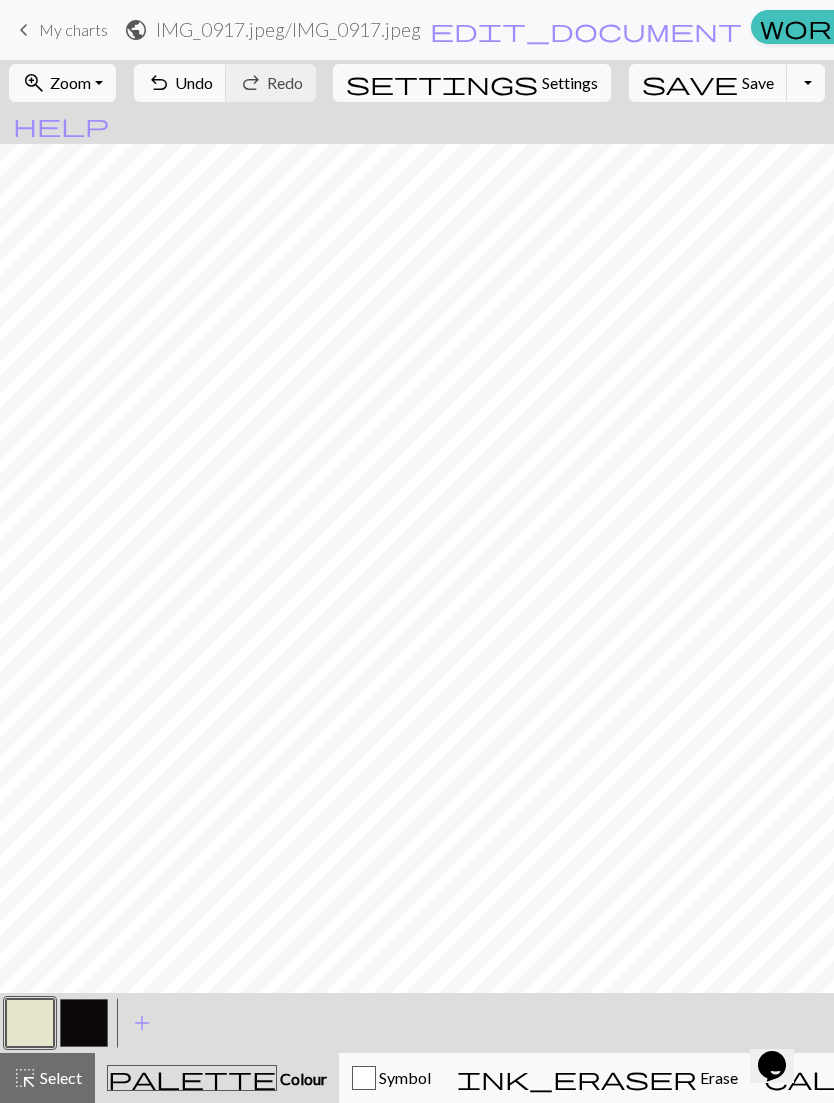 click at bounding box center (84, 1023) 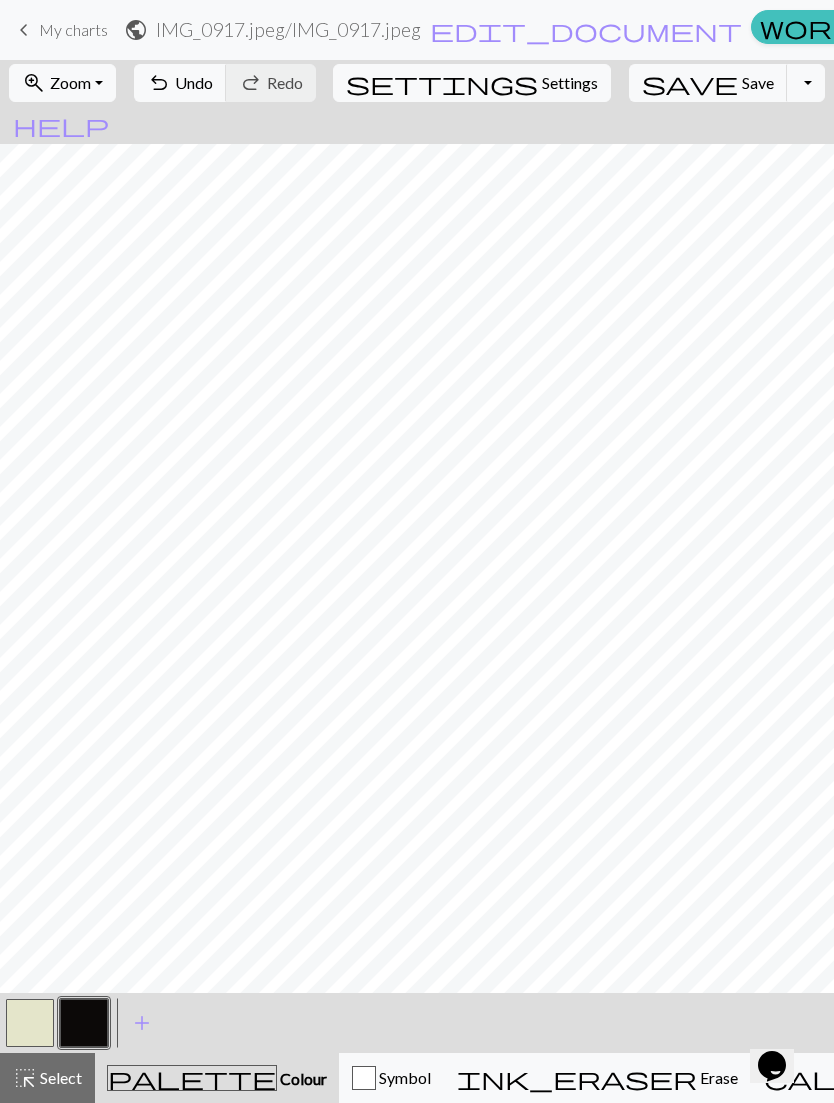 click at bounding box center (30, 1023) 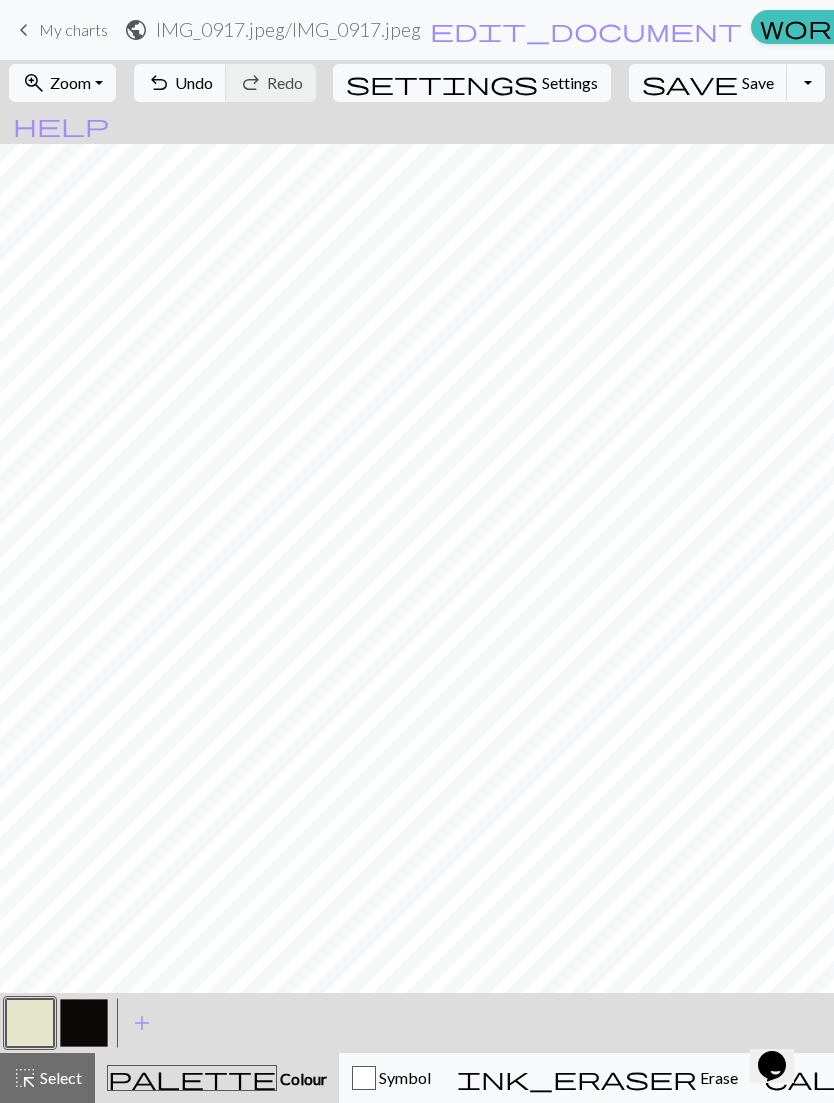 click at bounding box center (84, 1023) 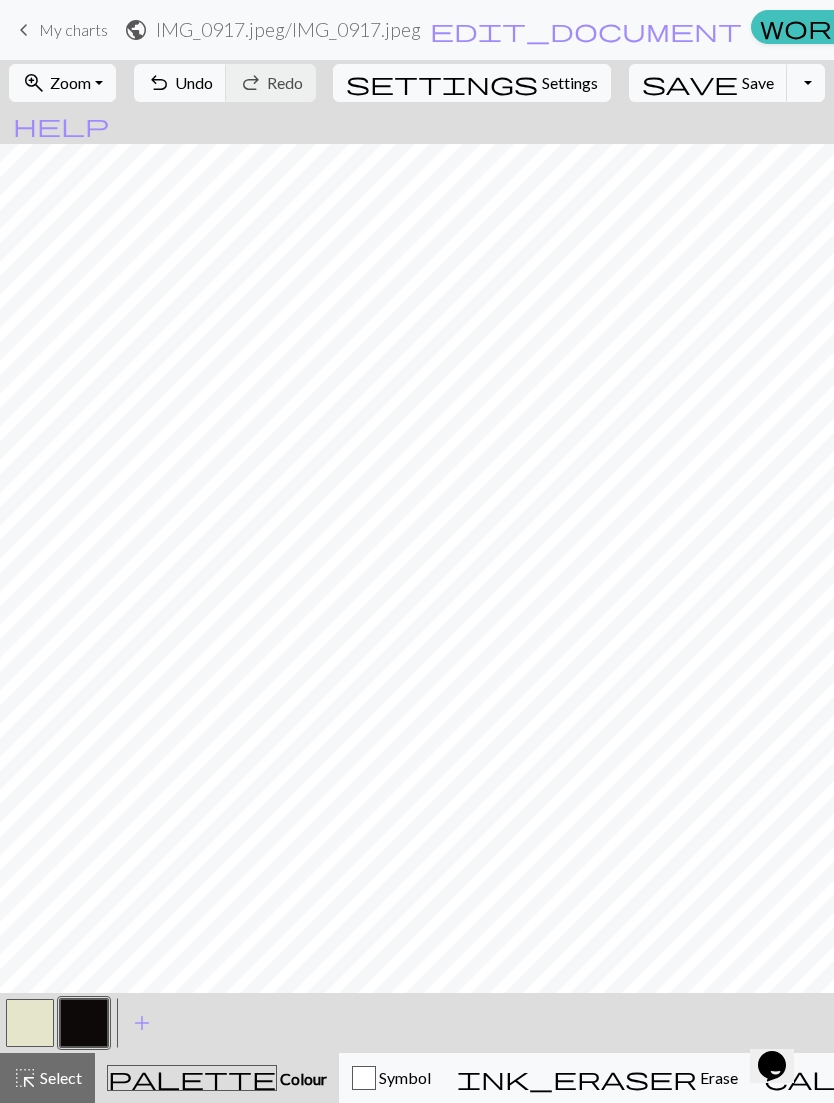 click at bounding box center [30, 1023] 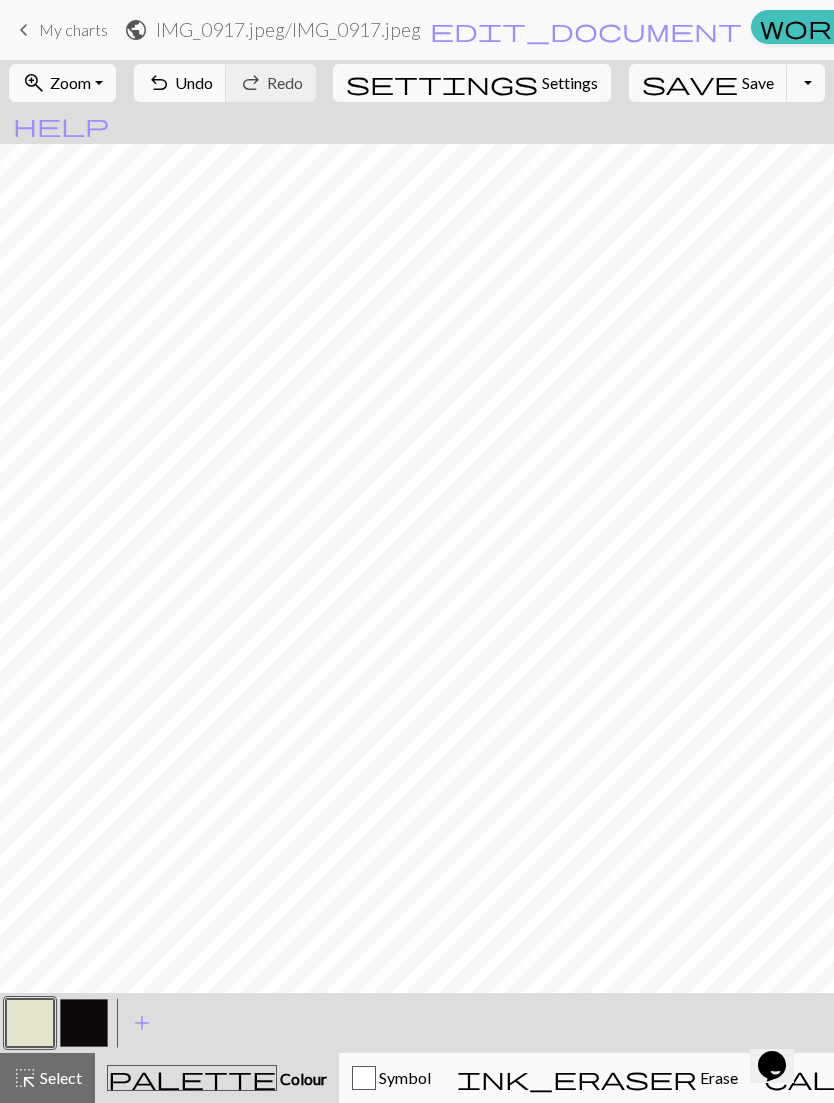 click at bounding box center (84, 1023) 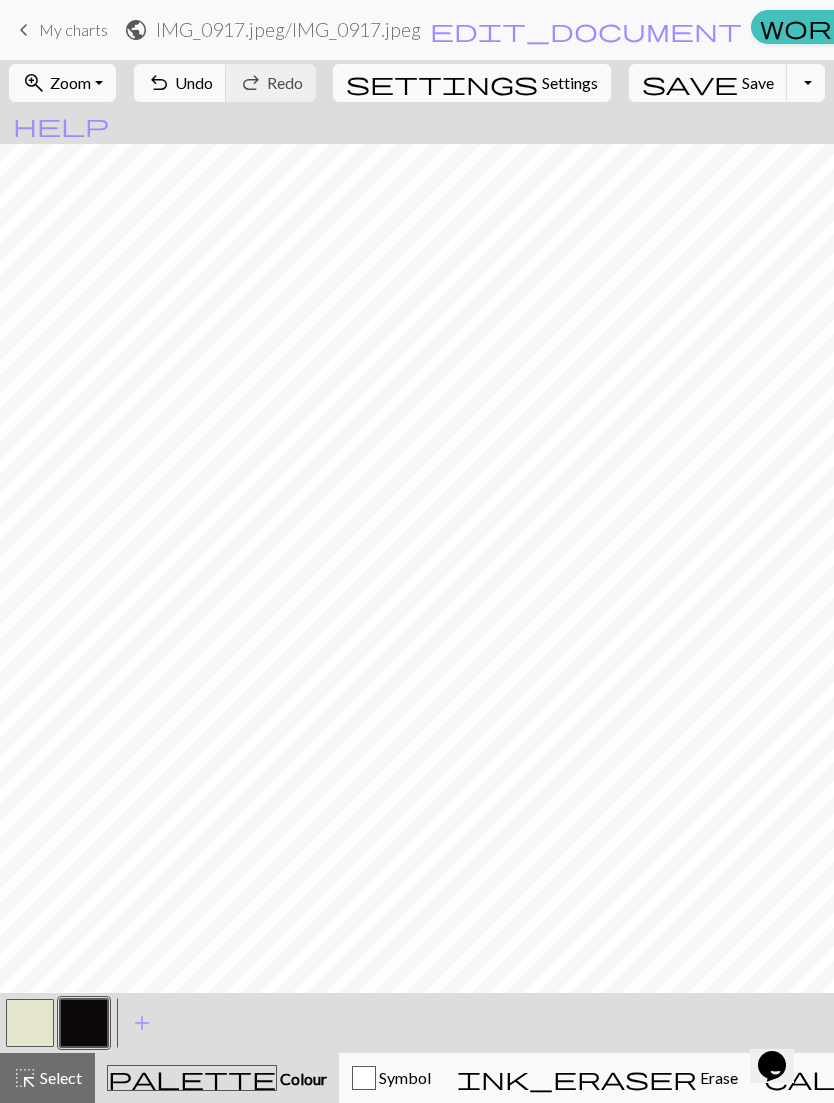 click on "highlight_alt   Select   Select" at bounding box center [47, 1078] 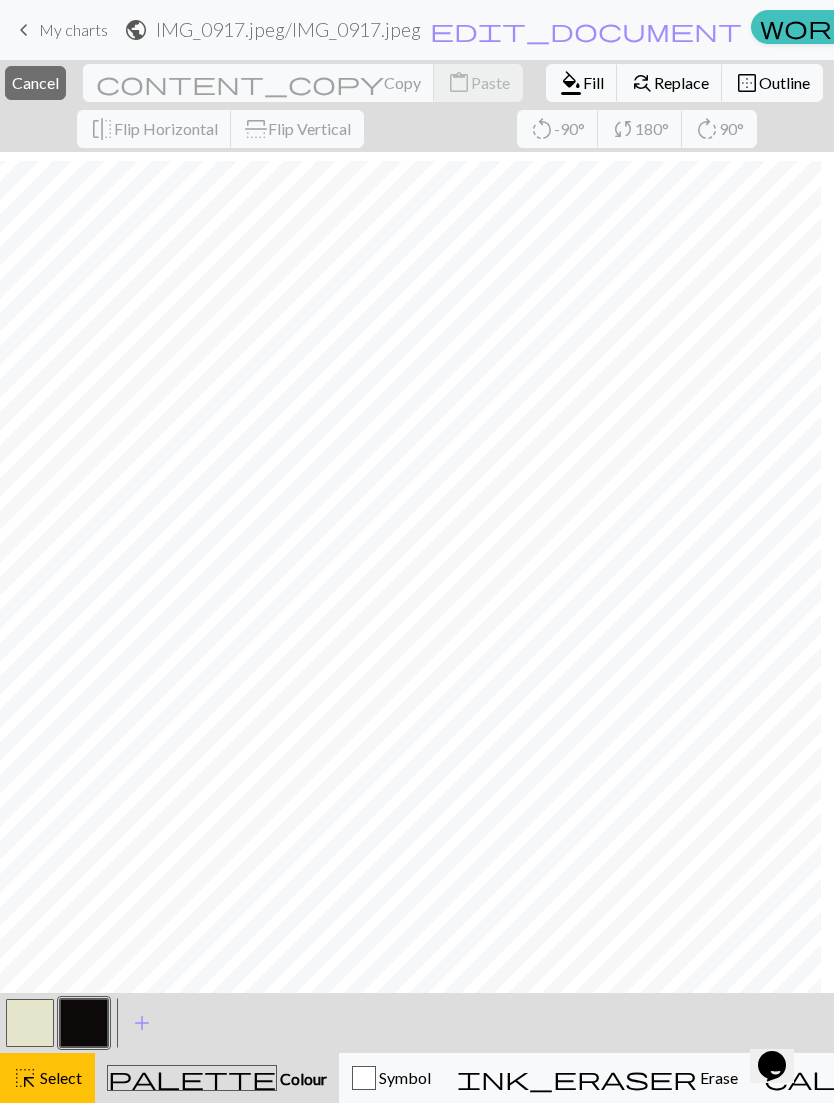 scroll, scrollTop: 26, scrollLeft: 0, axis: vertical 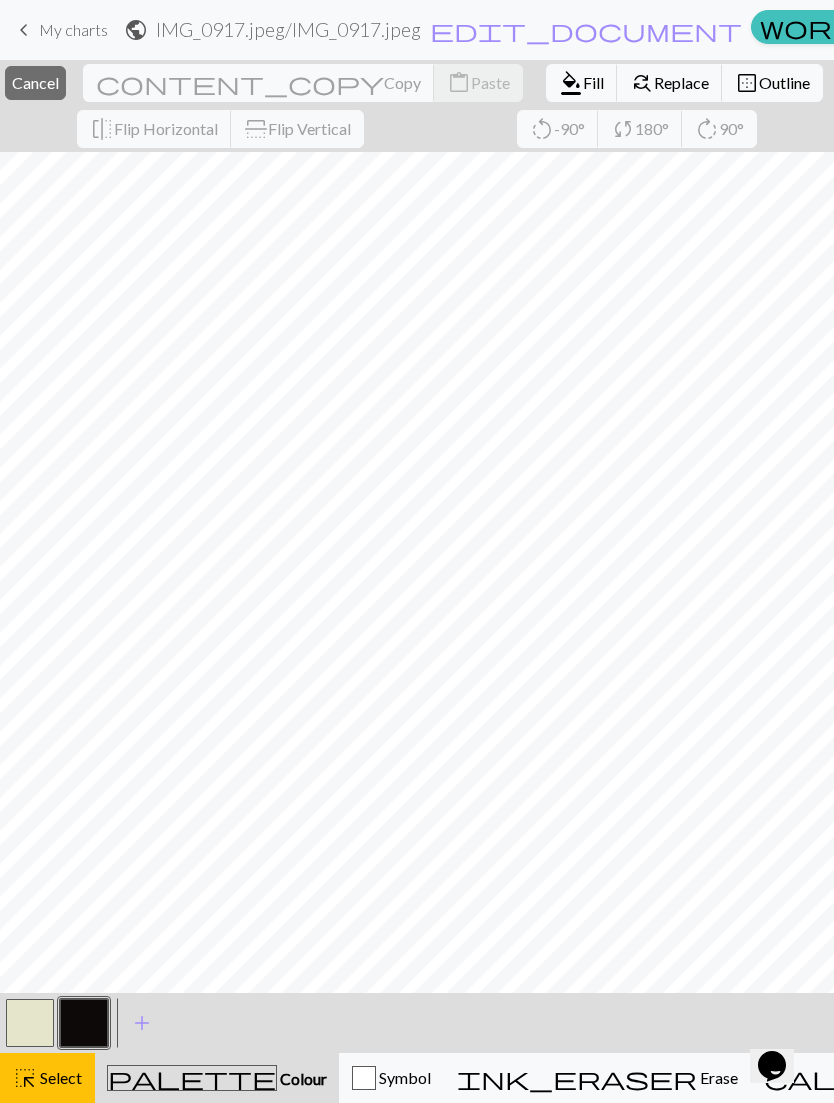 click at bounding box center [30, 1023] 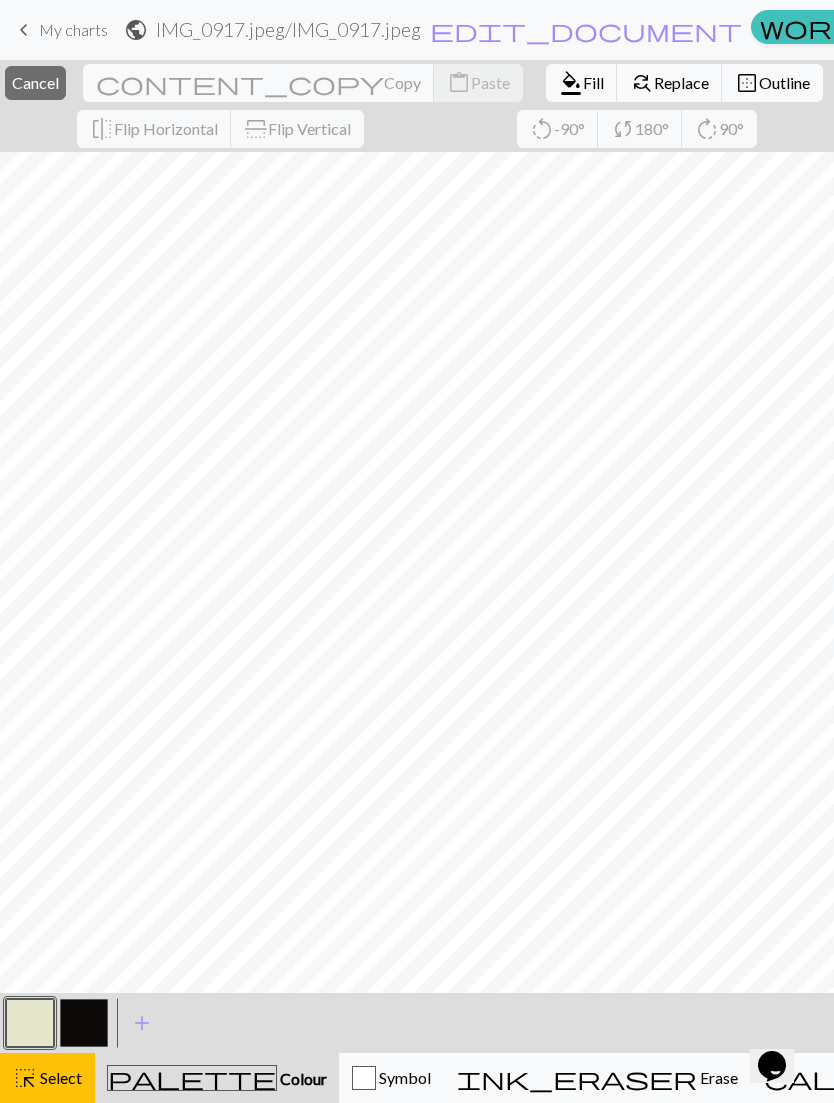 click on "Select" at bounding box center (59, 1077) 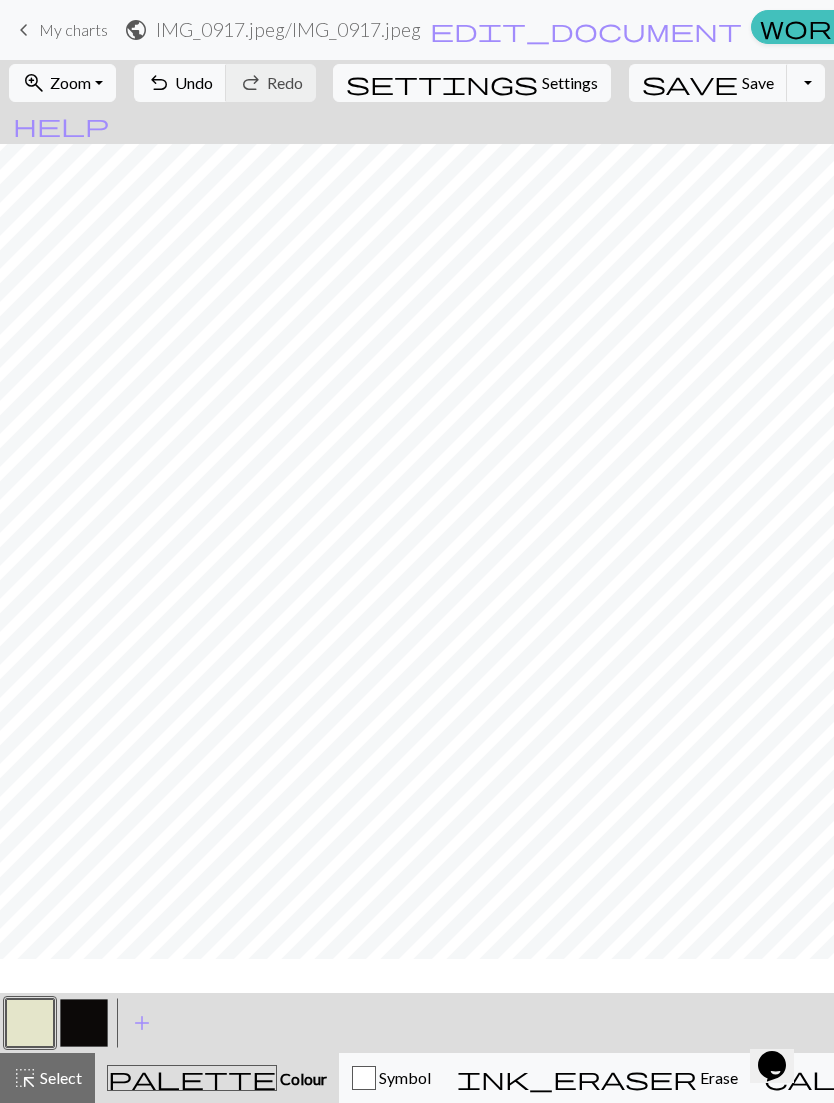 scroll, scrollTop: 0, scrollLeft: 0, axis: both 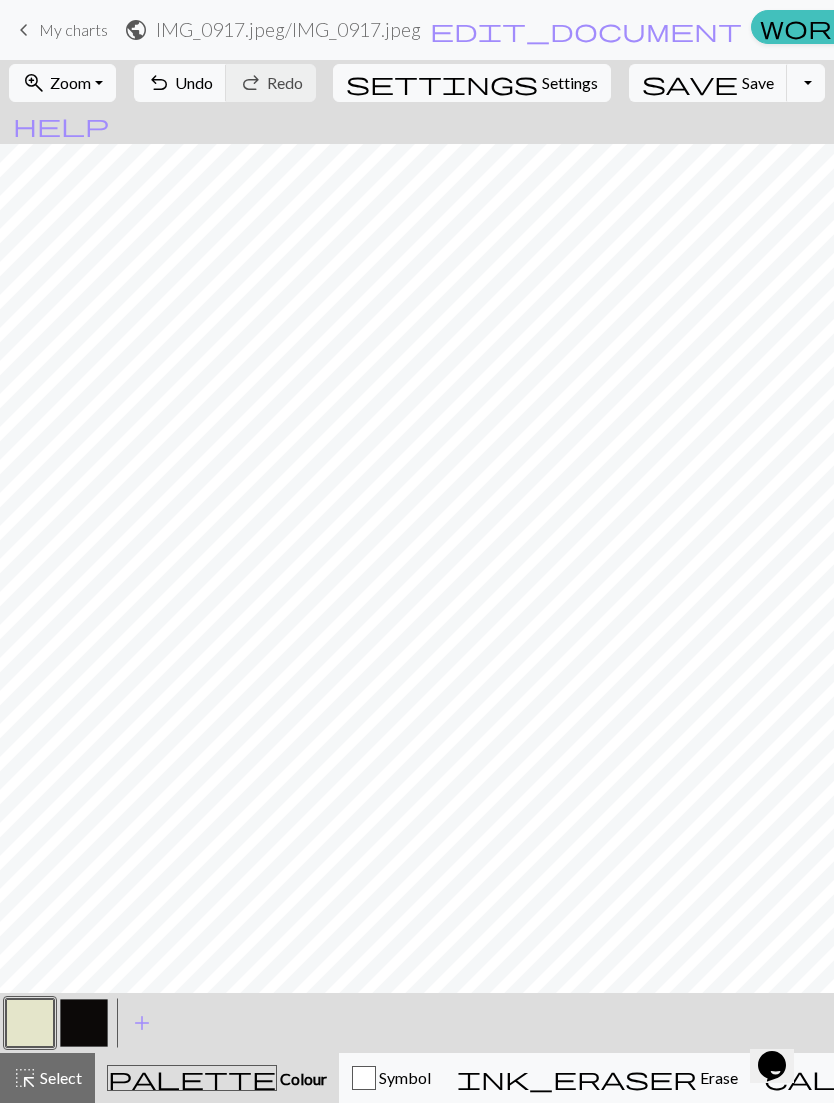 click at bounding box center [84, 1023] 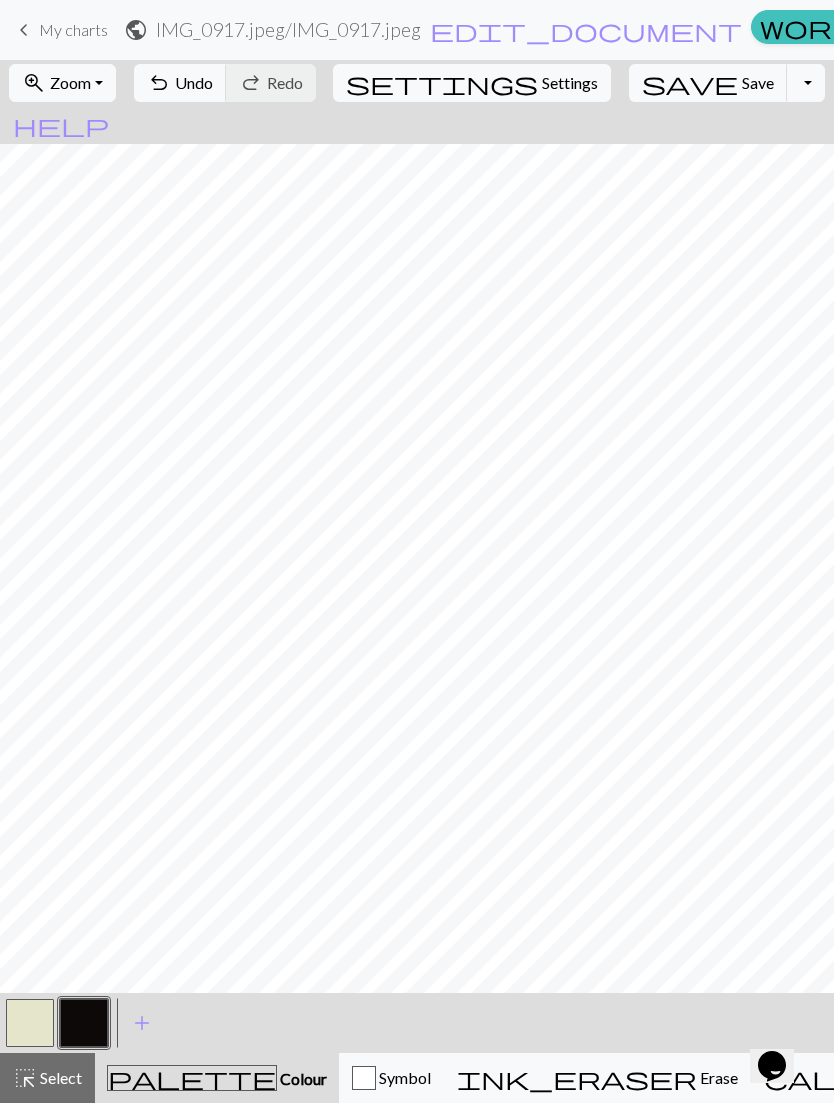click on "highlight_alt   Select   Select" at bounding box center (47, 1078) 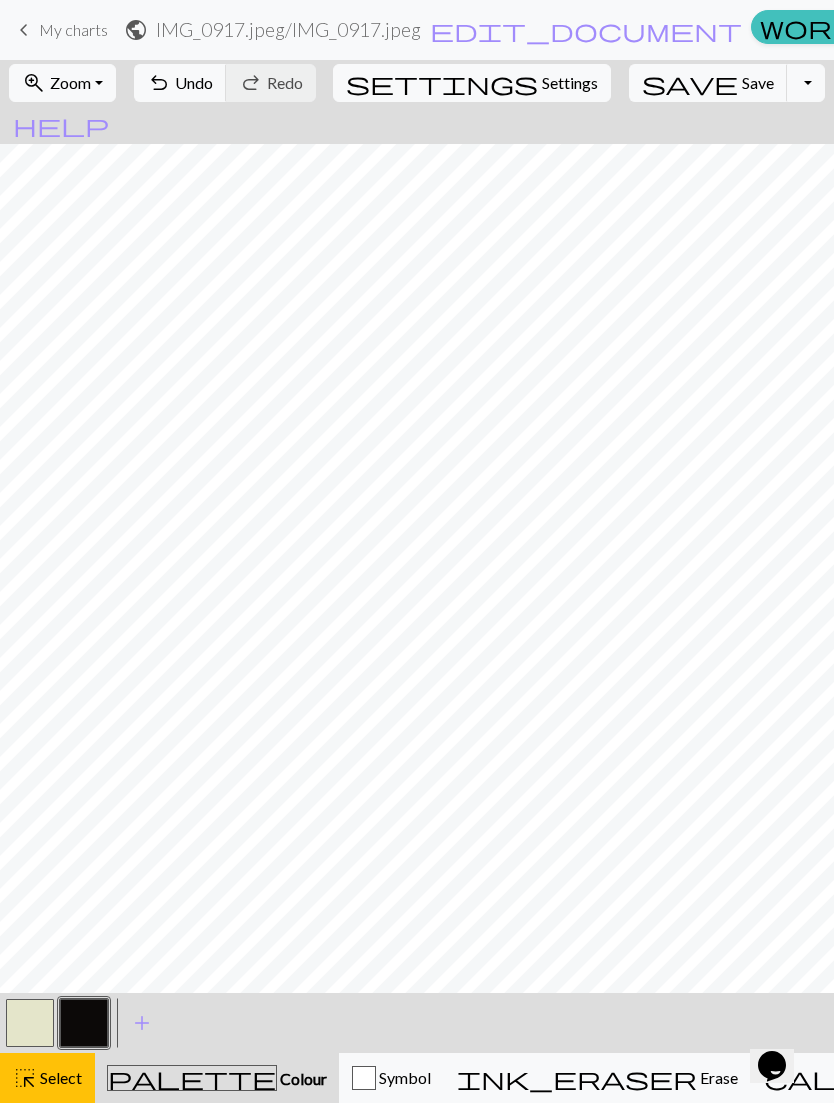 scroll, scrollTop: 0, scrollLeft: 81, axis: horizontal 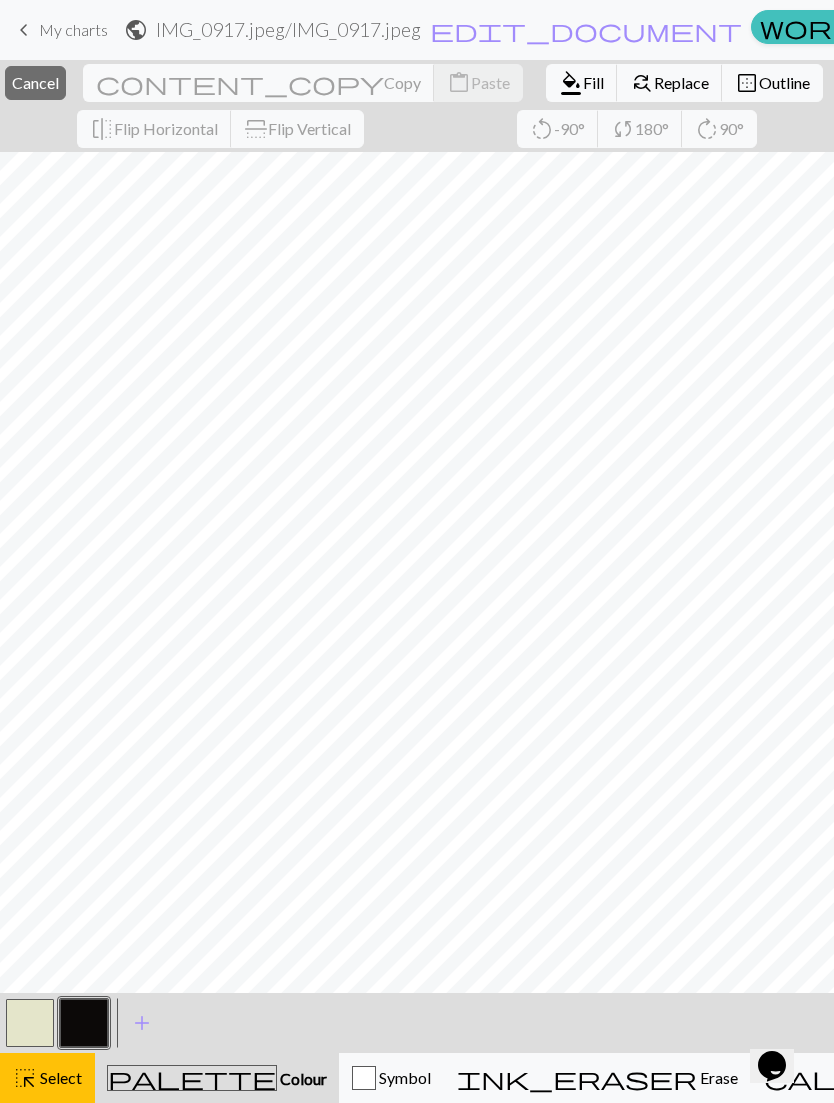 click at bounding box center [84, 1023] 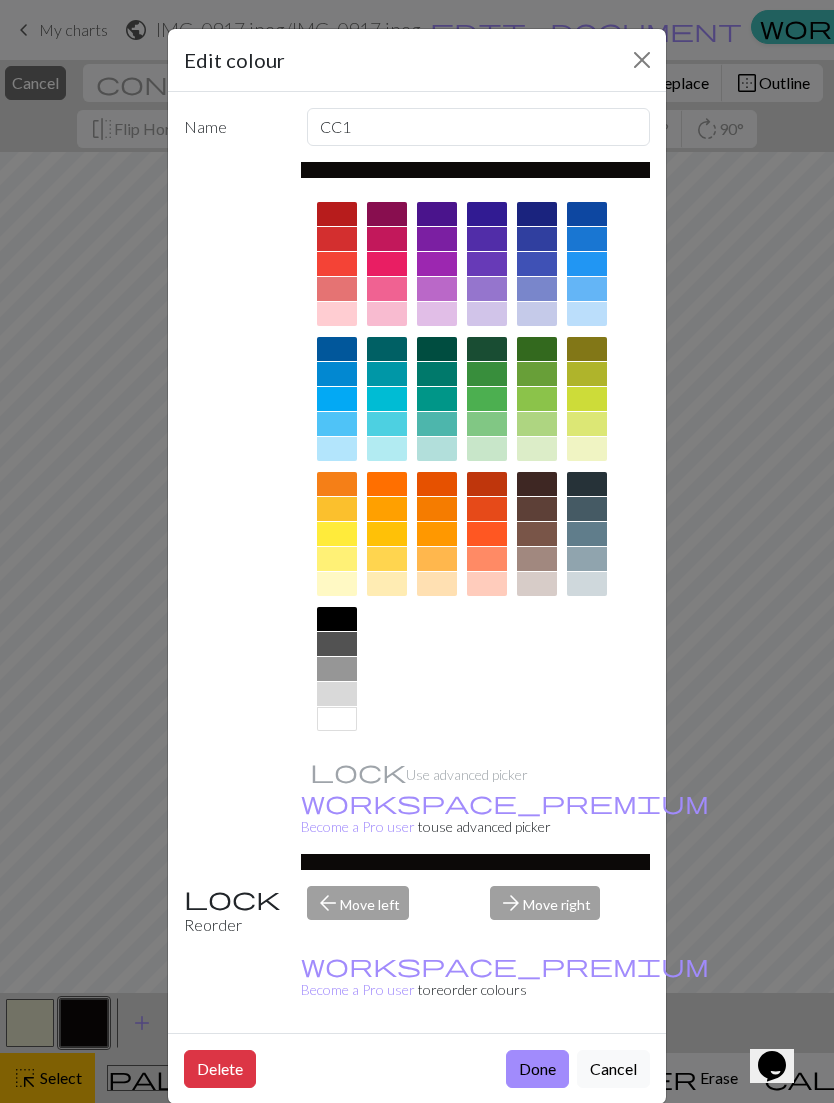 click at bounding box center [642, 60] 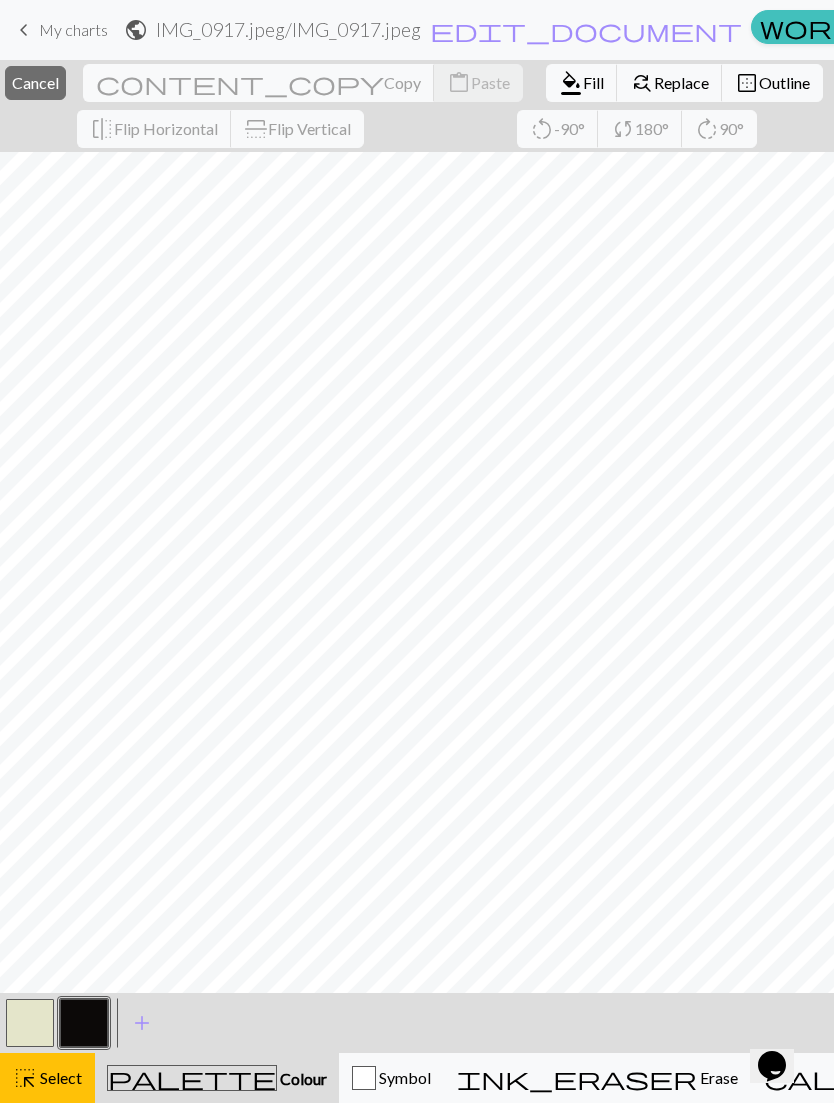 click on "Select" at bounding box center [59, 1077] 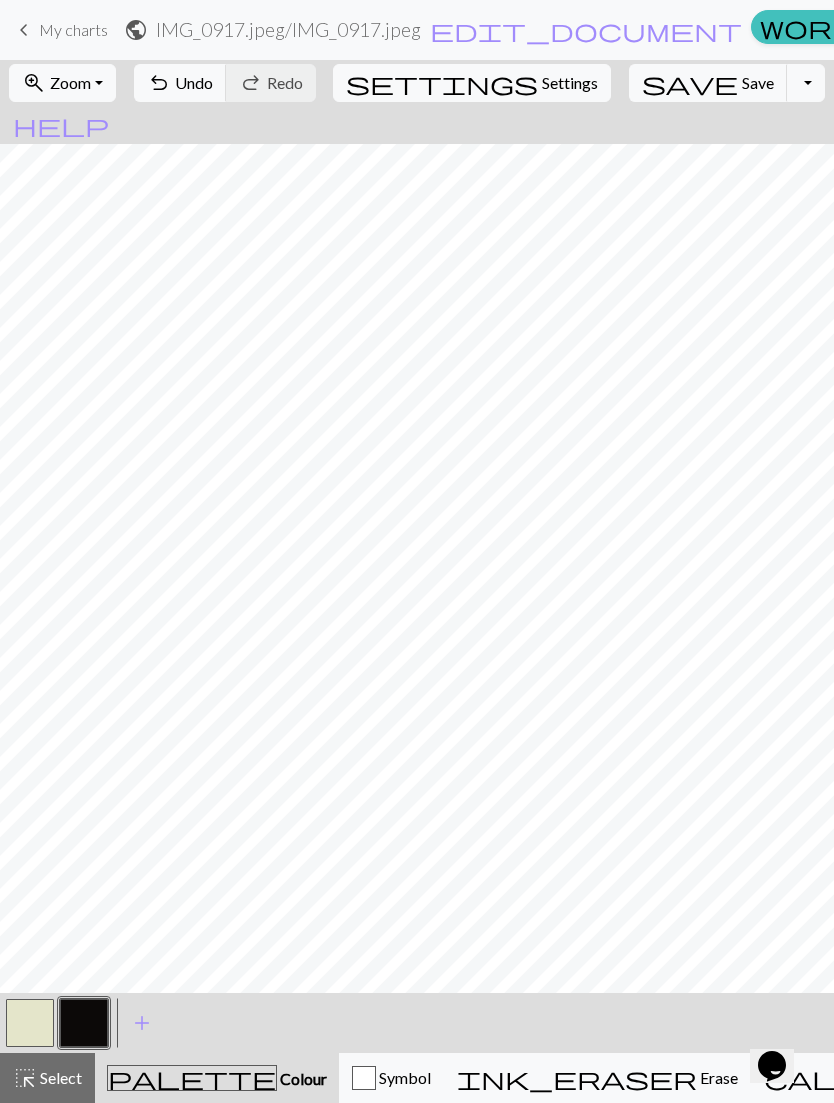 click on "Select" at bounding box center (59, 1077) 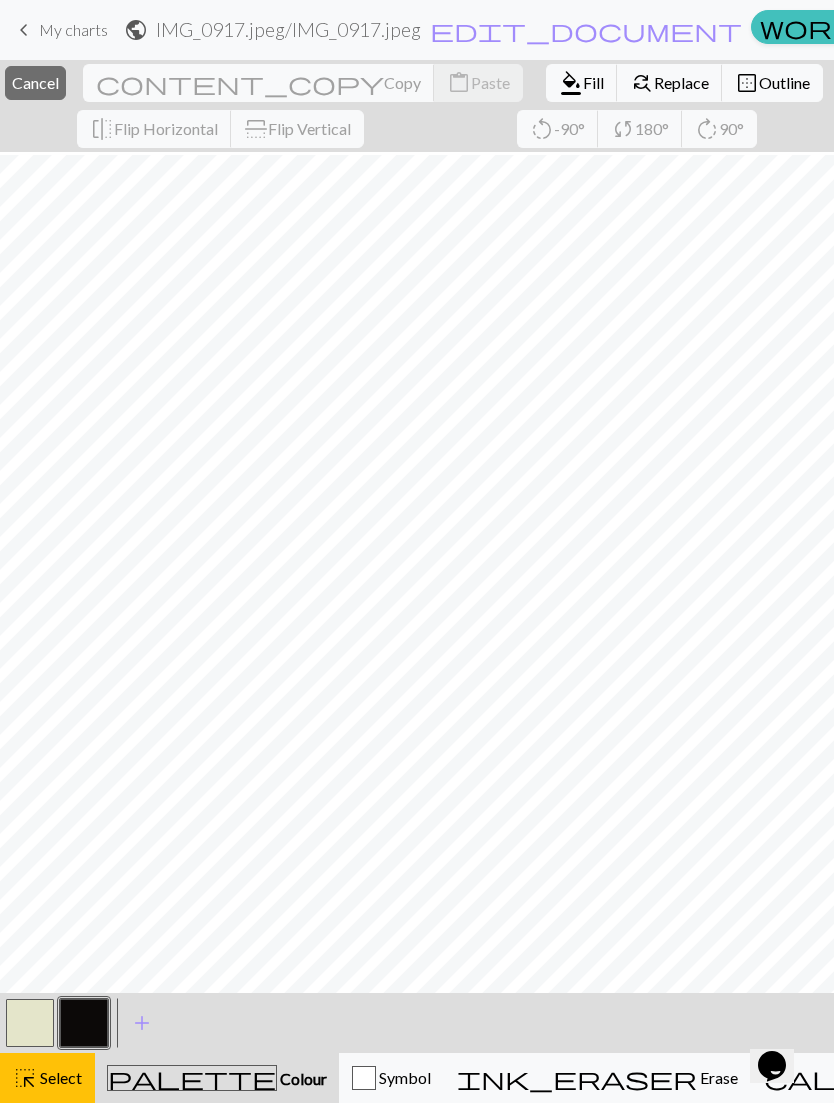 scroll, scrollTop: 0, scrollLeft: 81, axis: horizontal 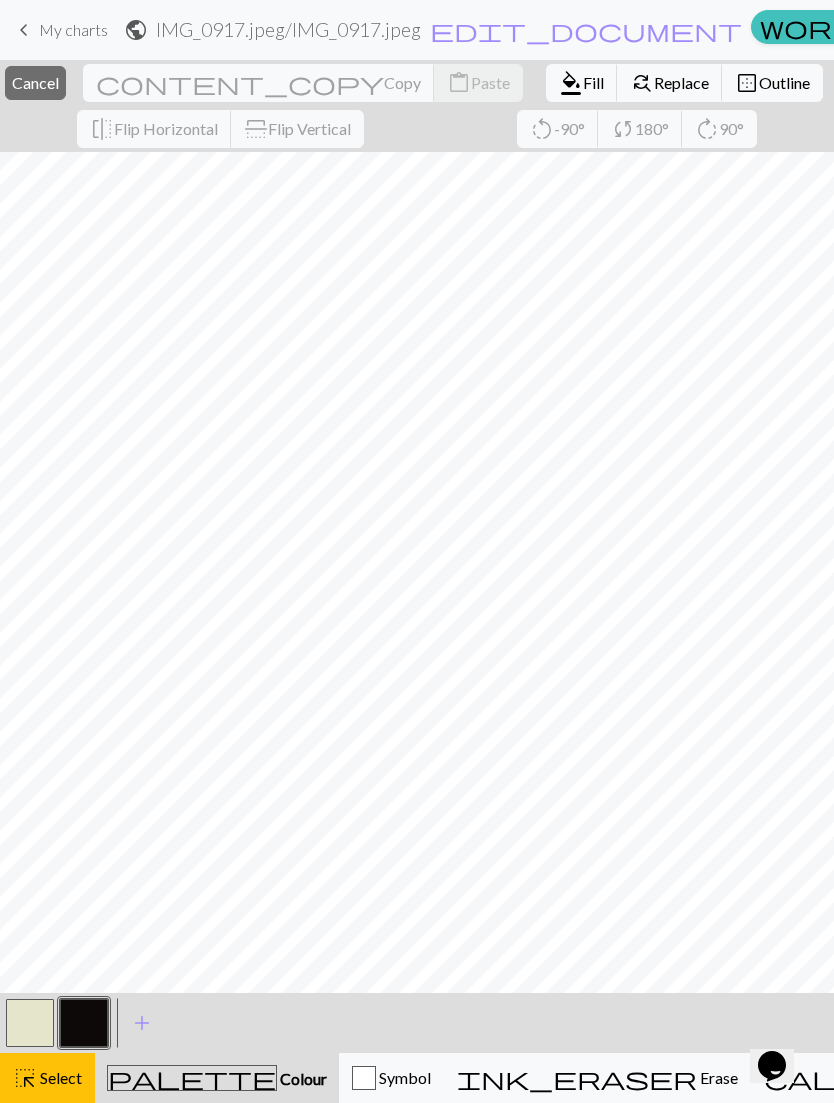 click on "highlight_alt" at bounding box center [25, 1078] 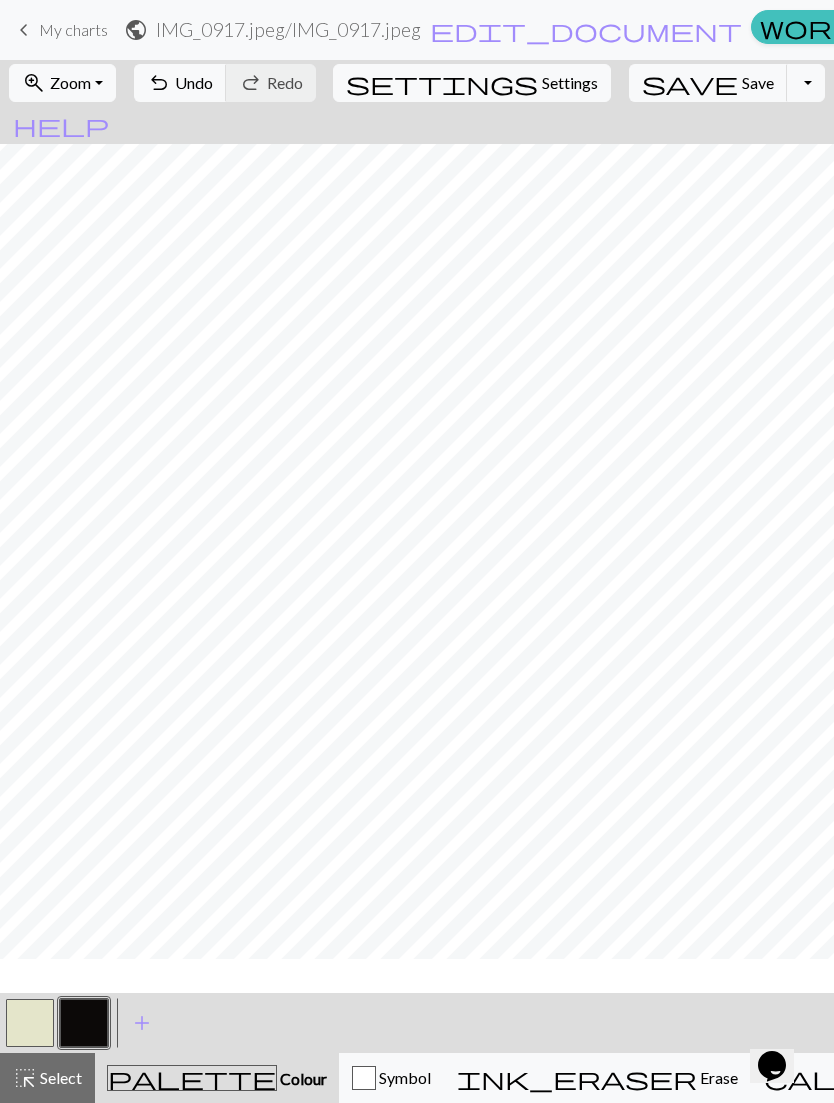 scroll, scrollTop: 0, scrollLeft: 81, axis: horizontal 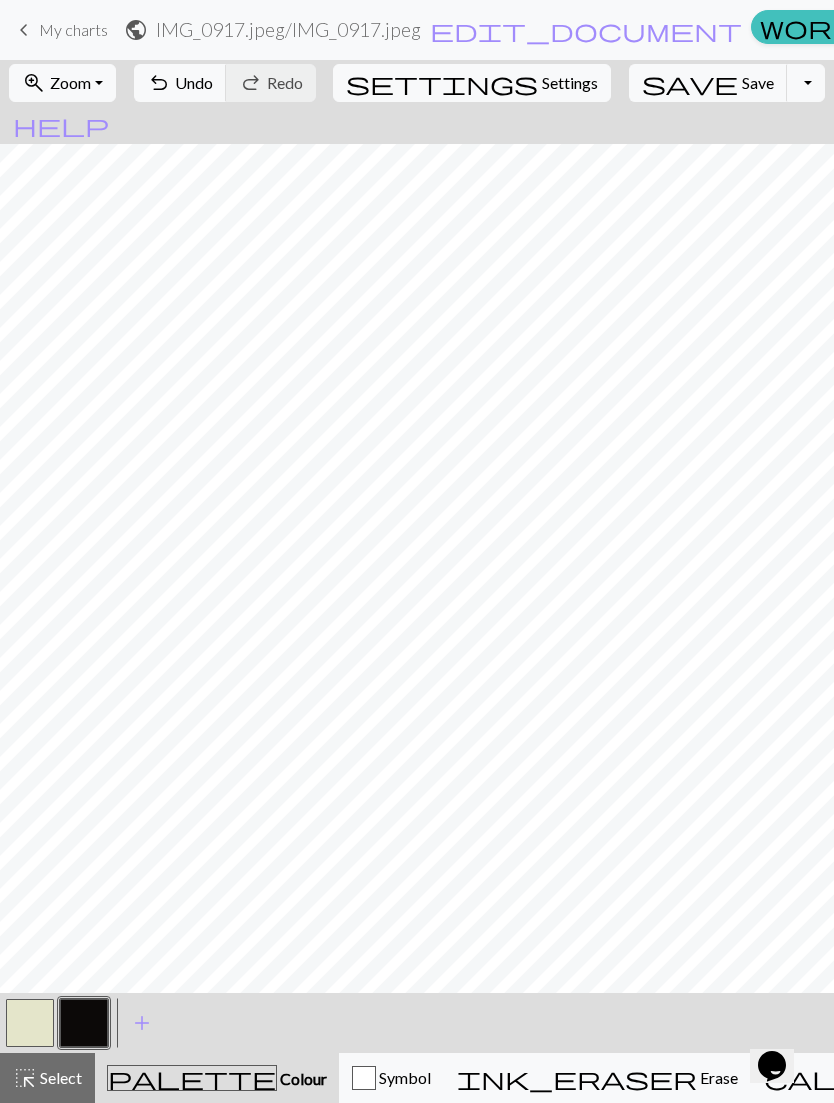 click at bounding box center [30, 1023] 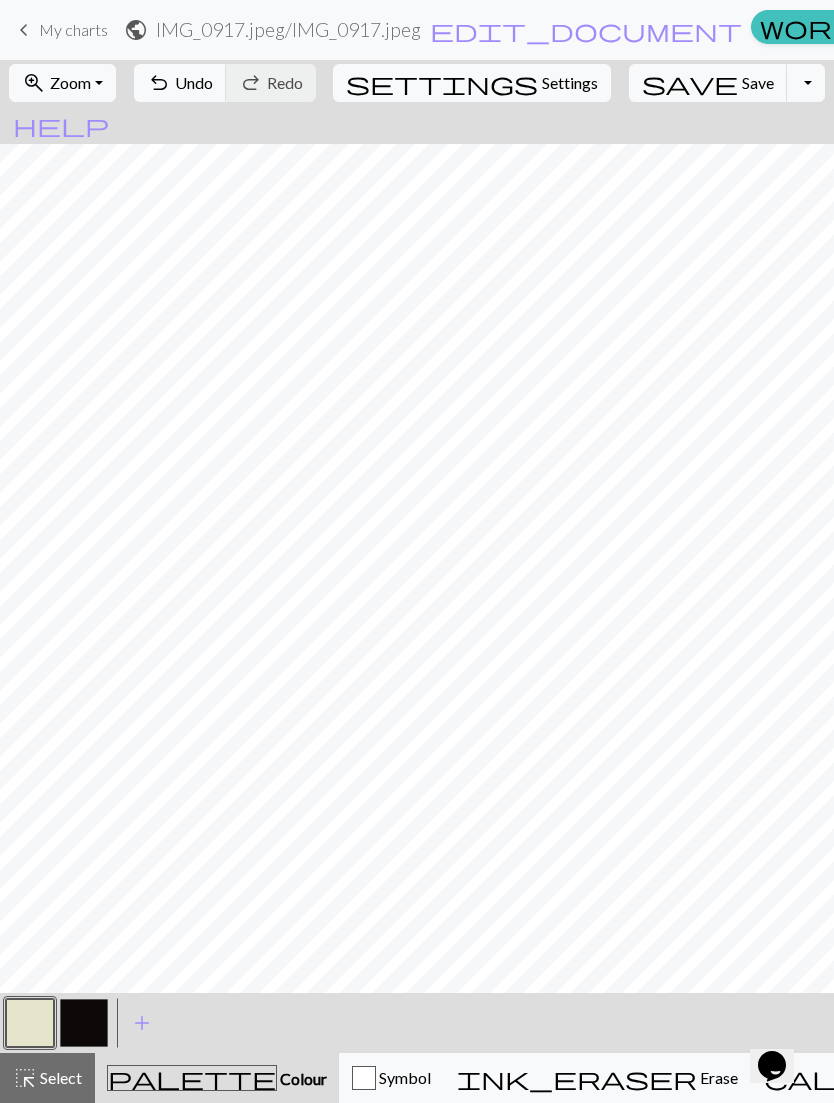 click at bounding box center [84, 1023] 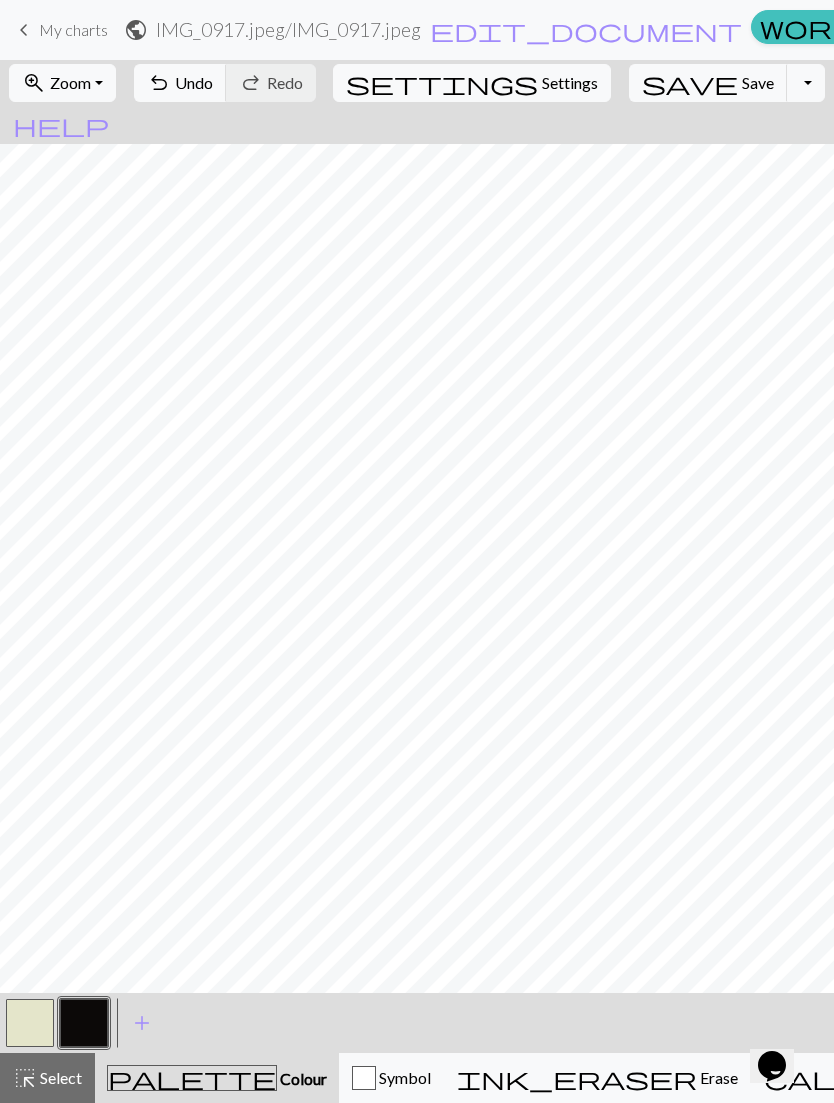 click on "Select" at bounding box center [59, 1077] 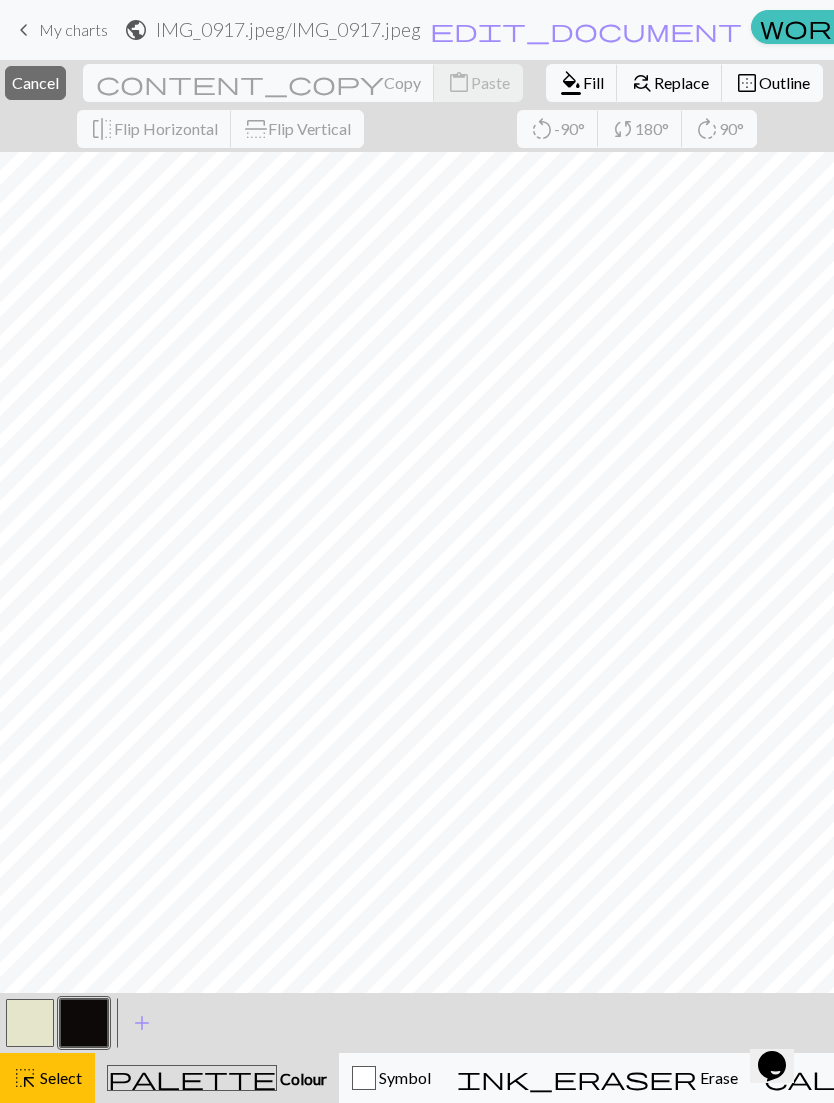 scroll, scrollTop: 14, scrollLeft: 81, axis: both 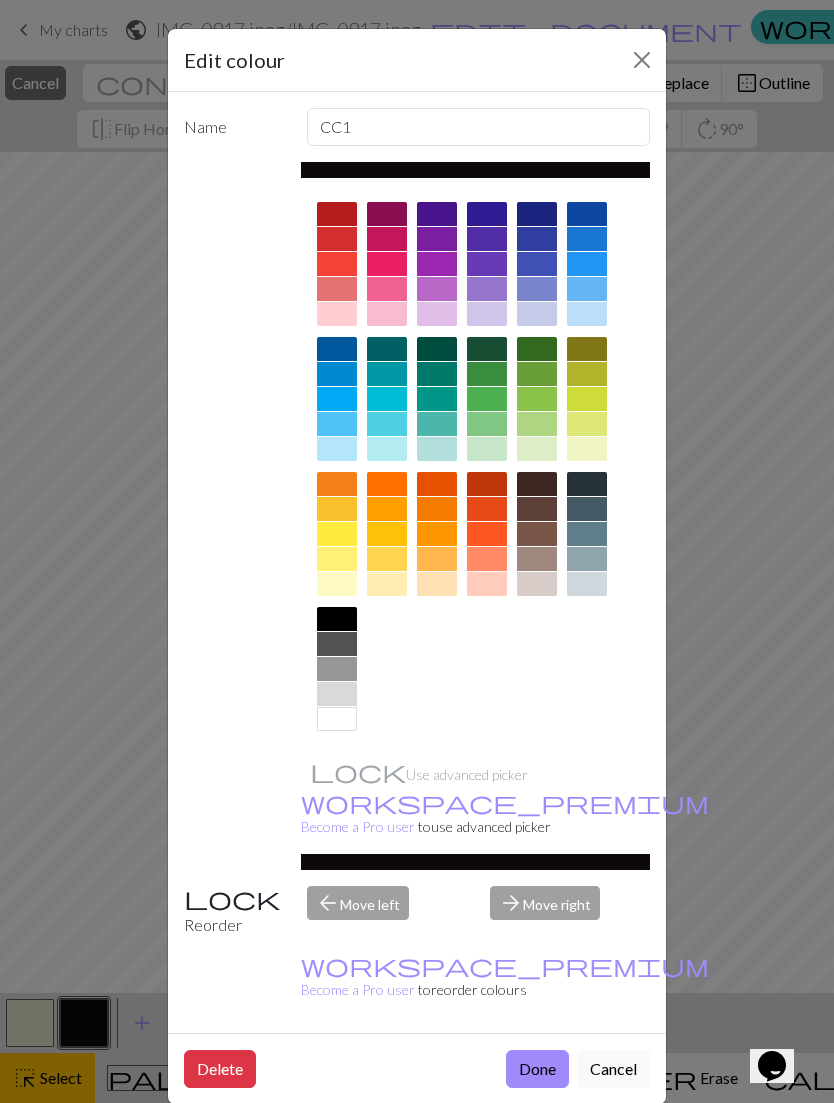 click on "Edit colour Name CC1 Use advanced picker workspace_premium Become a Pro user   to  use advanced picker Reorder arrow_back Move left arrow_forward Move right workspace_premium Become a Pro user   to  reorder colours Delete Done Cancel" at bounding box center (417, 551) 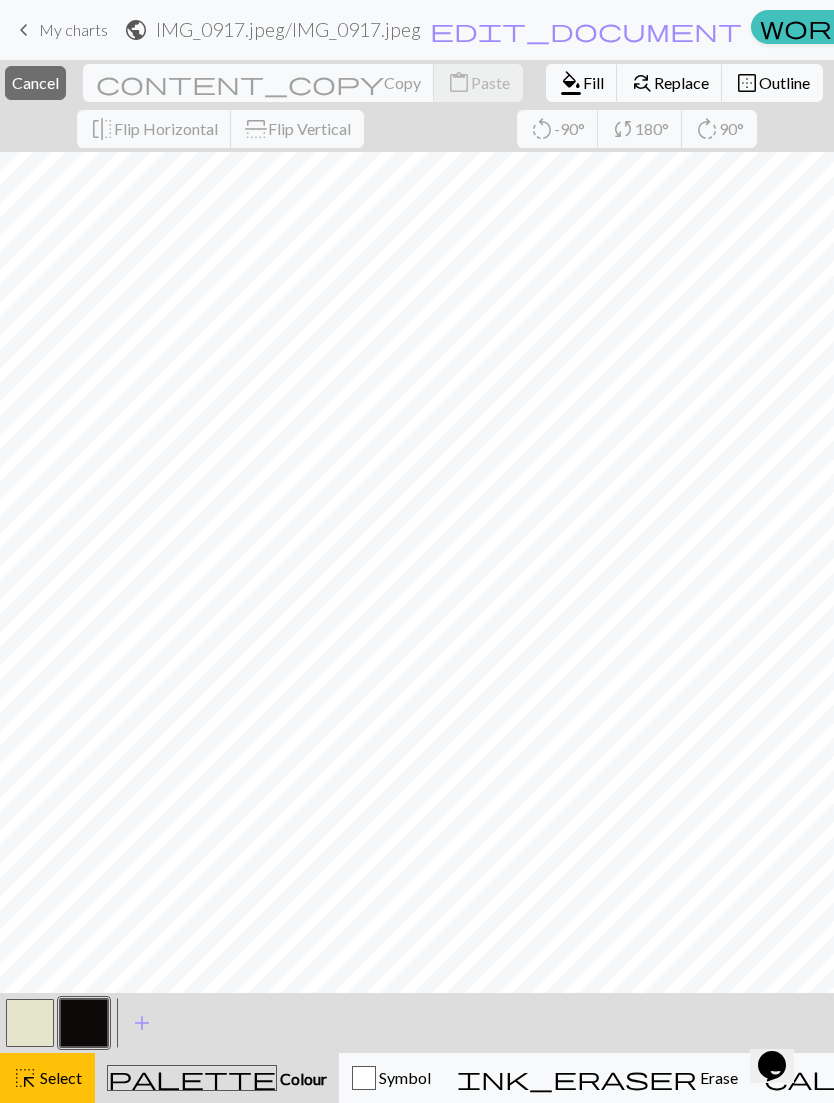 click on "Select" at bounding box center [59, 1077] 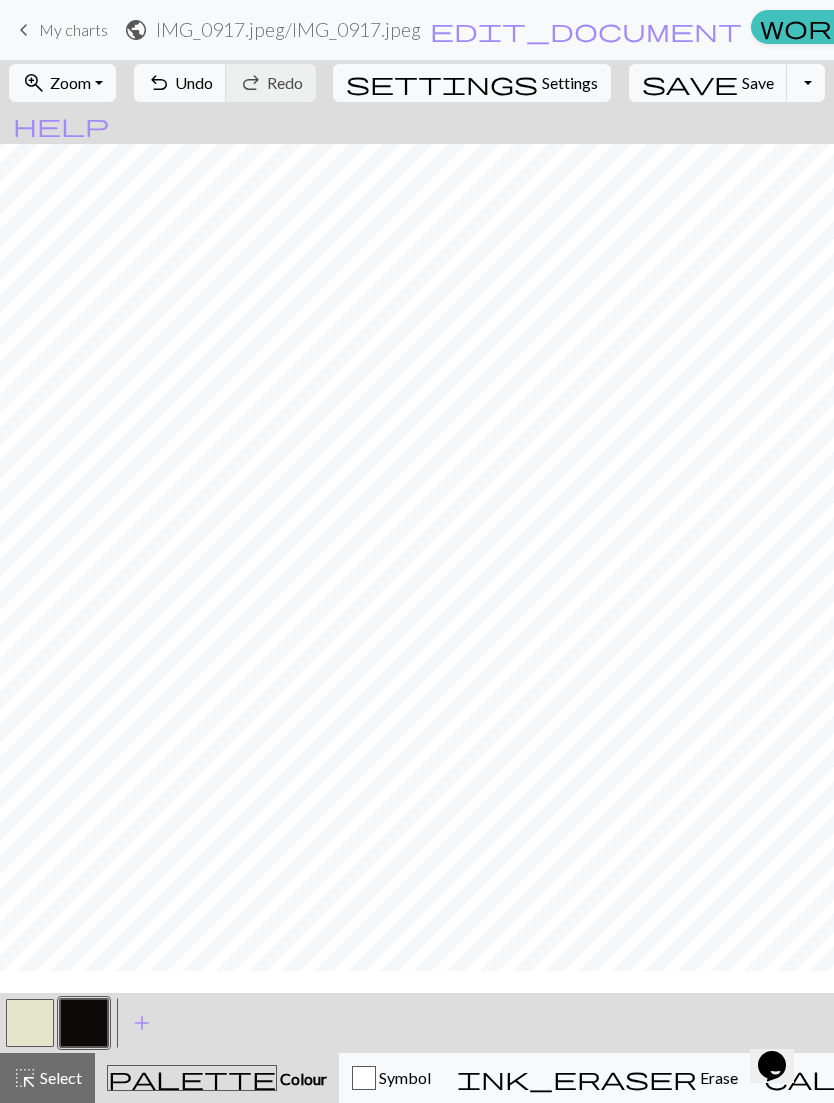 scroll, scrollTop: 0, scrollLeft: 81, axis: horizontal 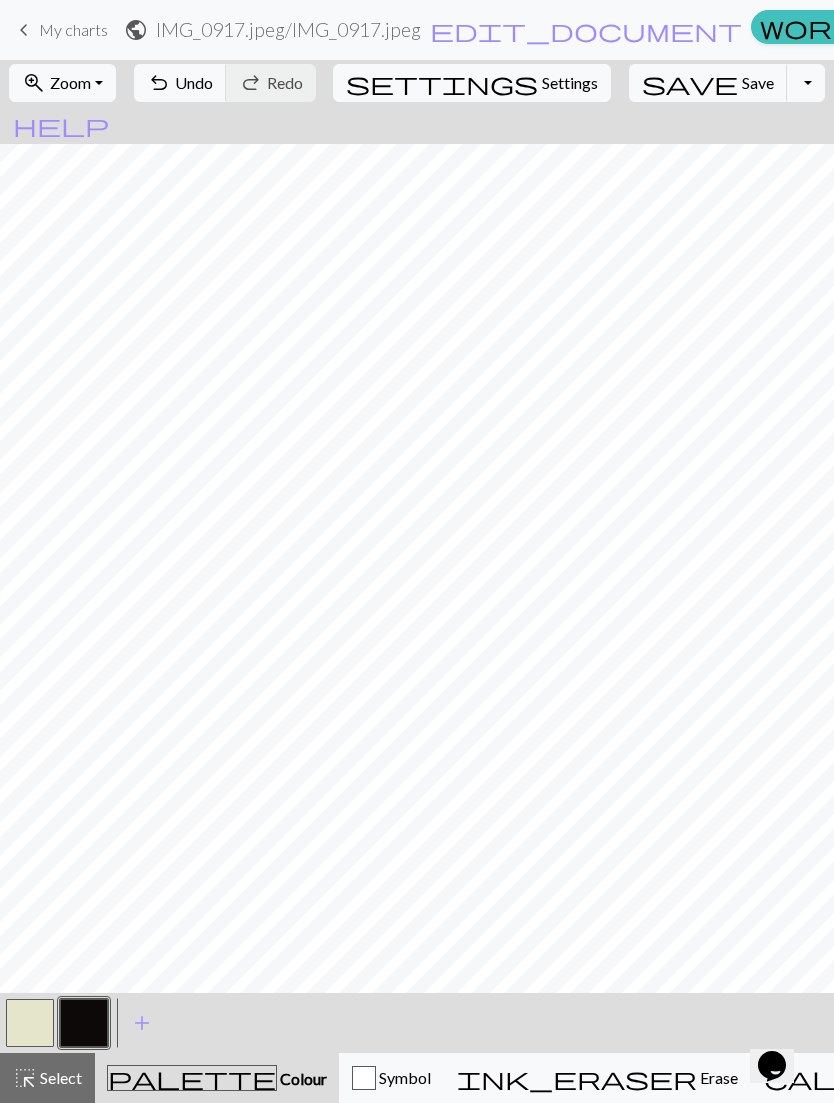 click at bounding box center [30, 1023] 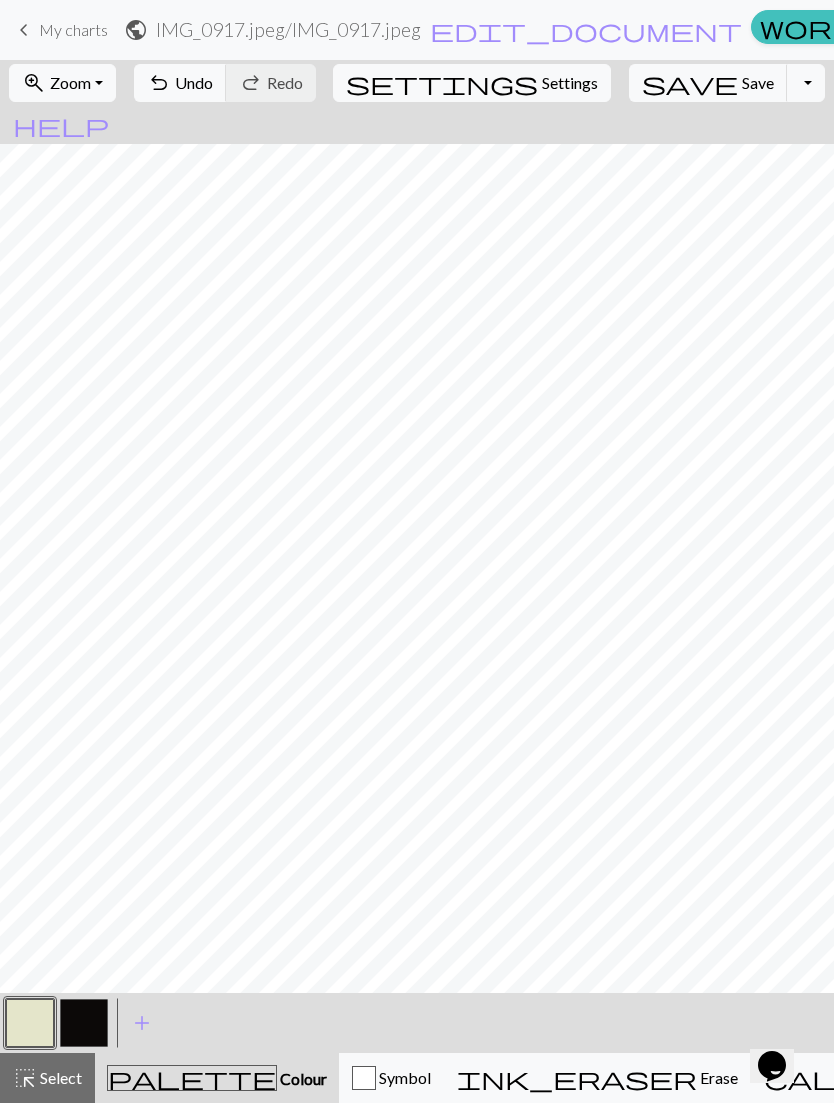click at bounding box center (84, 1023) 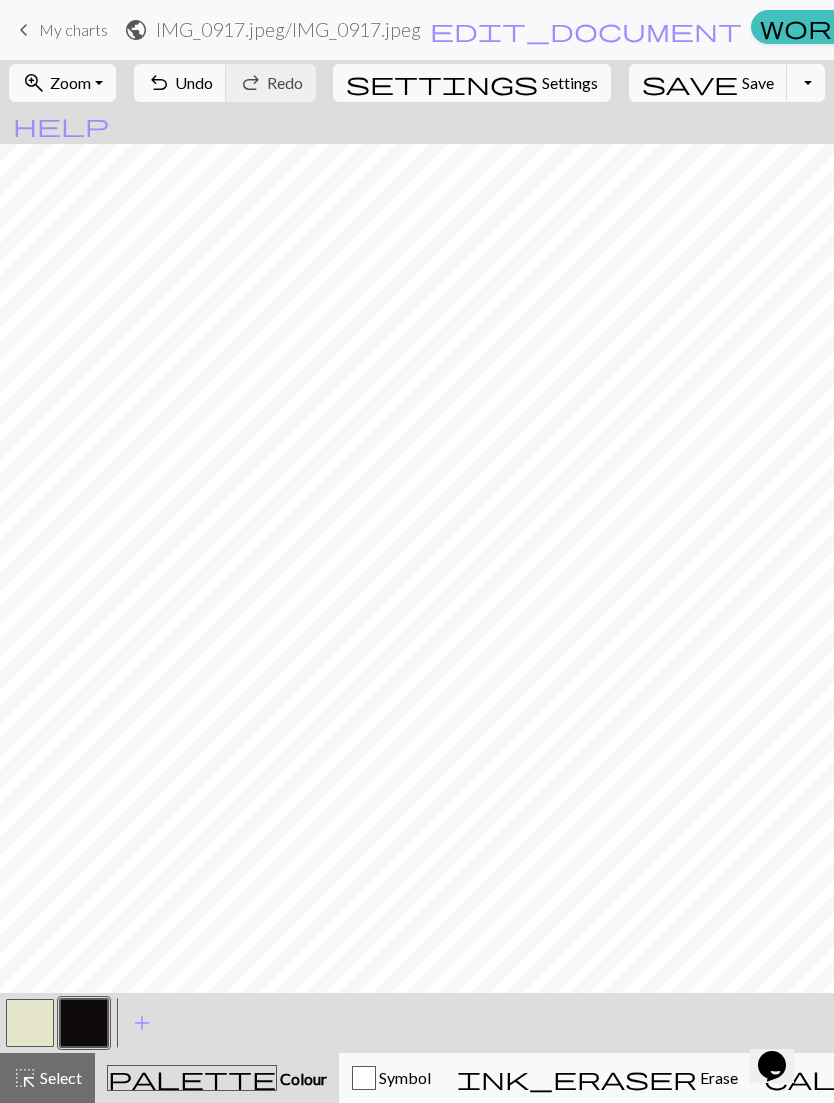 click on "Select" at bounding box center [59, 1077] 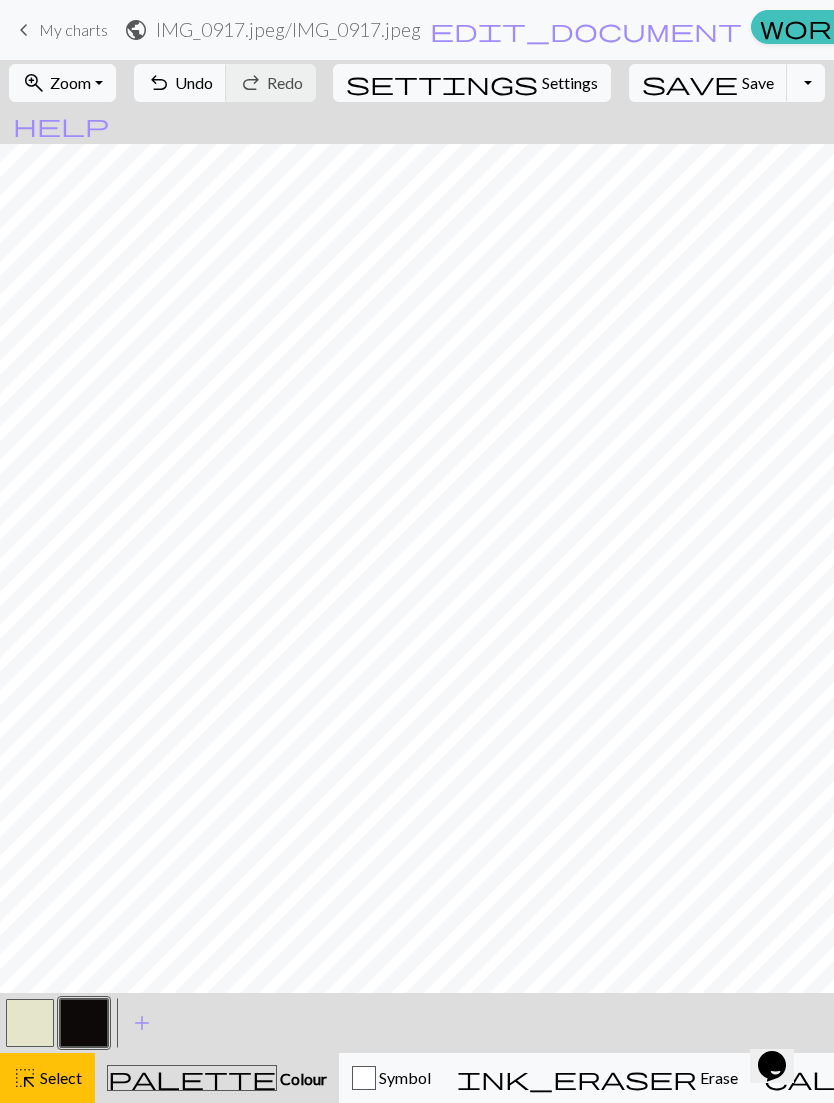 click on "Save" at bounding box center (758, 82) 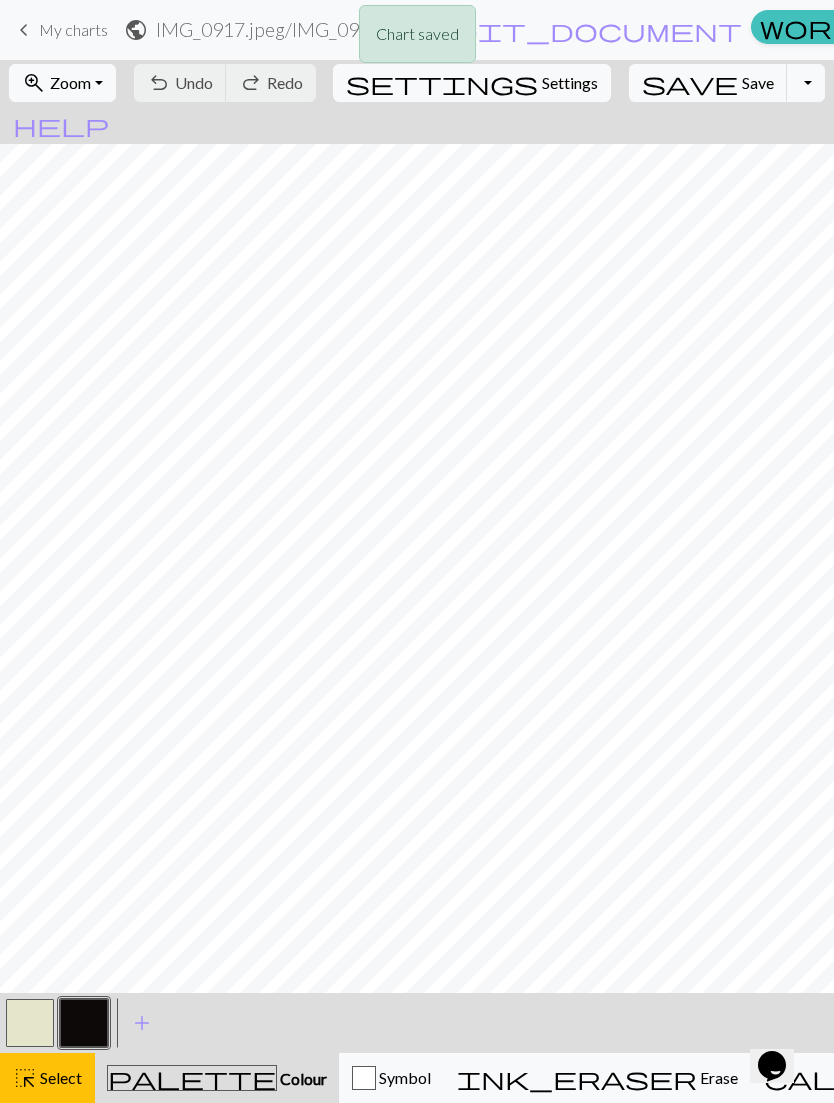 click on "save Save Save" at bounding box center [708, 83] 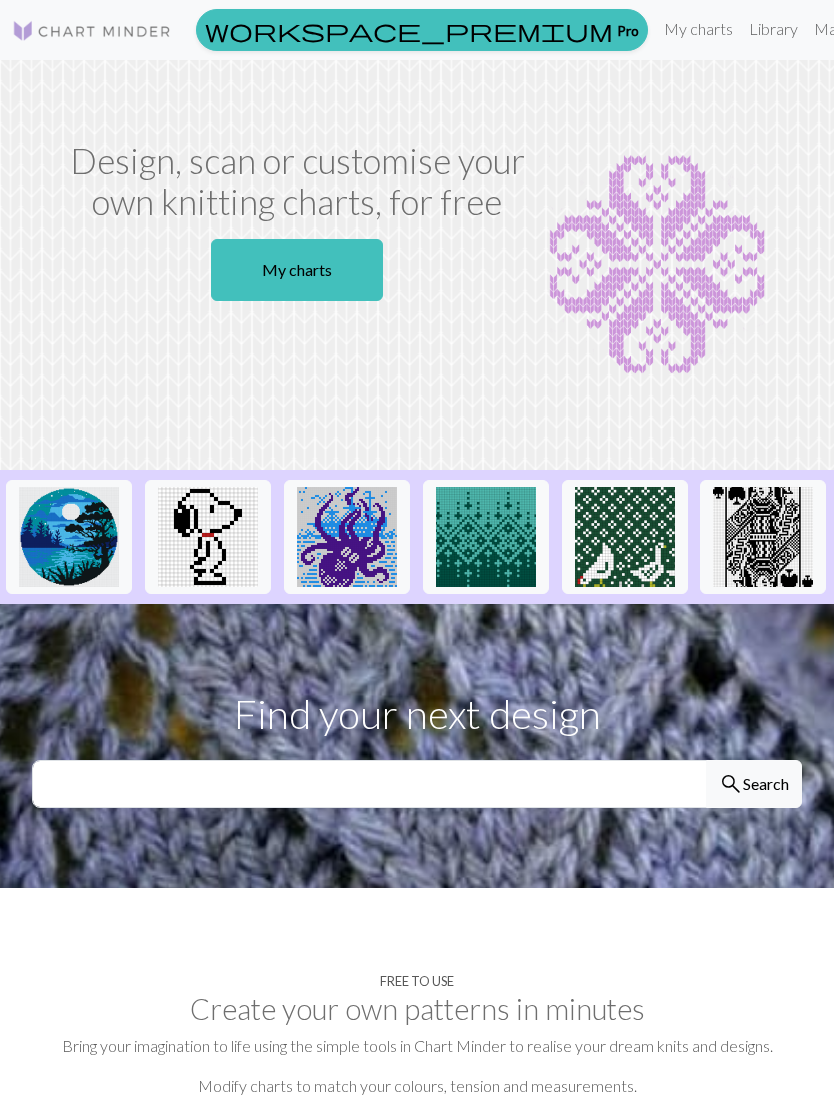 scroll, scrollTop: 0, scrollLeft: 0, axis: both 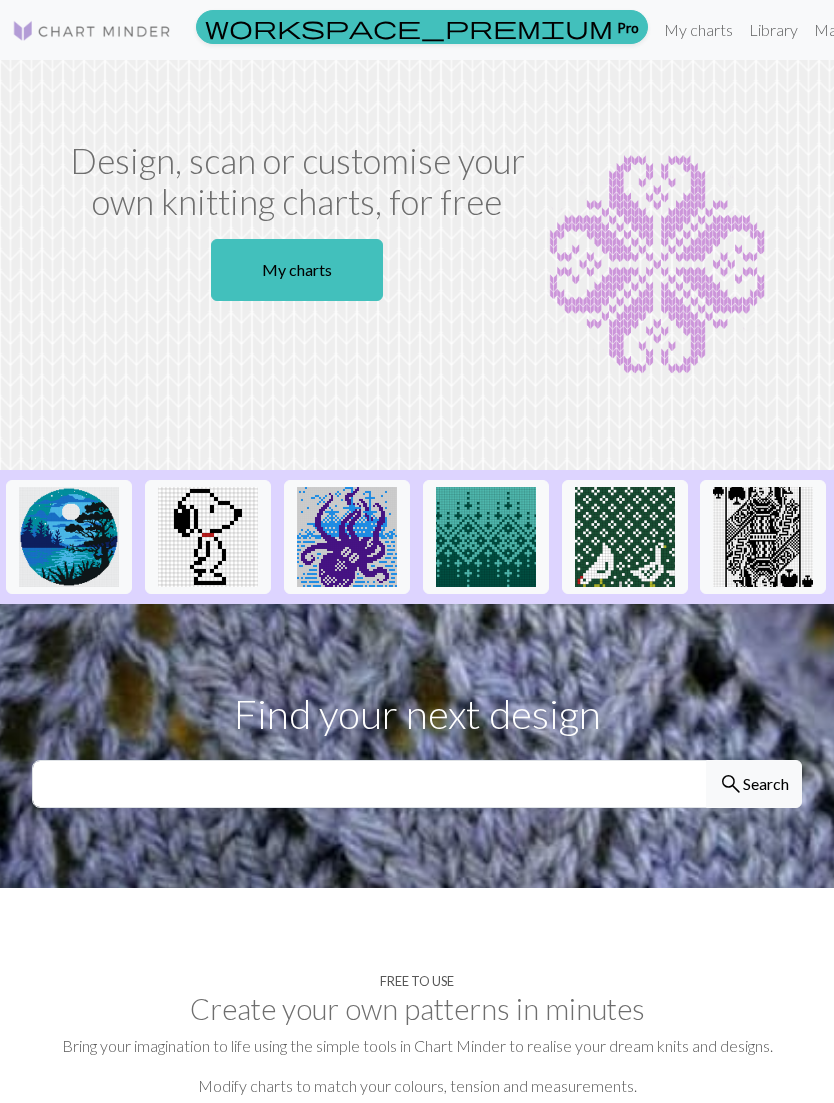 click on "Library" at bounding box center [773, 30] 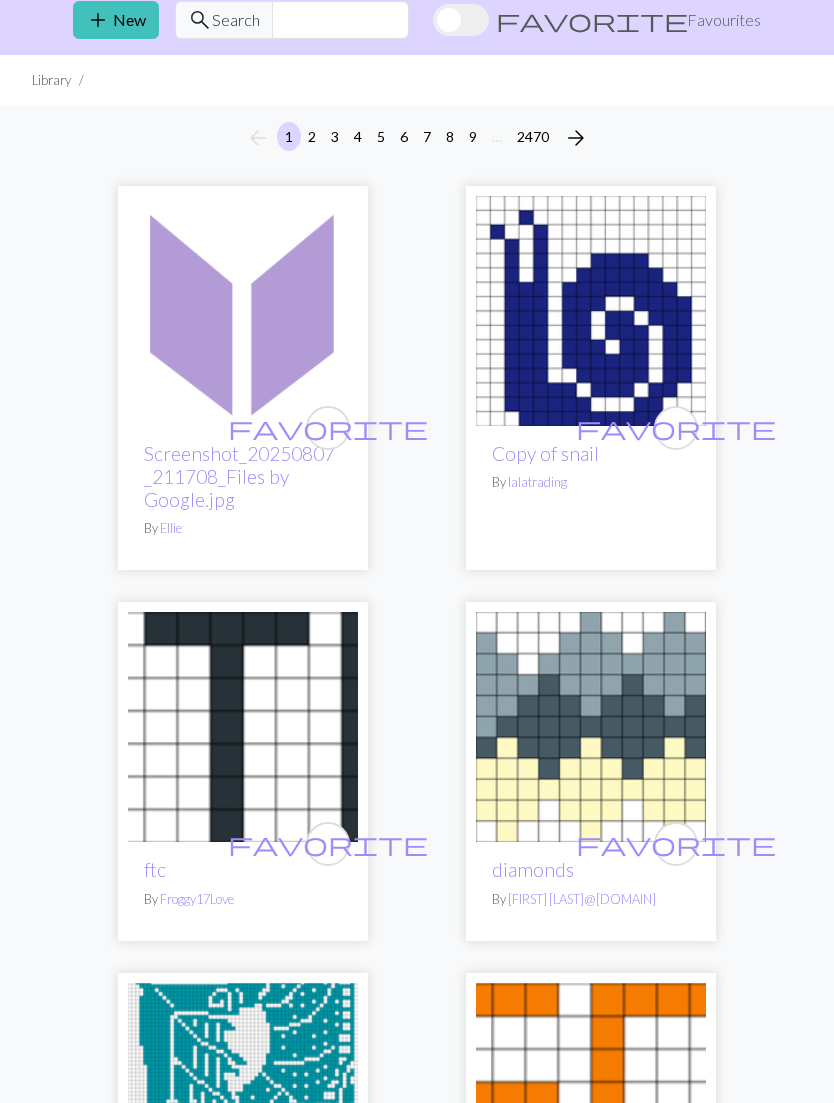 scroll, scrollTop: 0, scrollLeft: 0, axis: both 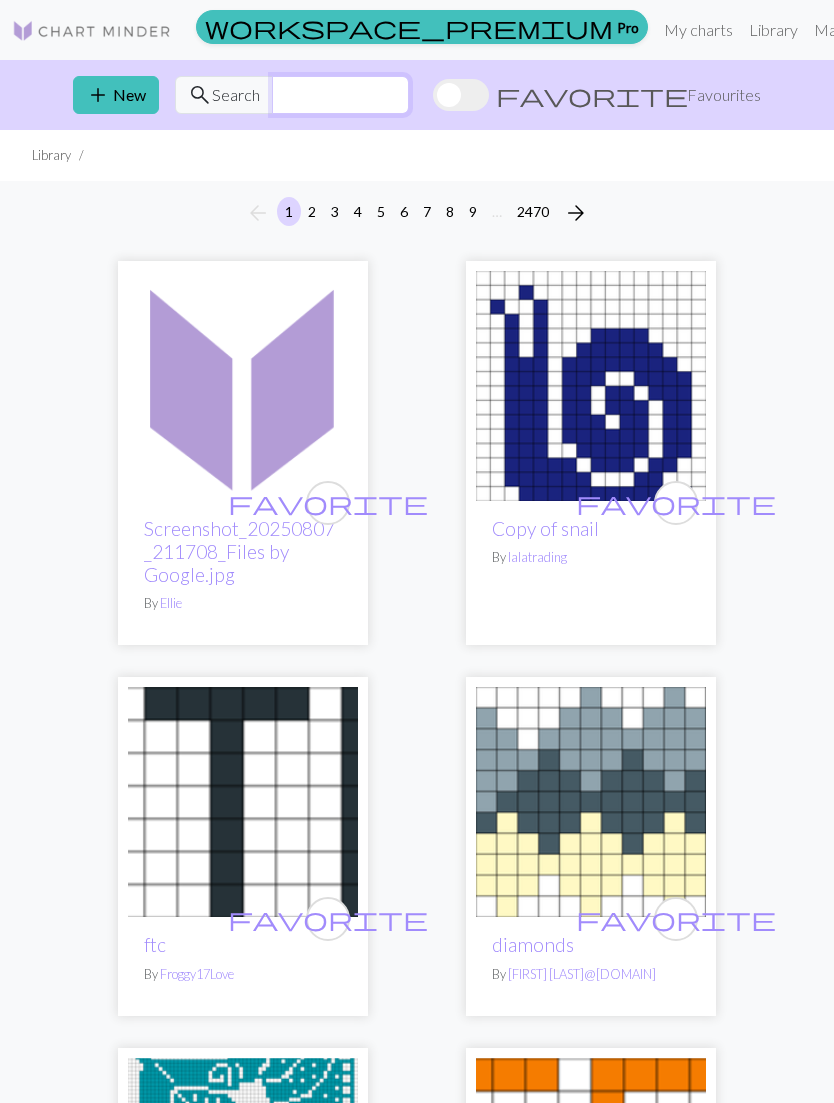 click at bounding box center (340, 95) 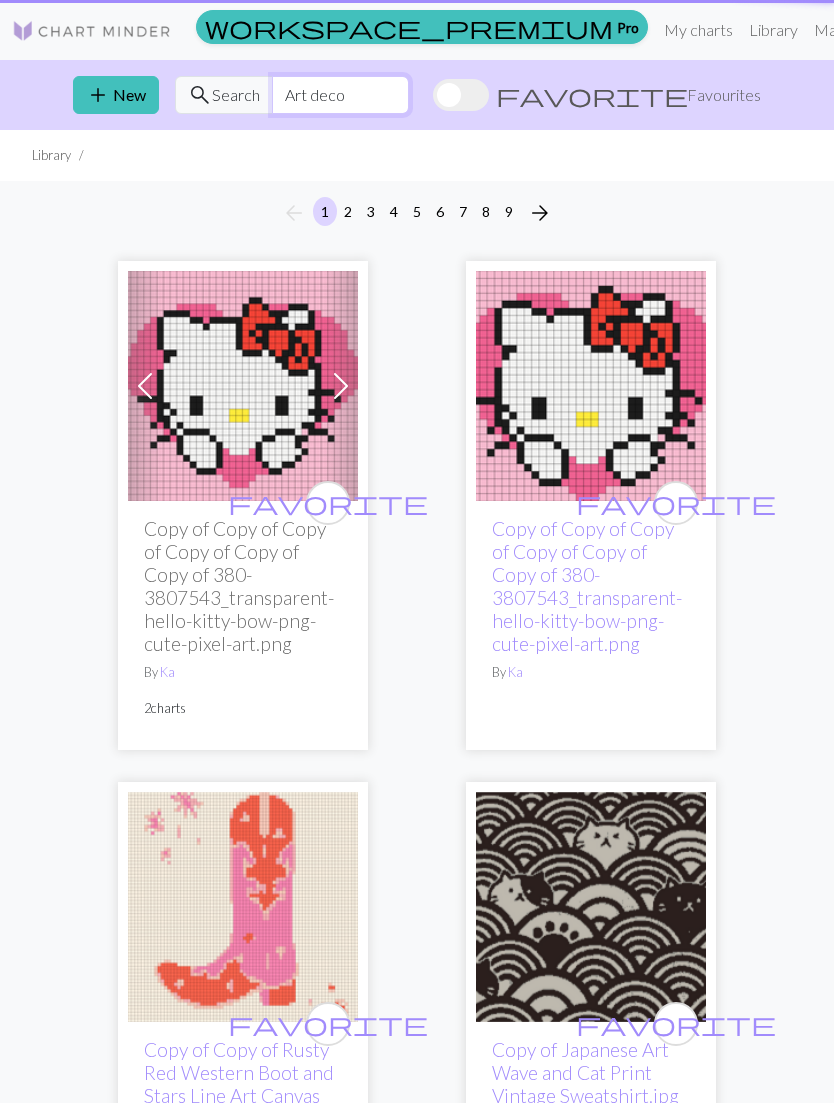 type on "Art deco" 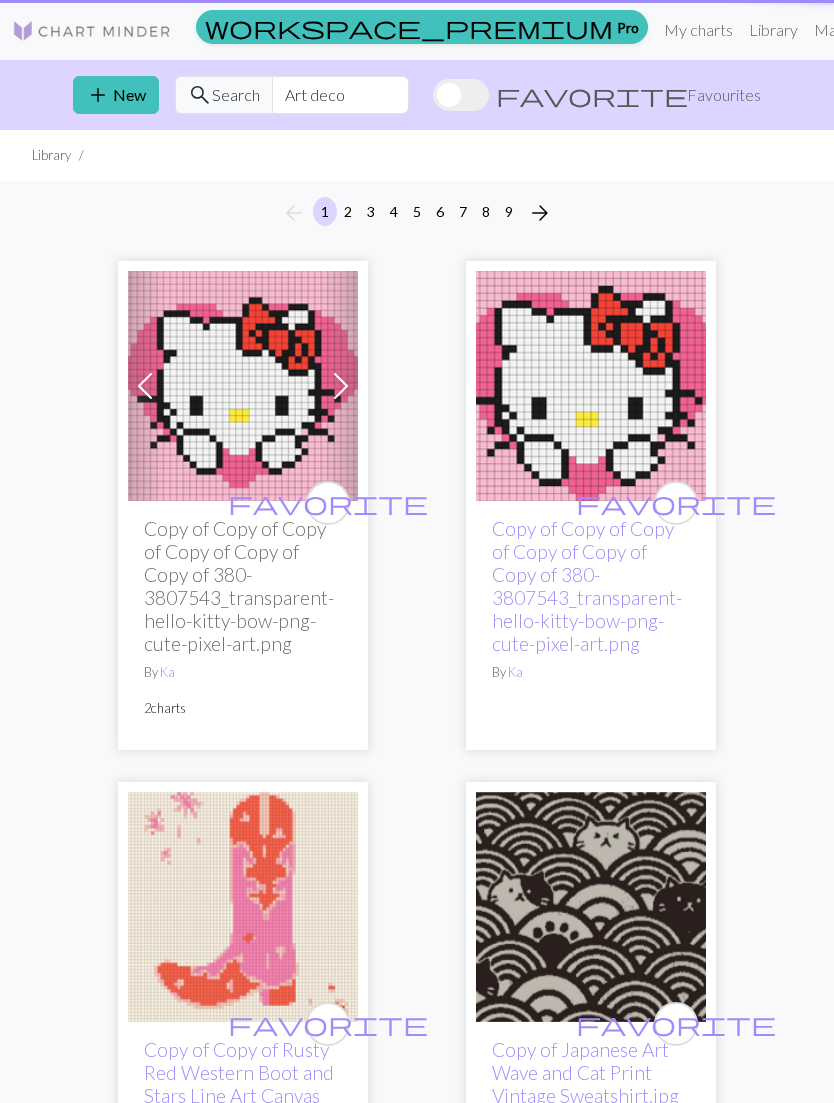 click on "Search" at bounding box center (236, 95) 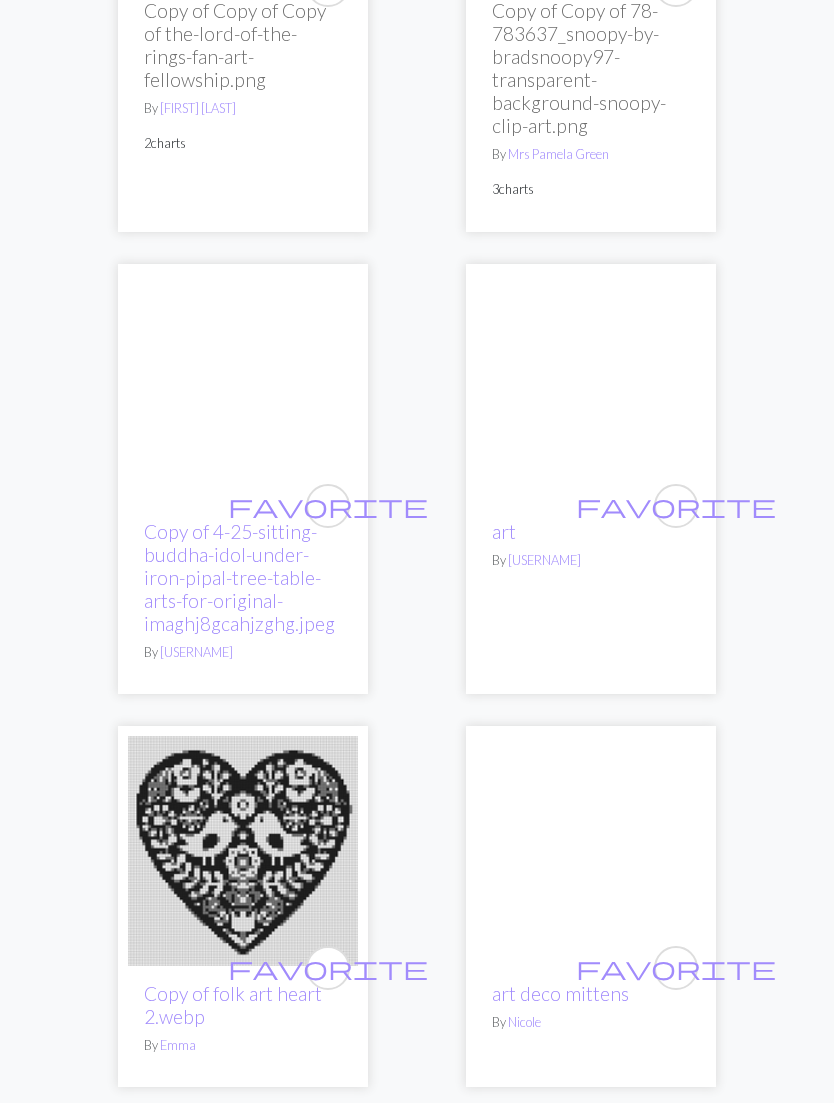 scroll, scrollTop: 11236, scrollLeft: 0, axis: vertical 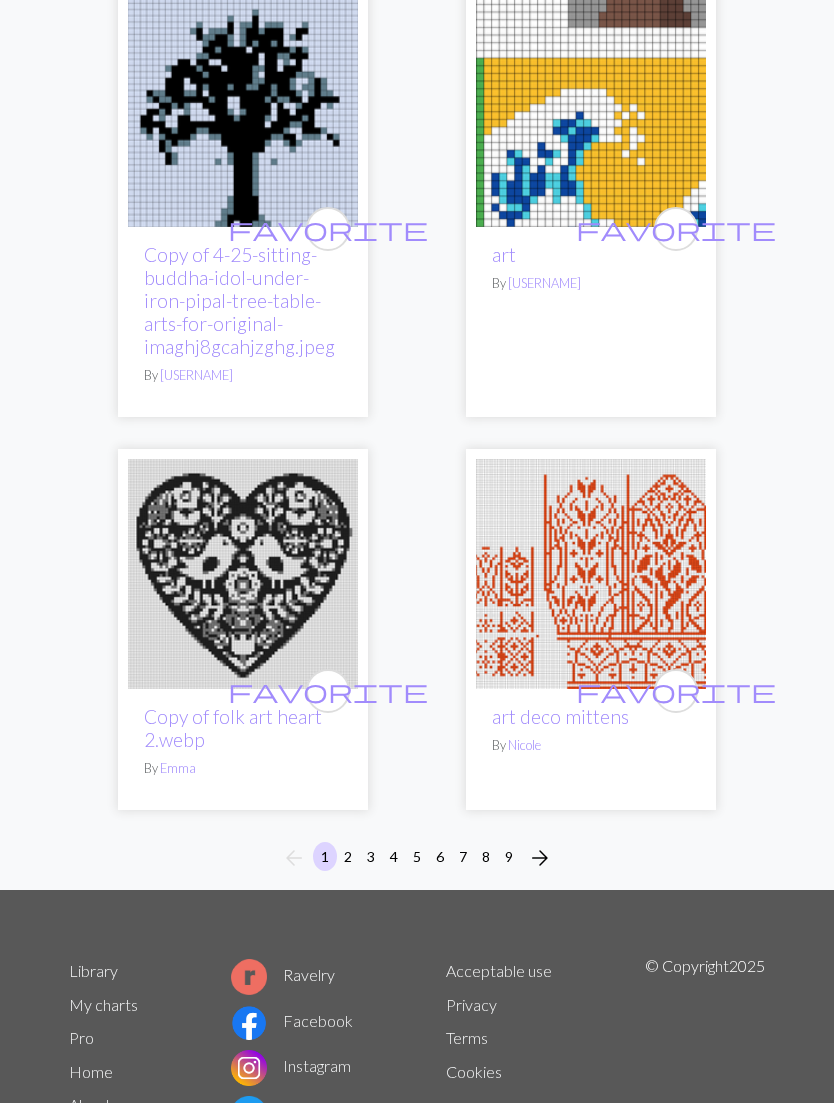 click on "2" at bounding box center (348, 856) 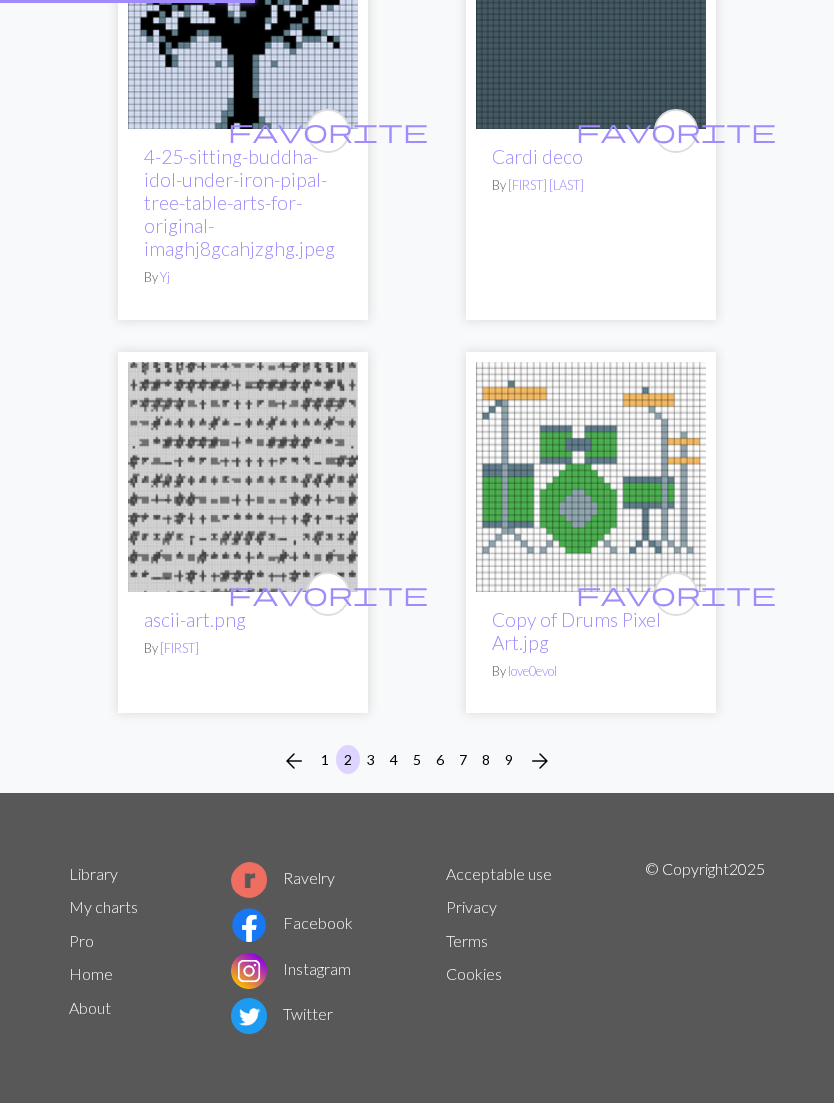 scroll, scrollTop: 0, scrollLeft: 0, axis: both 